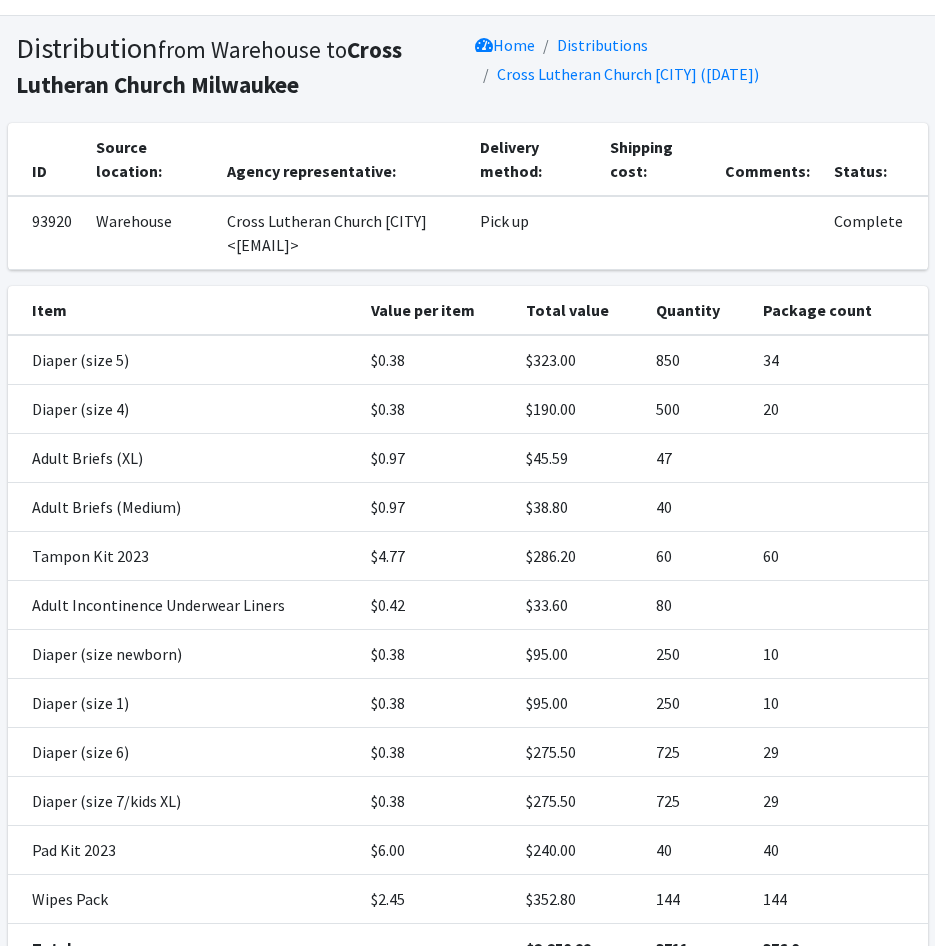 scroll, scrollTop: 0, scrollLeft: 0, axis: both 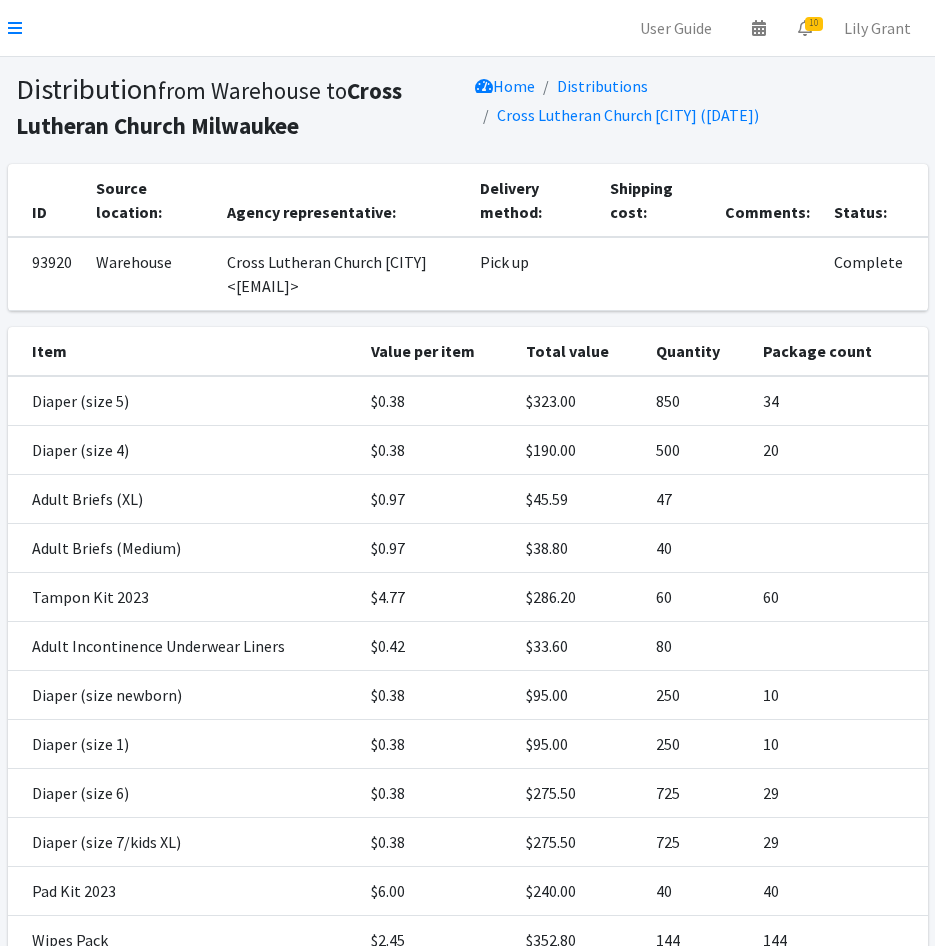 click at bounding box center (15, 28) 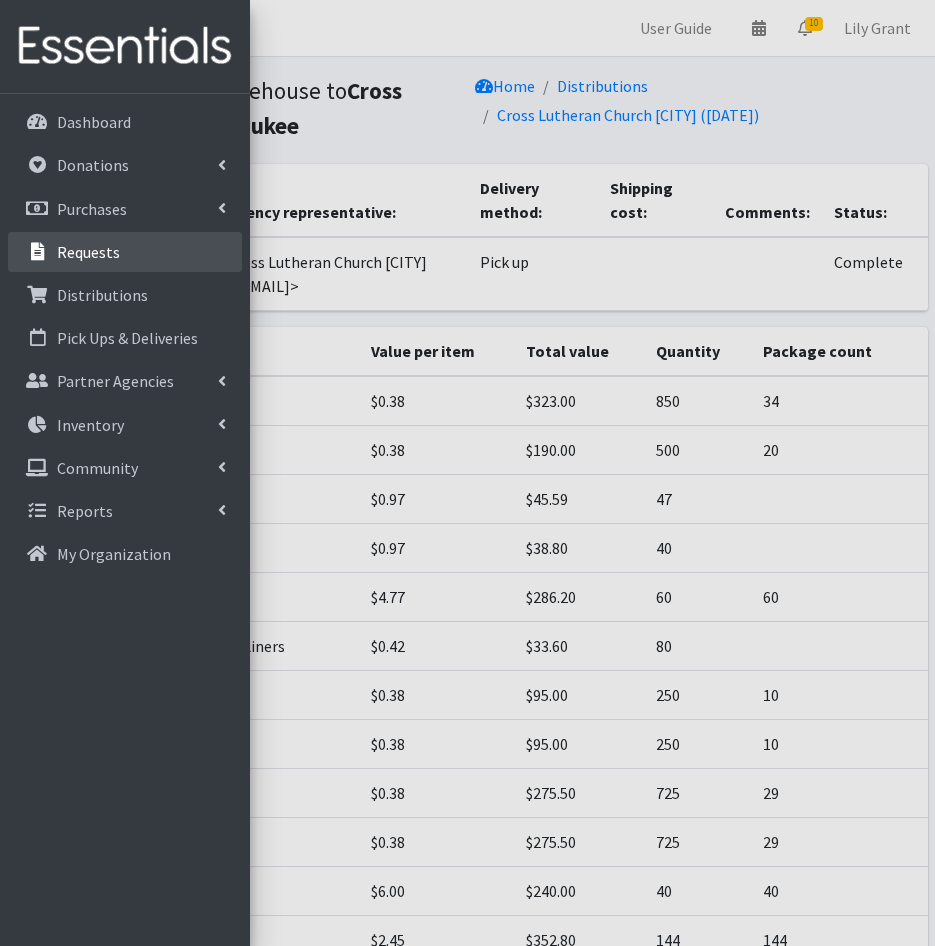 click on "Requests" at bounding box center [125, 252] 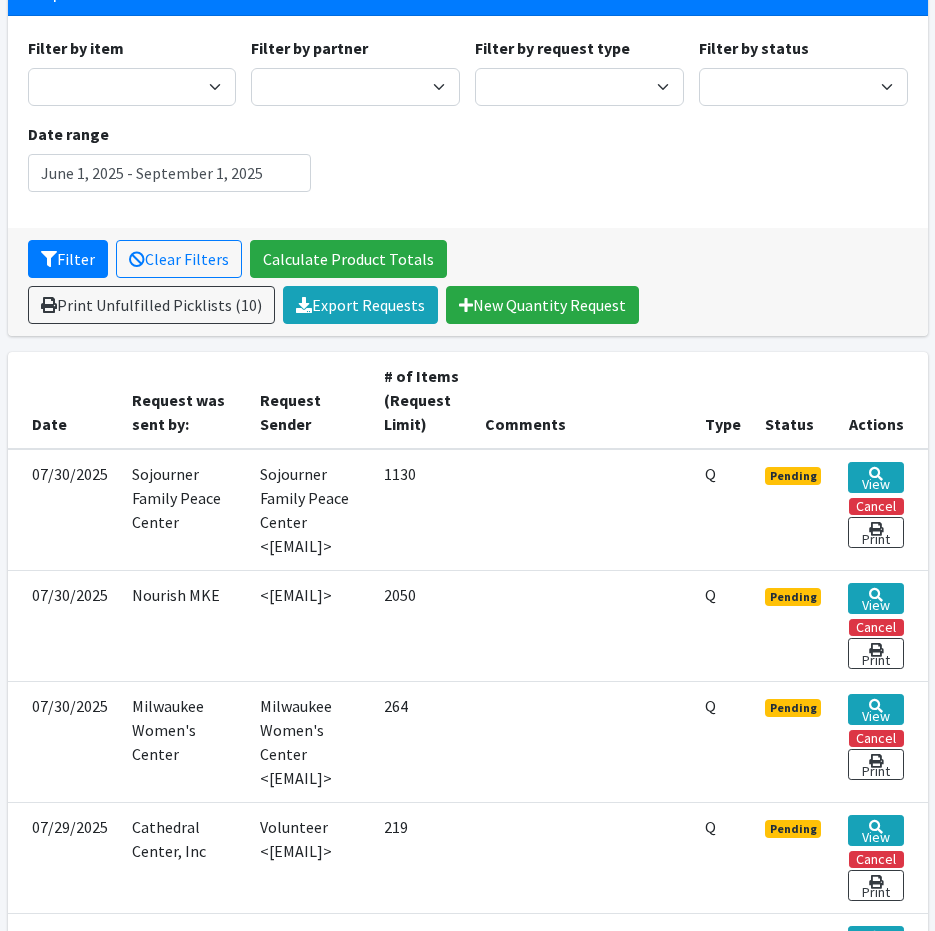 scroll, scrollTop: 500, scrollLeft: 0, axis: vertical 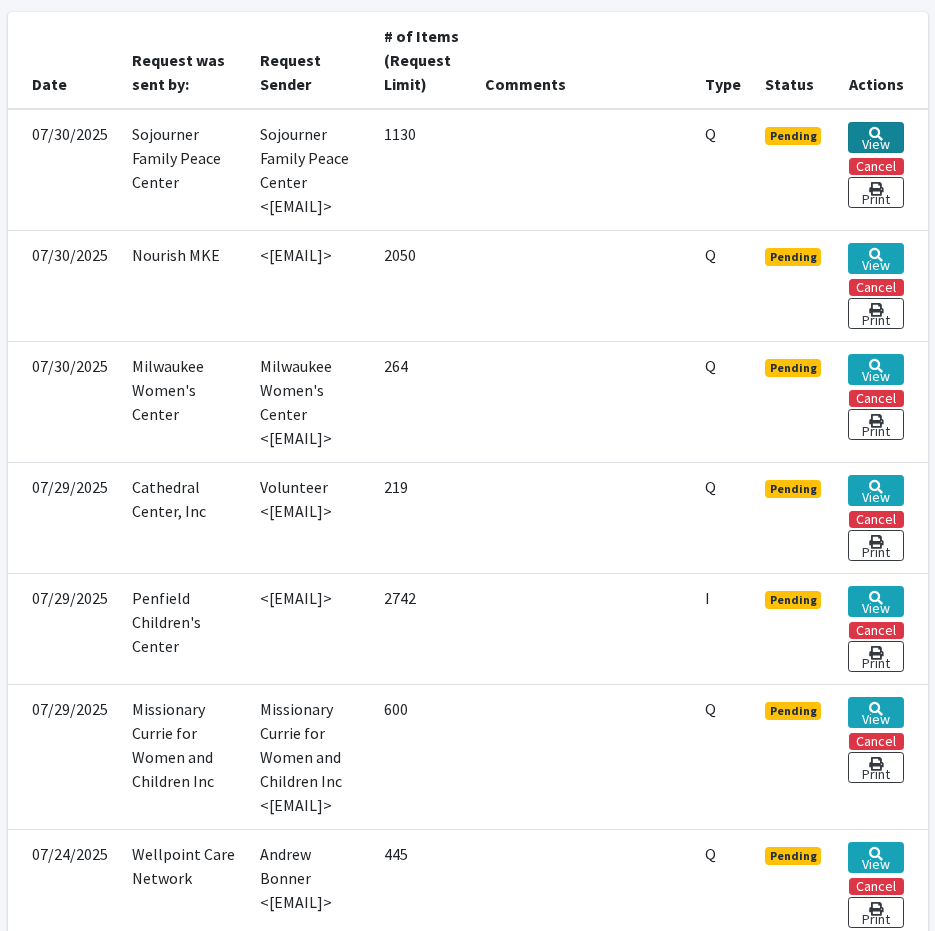 click on "View" at bounding box center (875, 137) 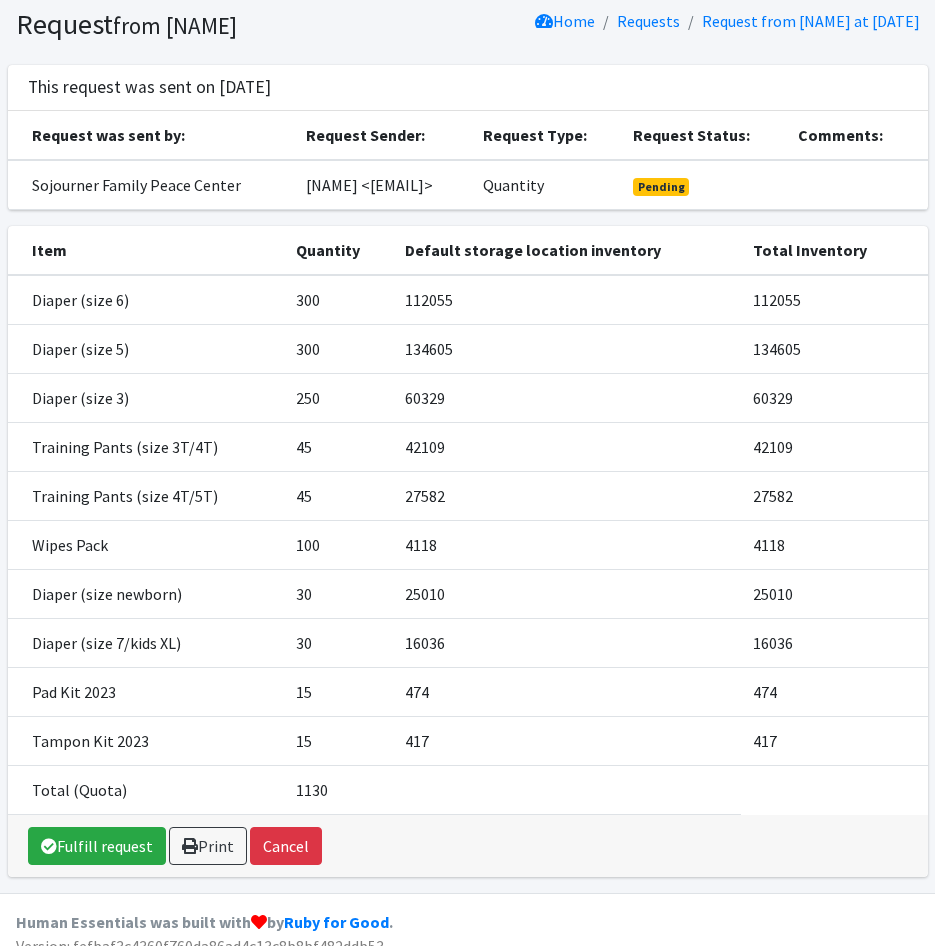 scroll, scrollTop: 0, scrollLeft: 0, axis: both 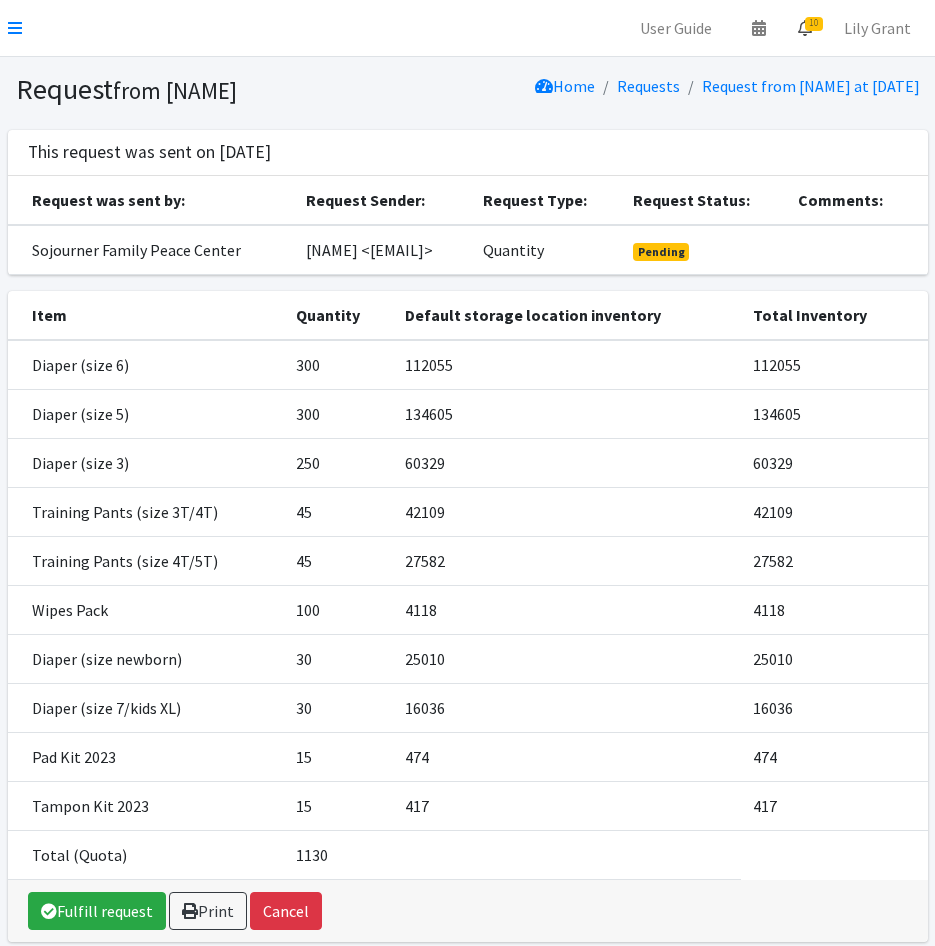 drag, startPoint x: 812, startPoint y: 3, endPoint x: 817, endPoint y: 20, distance: 17.720045 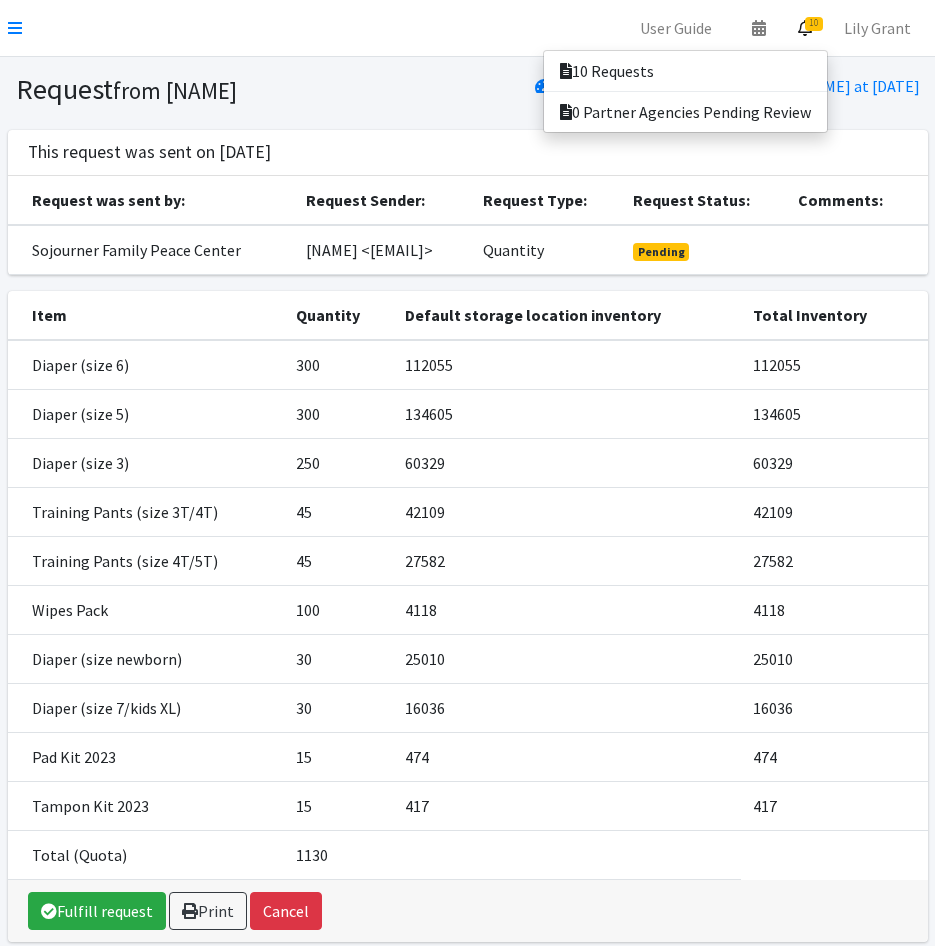 click at bounding box center [685, 91] 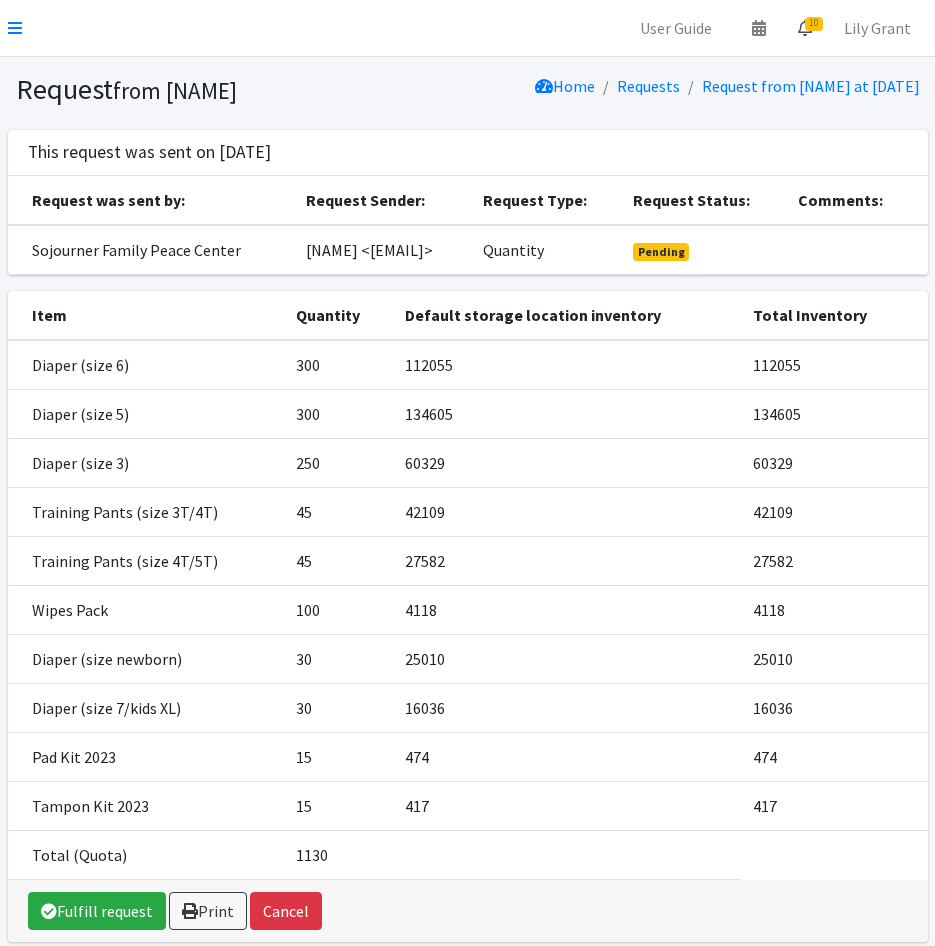 drag, startPoint x: 812, startPoint y: 23, endPoint x: 801, endPoint y: 31, distance: 13.601471 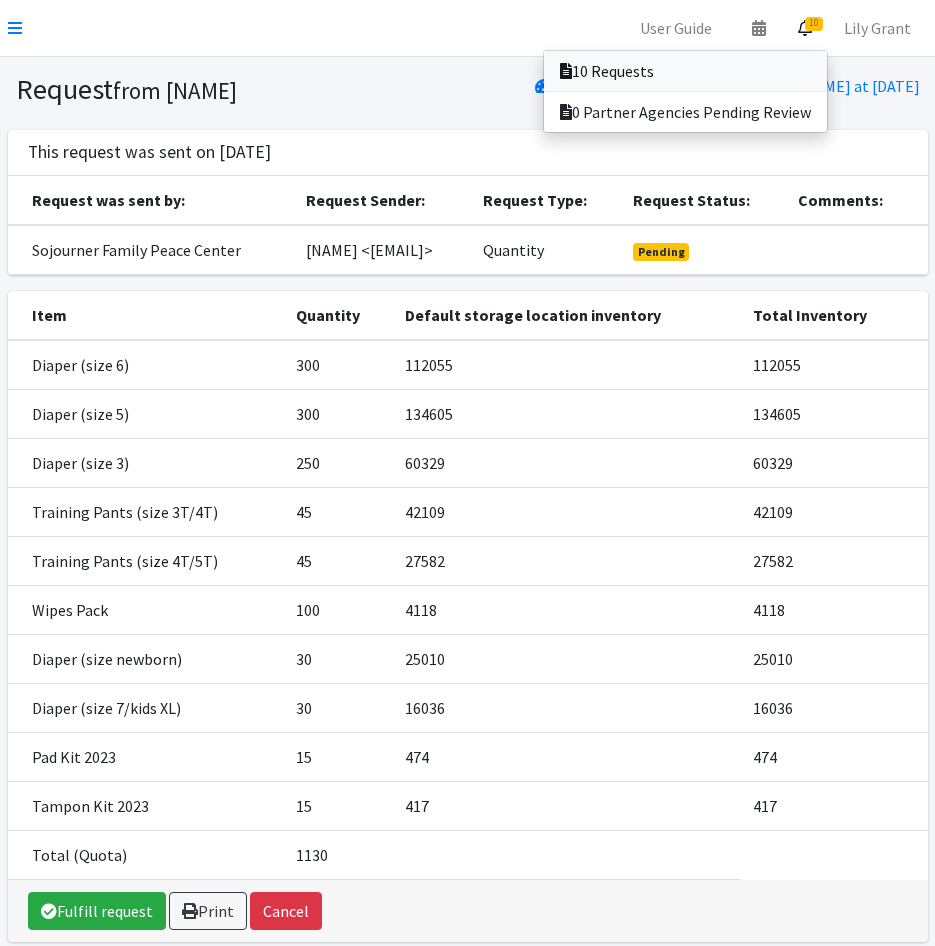 click on "10
Requests" at bounding box center (685, 71) 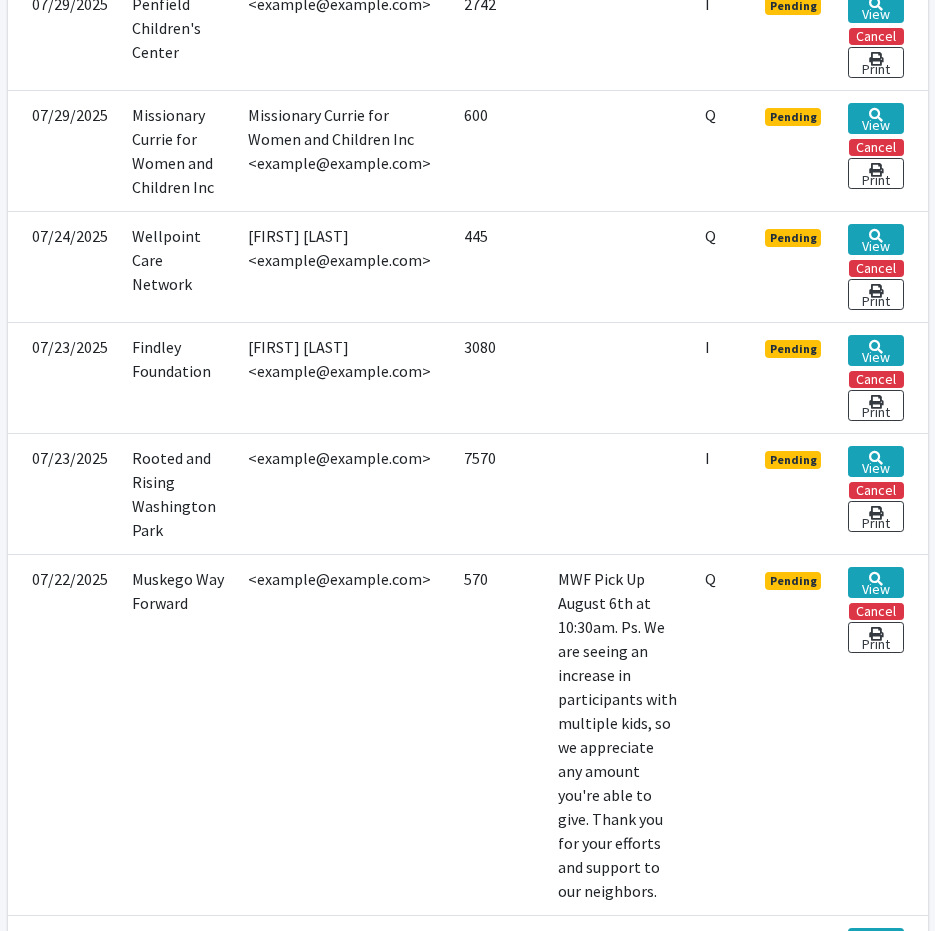 scroll, scrollTop: 1100, scrollLeft: 0, axis: vertical 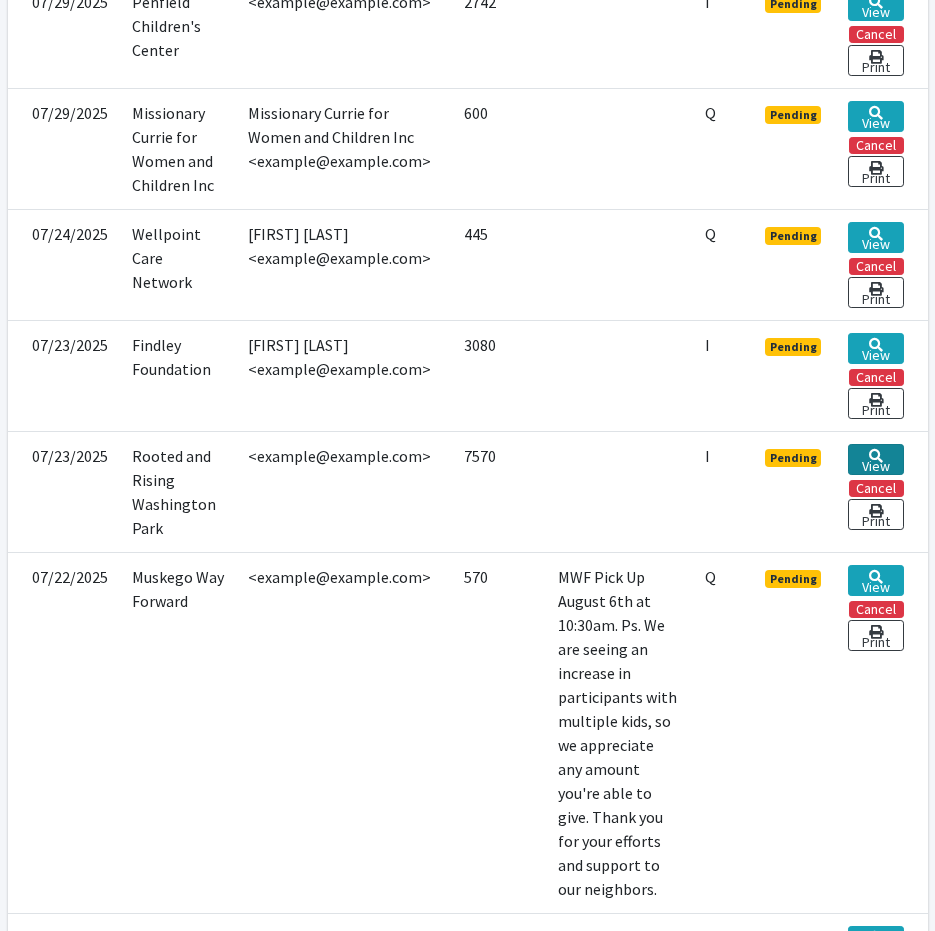 drag, startPoint x: 908, startPoint y: 462, endPoint x: 917, endPoint y: 469, distance: 11.401754 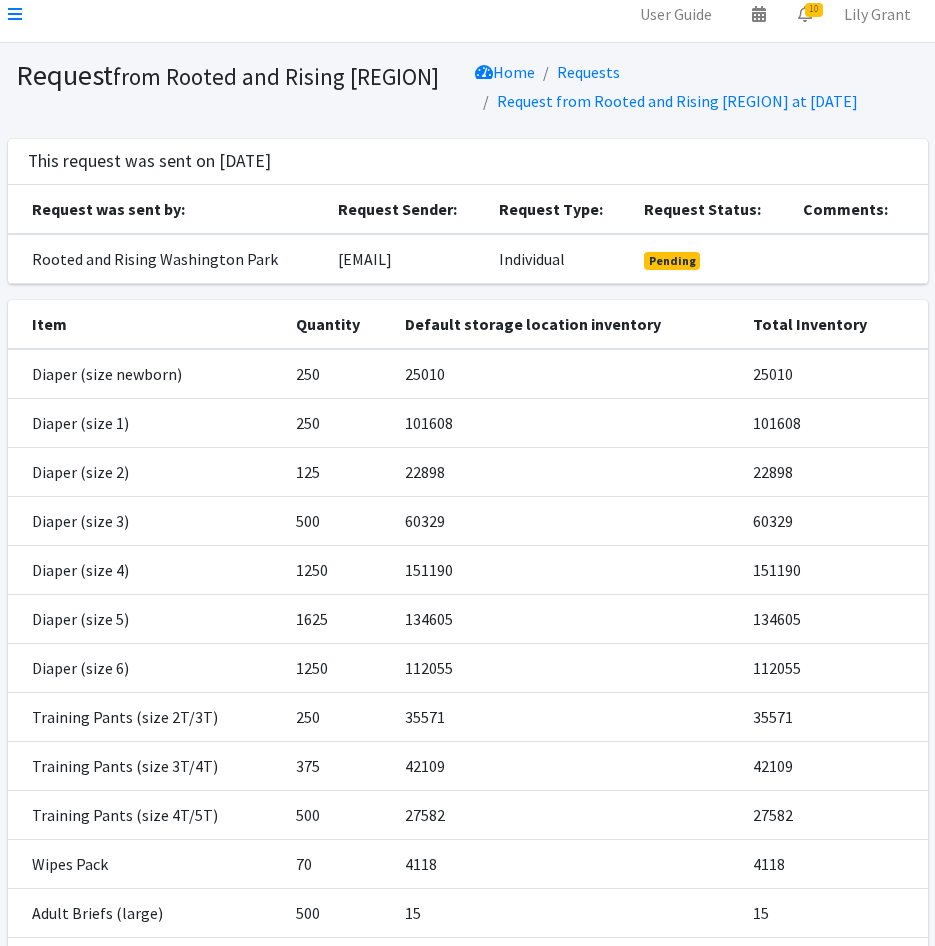 scroll, scrollTop: 300, scrollLeft: 0, axis: vertical 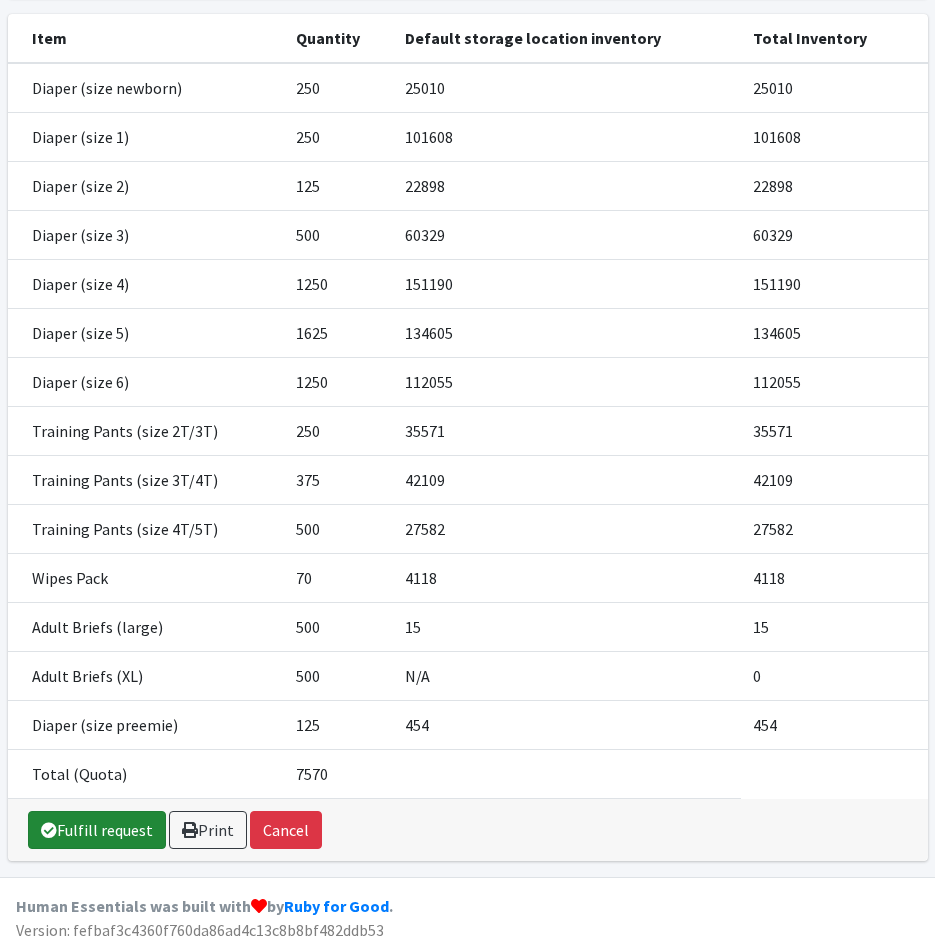 click on "Fulfill request" at bounding box center [97, 830] 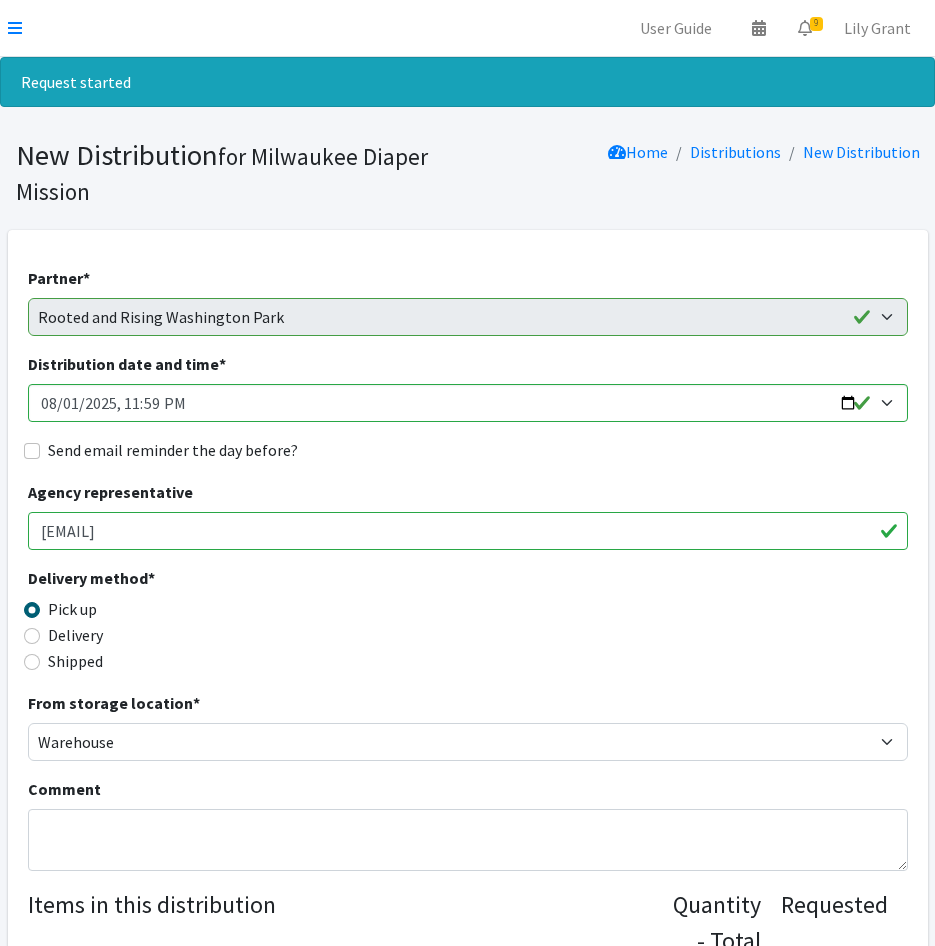 scroll, scrollTop: 0, scrollLeft: 0, axis: both 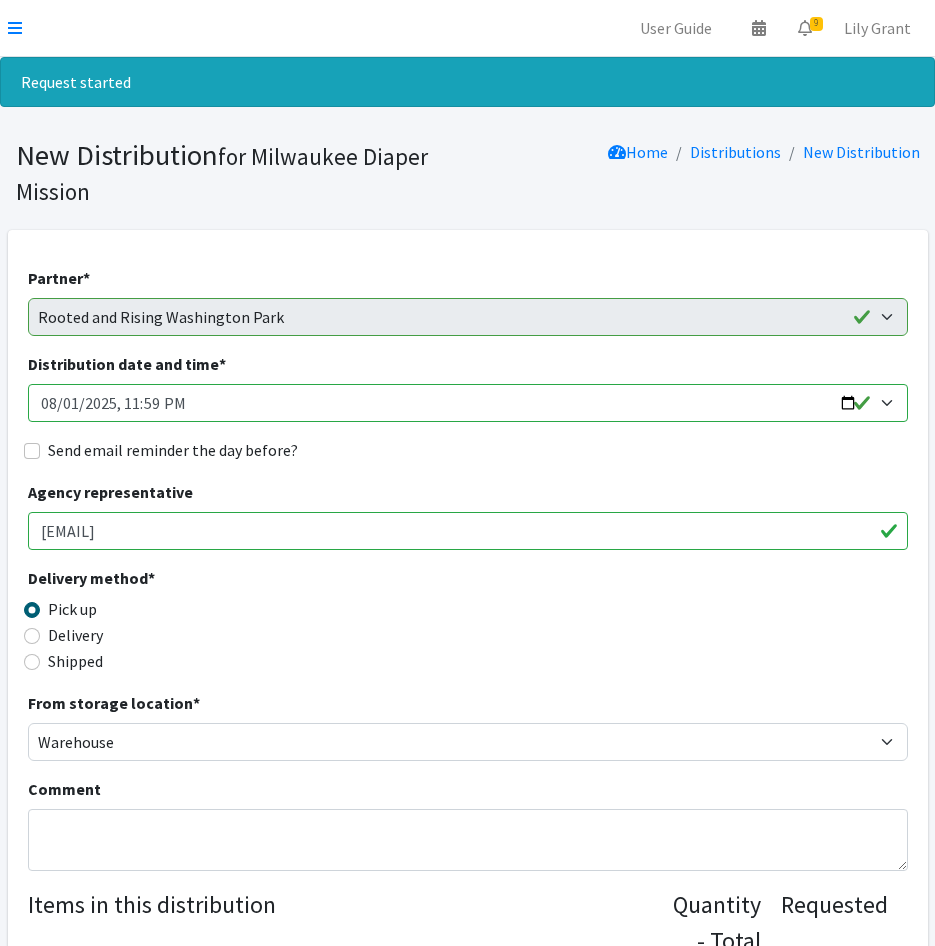 click on "Distribution date and time  *" at bounding box center [468, 403] 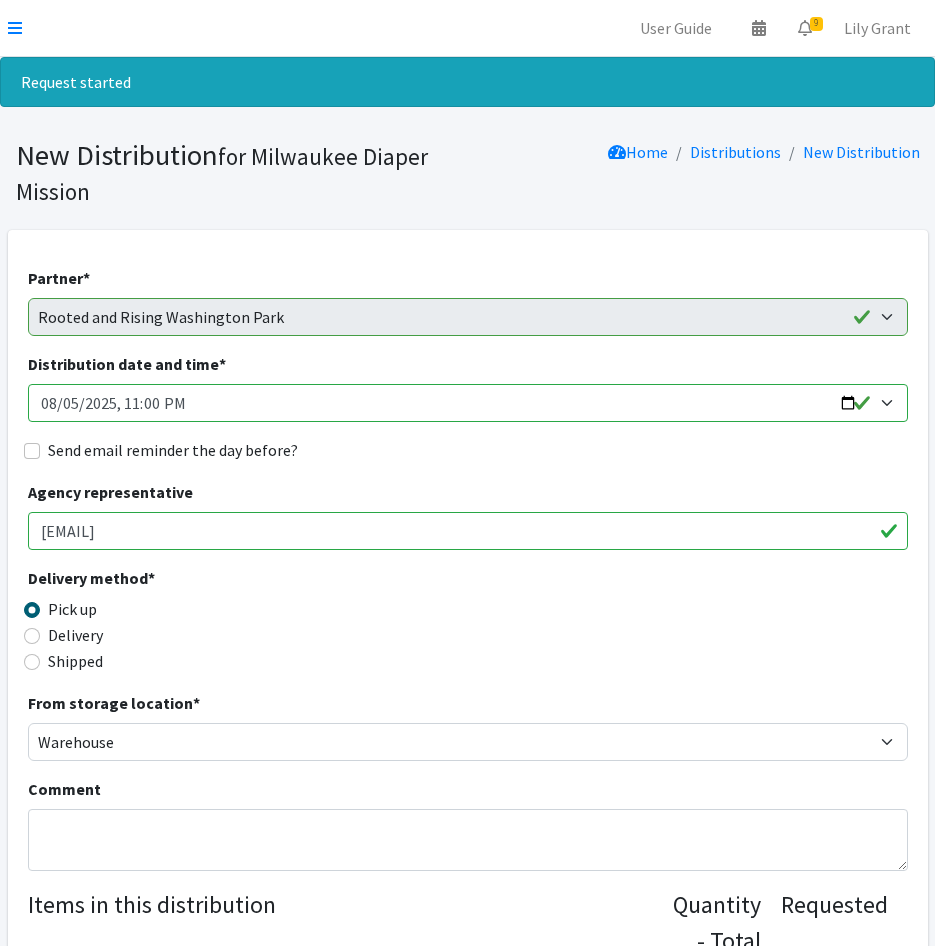 type on "2025-08-05T11:00" 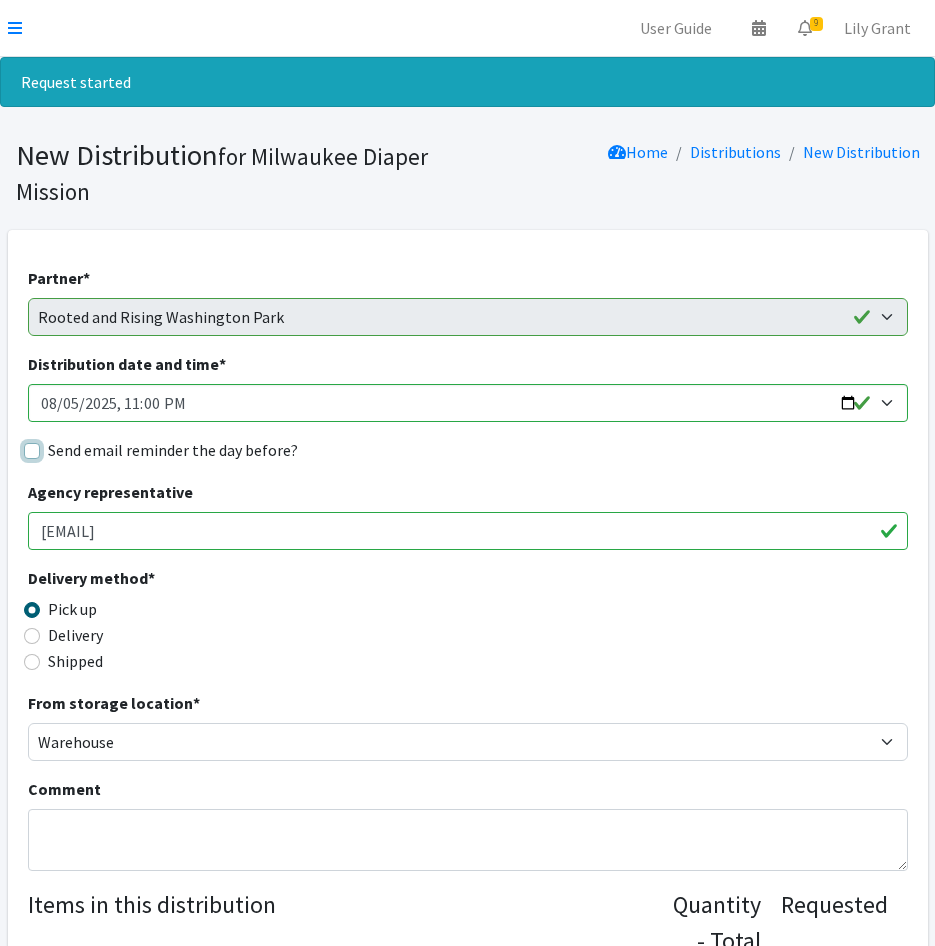 click on "Send email reminder the day before?" at bounding box center [32, 451] 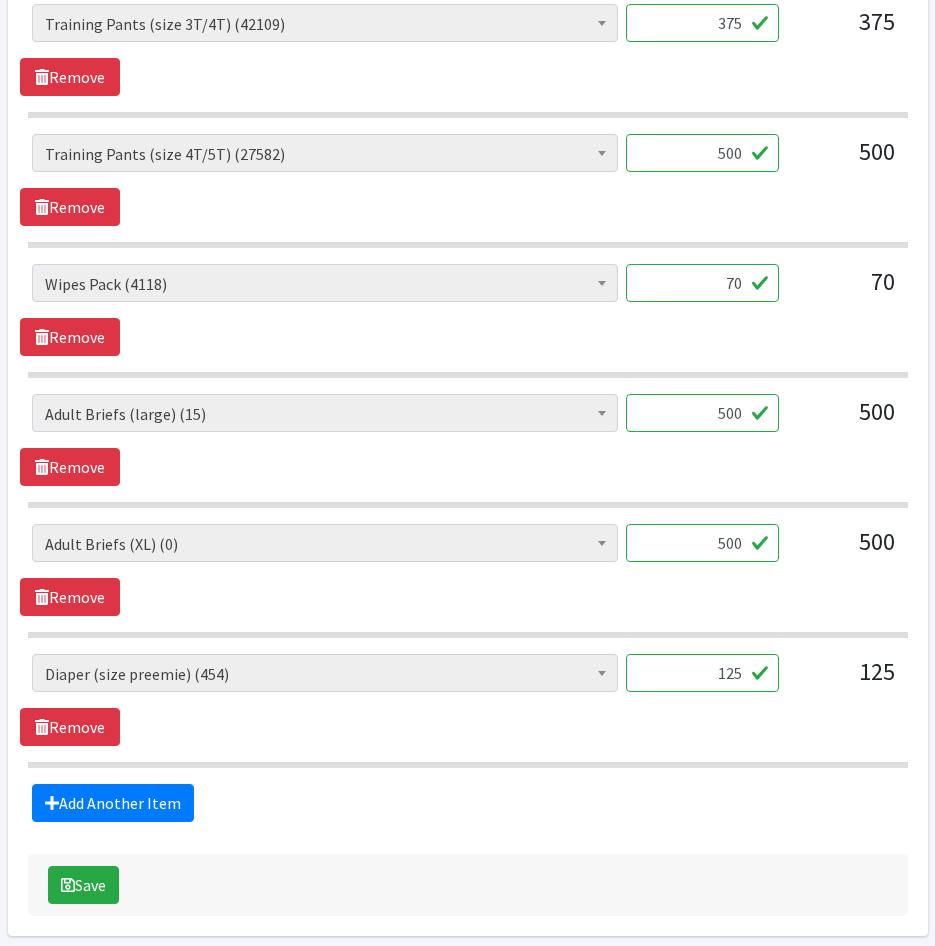 scroll, scrollTop: 2100, scrollLeft: 0, axis: vertical 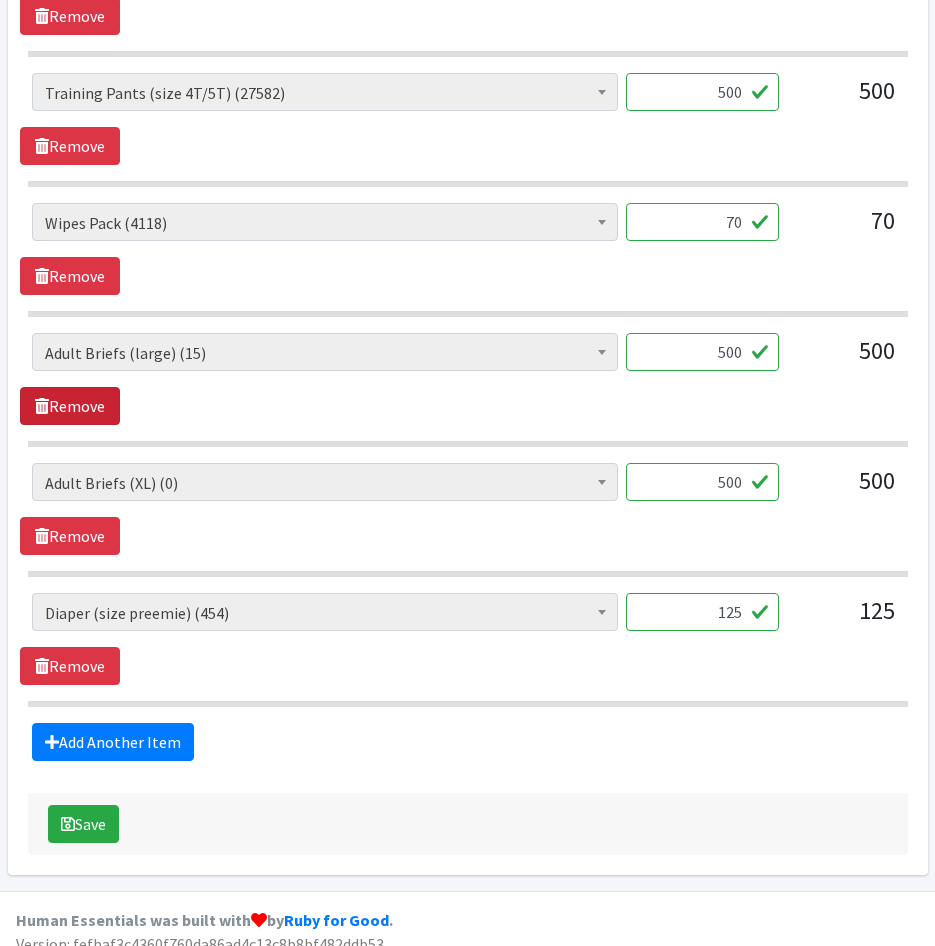 click on "Remove" at bounding box center (70, 406) 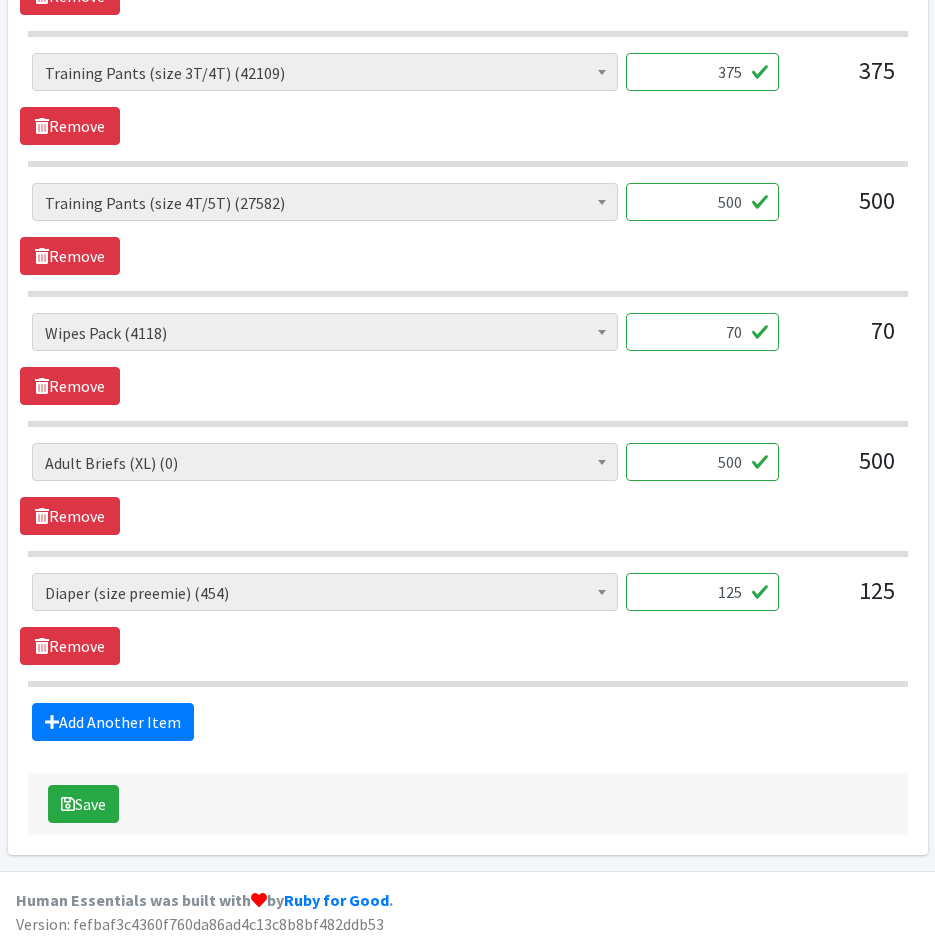 scroll, scrollTop: 1990, scrollLeft: 0, axis: vertical 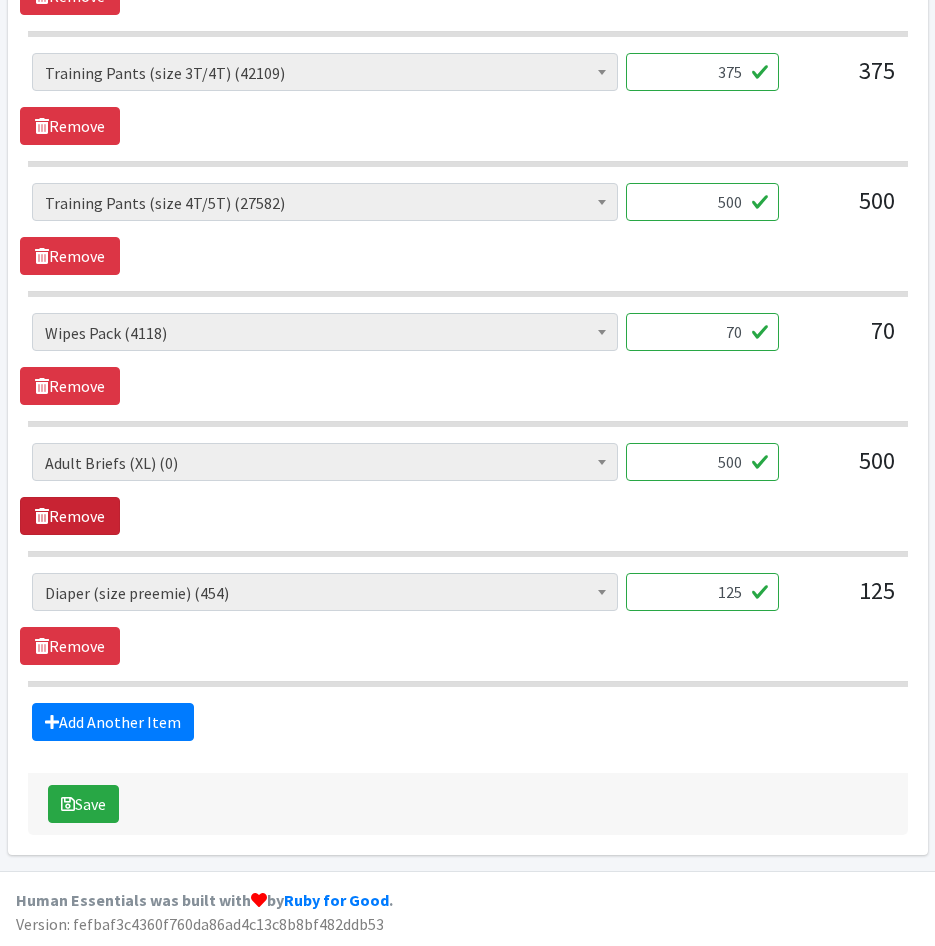 click on "Remove" at bounding box center (70, 516) 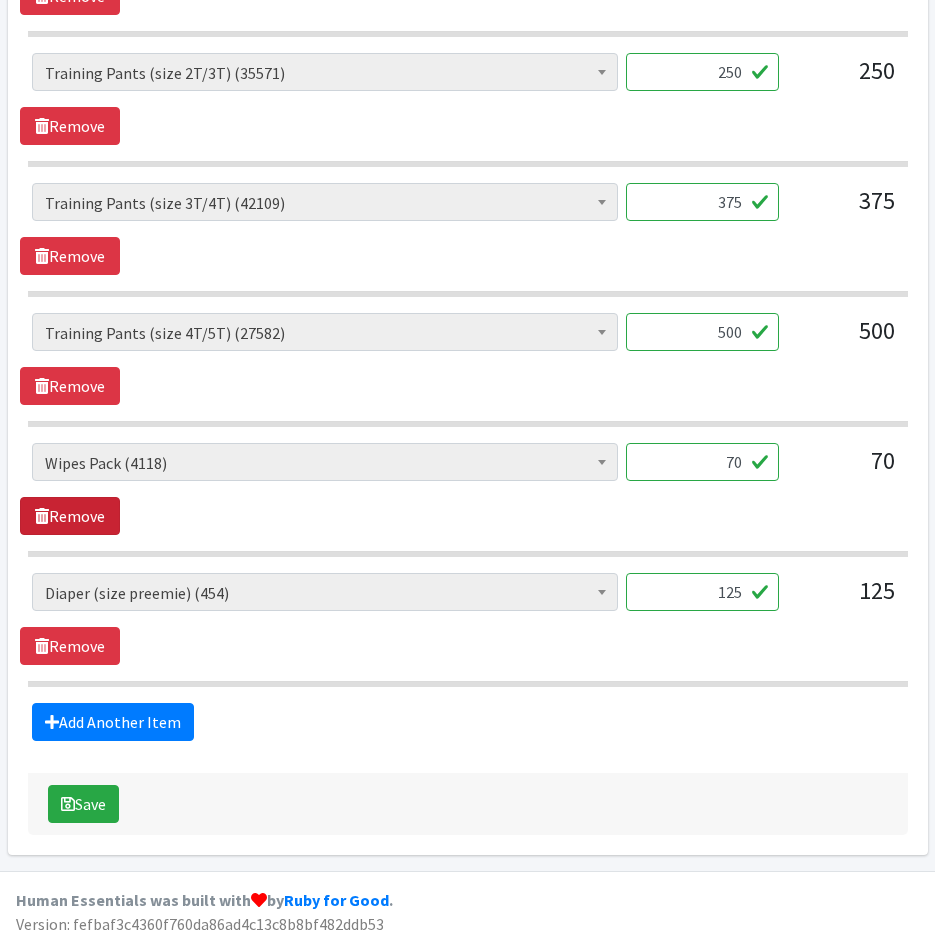 scroll, scrollTop: 1860, scrollLeft: 0, axis: vertical 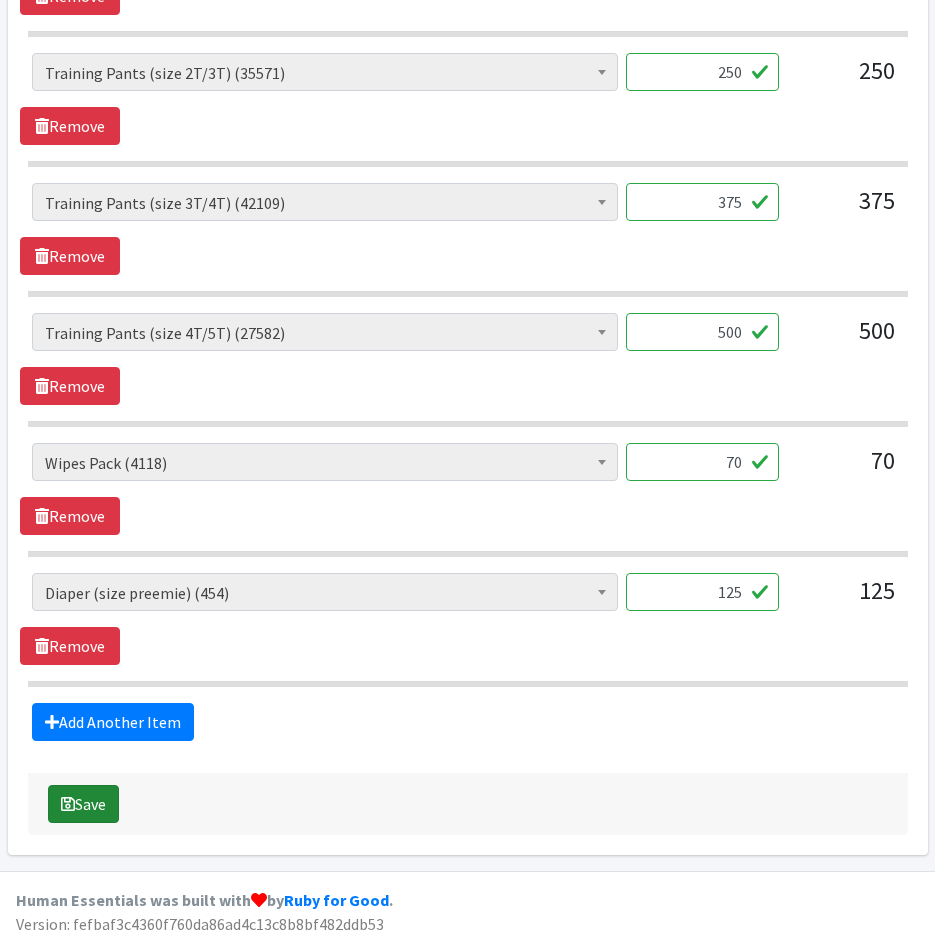 click at bounding box center (68, 804) 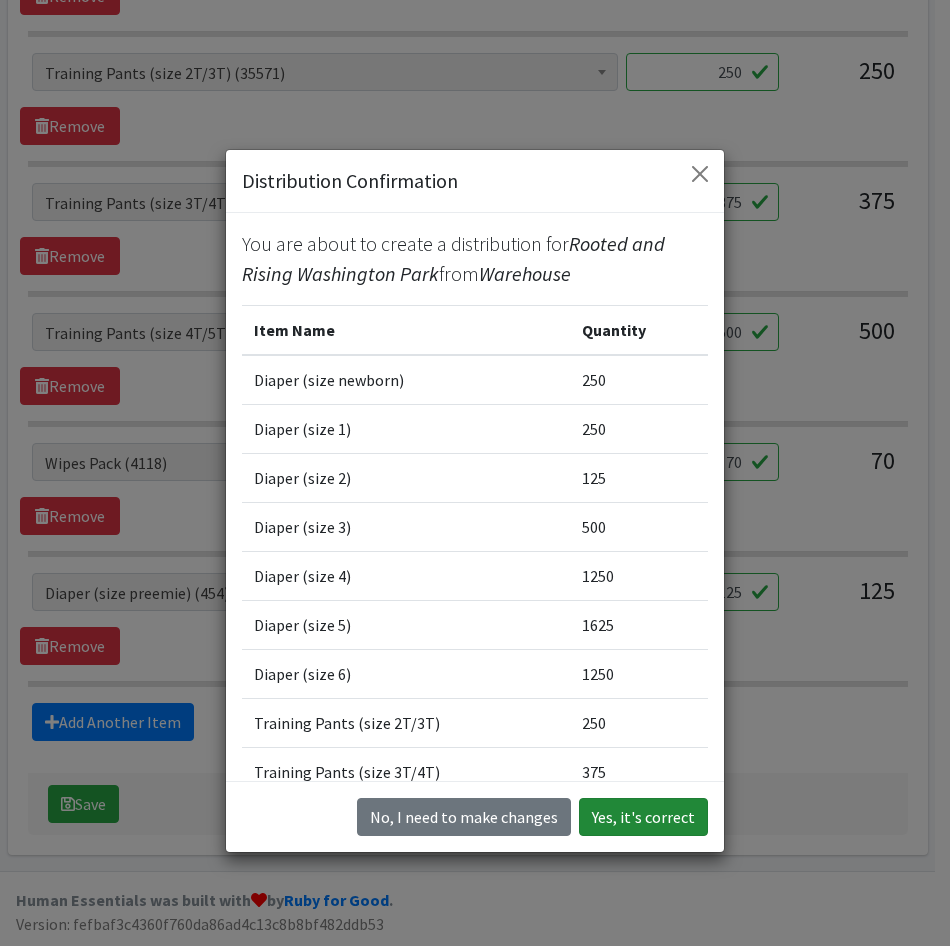 click on "Yes, it's correct" at bounding box center (643, 817) 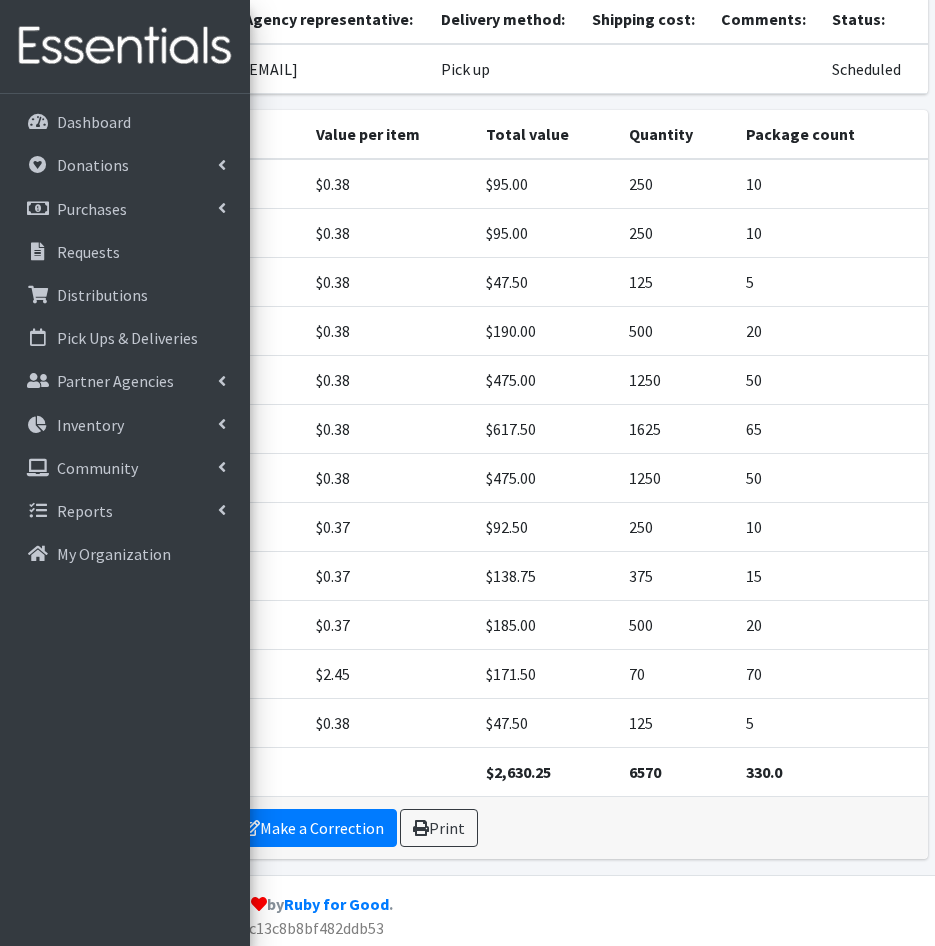 scroll, scrollTop: 0, scrollLeft: 0, axis: both 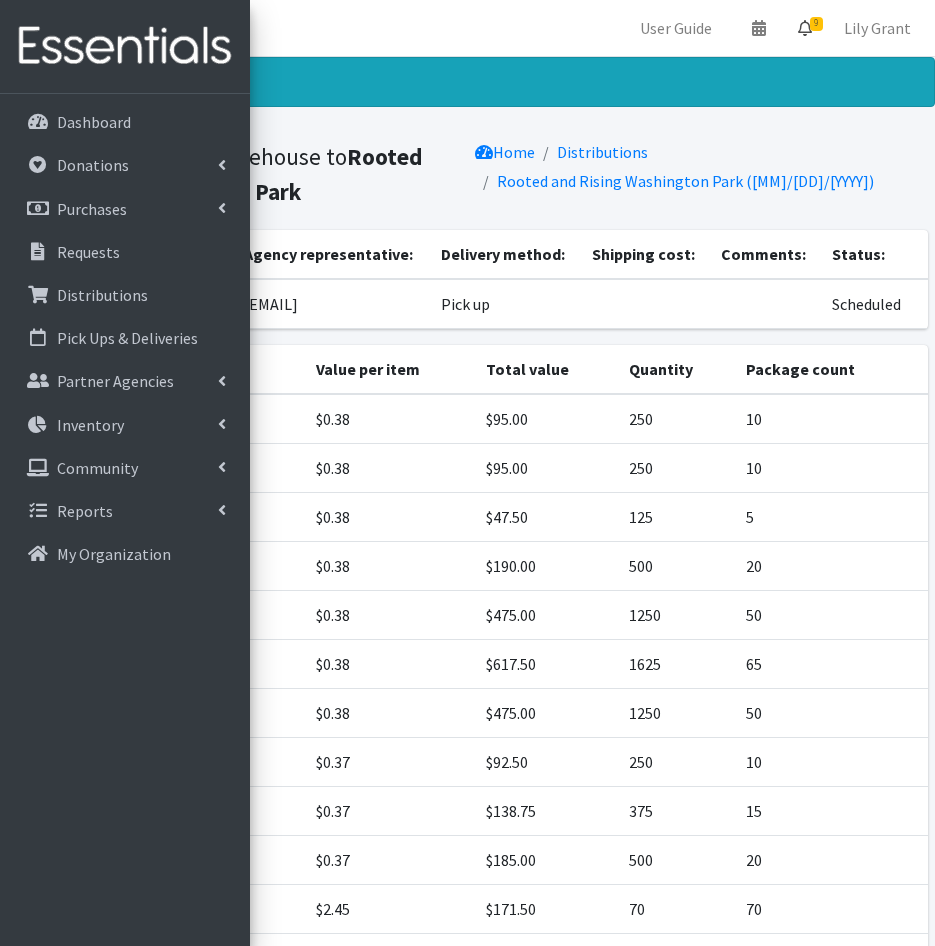 click on "9" at bounding box center [805, 28] 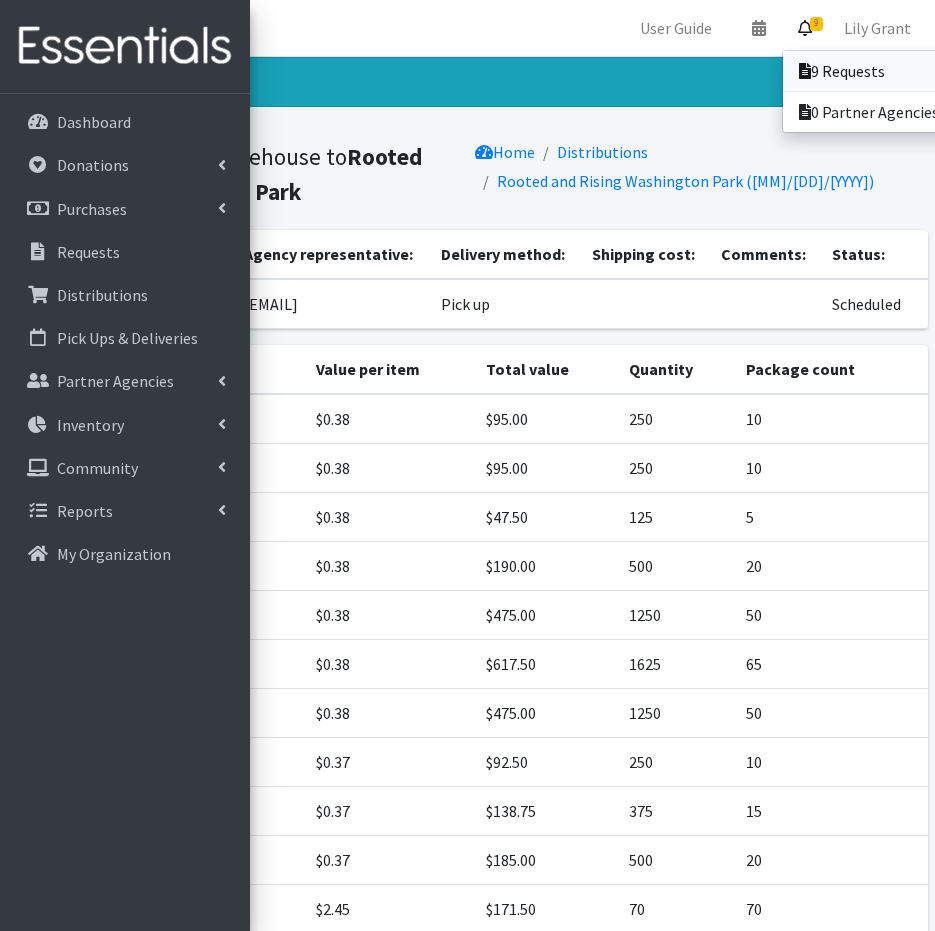 click on "9
Requests" at bounding box center (922, 71) 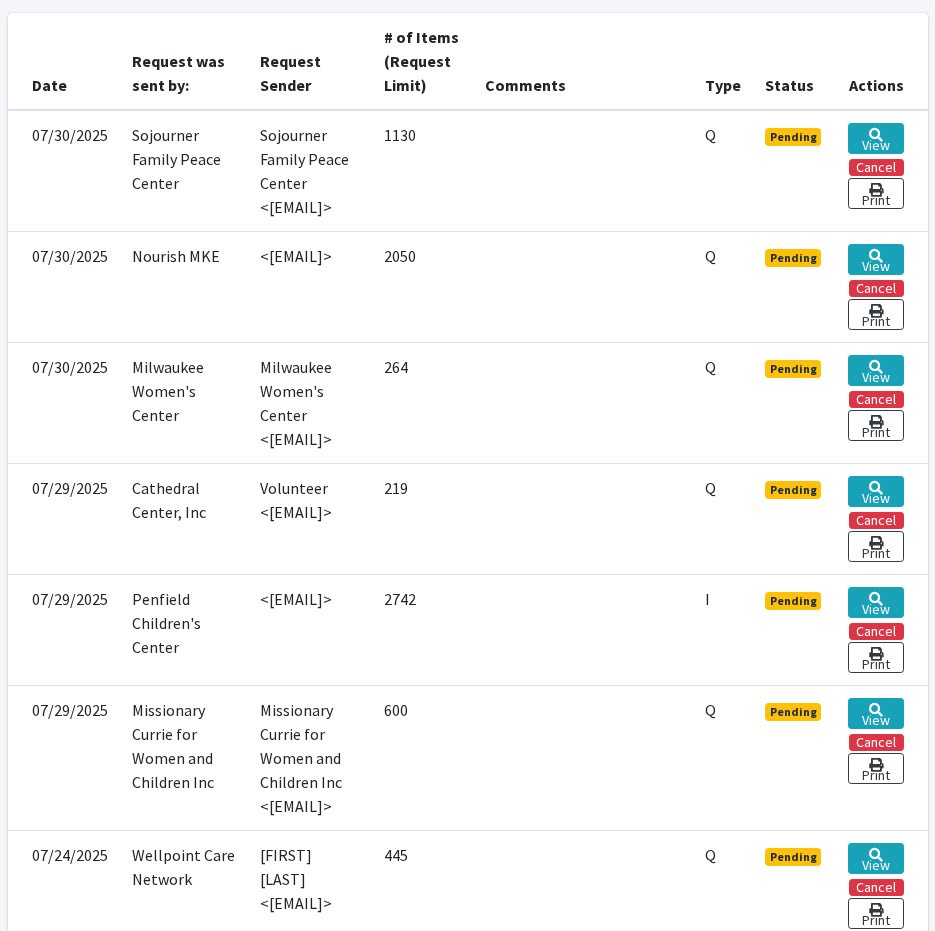 scroll, scrollTop: 500, scrollLeft: 0, axis: vertical 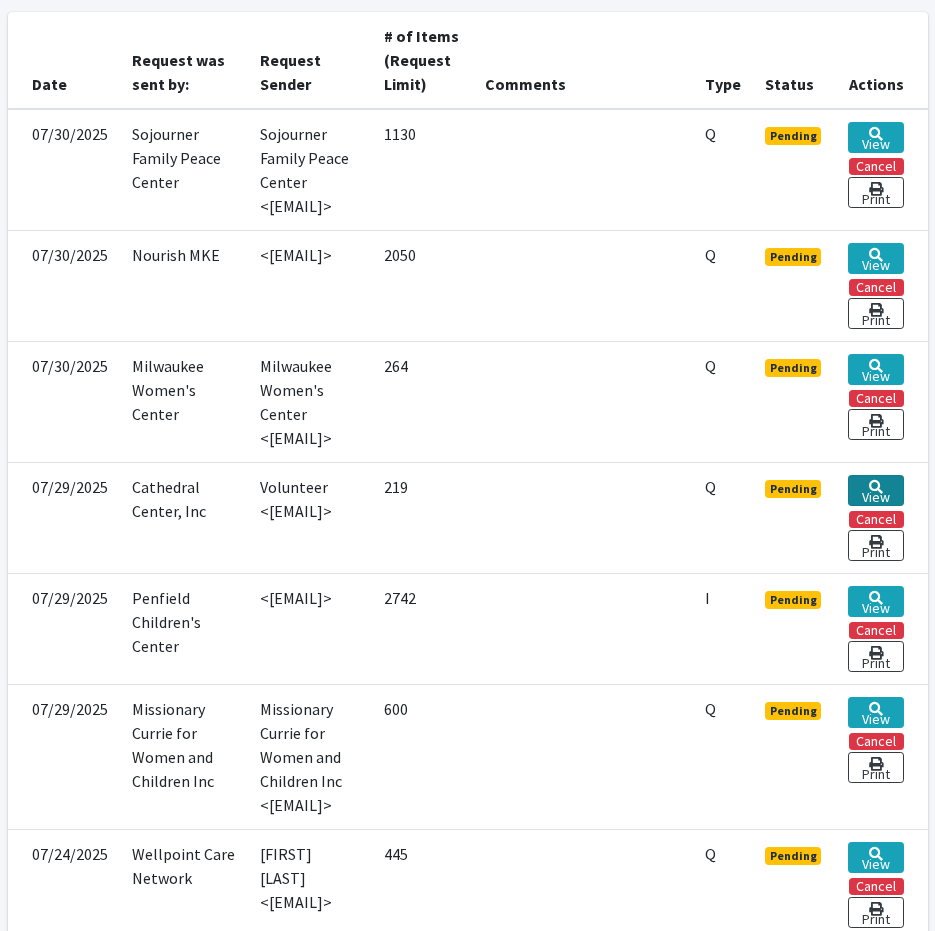 click on "View" at bounding box center [875, 490] 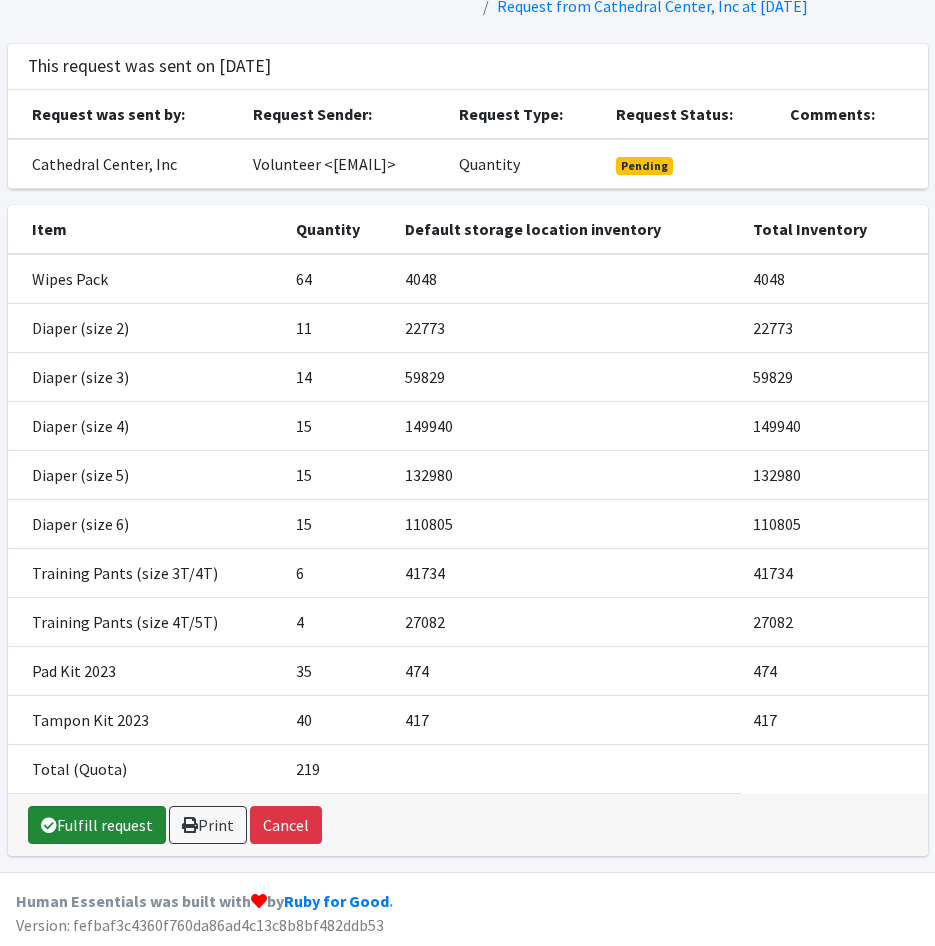 scroll, scrollTop: 110, scrollLeft: 0, axis: vertical 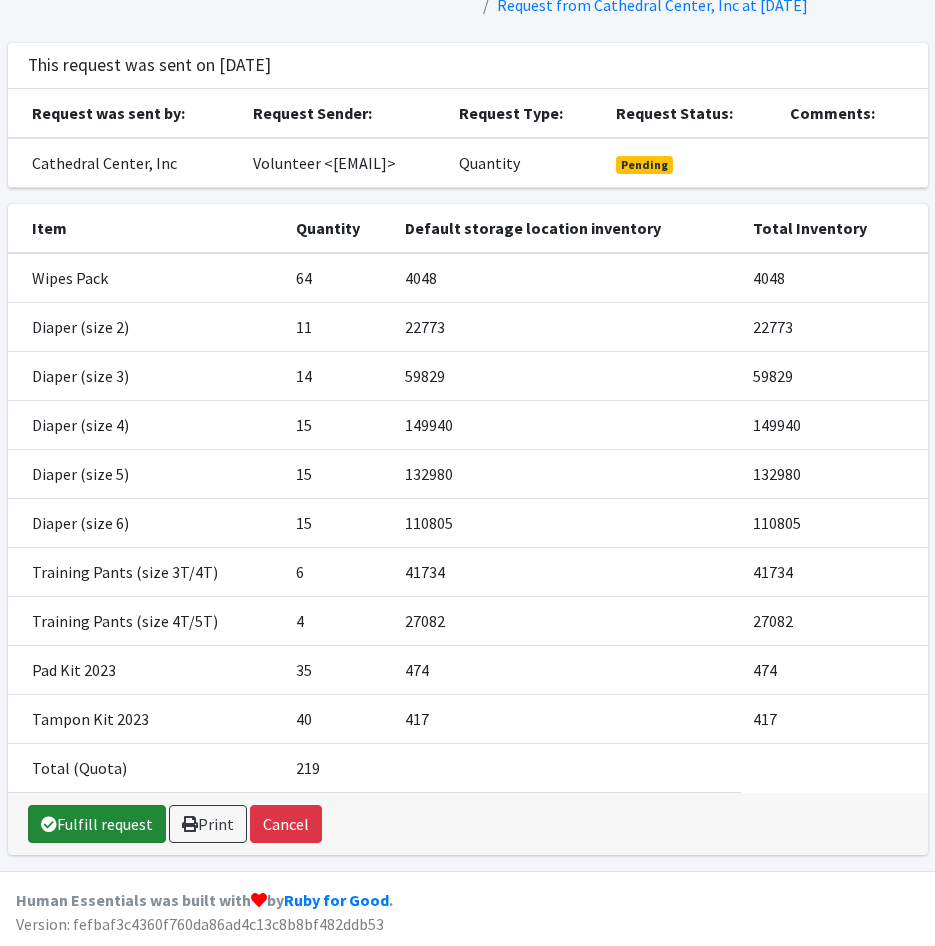 click on "Fulfill request" at bounding box center [97, 824] 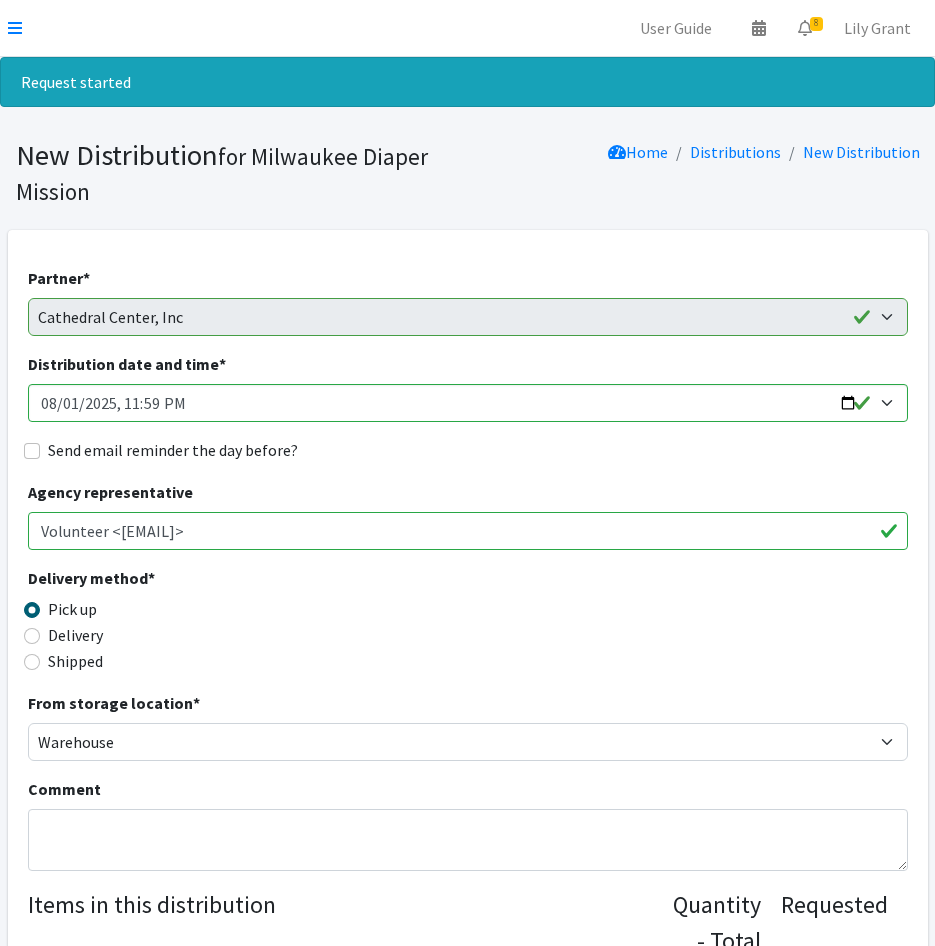 scroll, scrollTop: 0, scrollLeft: 0, axis: both 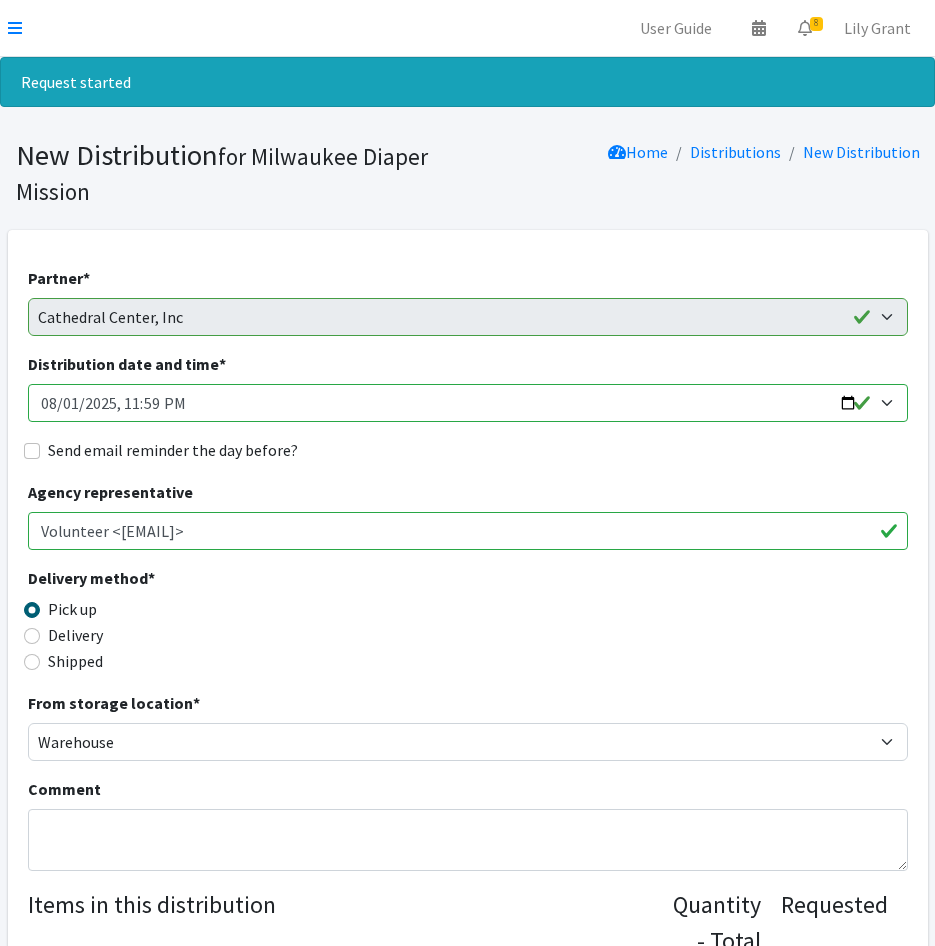 click on "Distribution date and time  *" at bounding box center (468, 403) 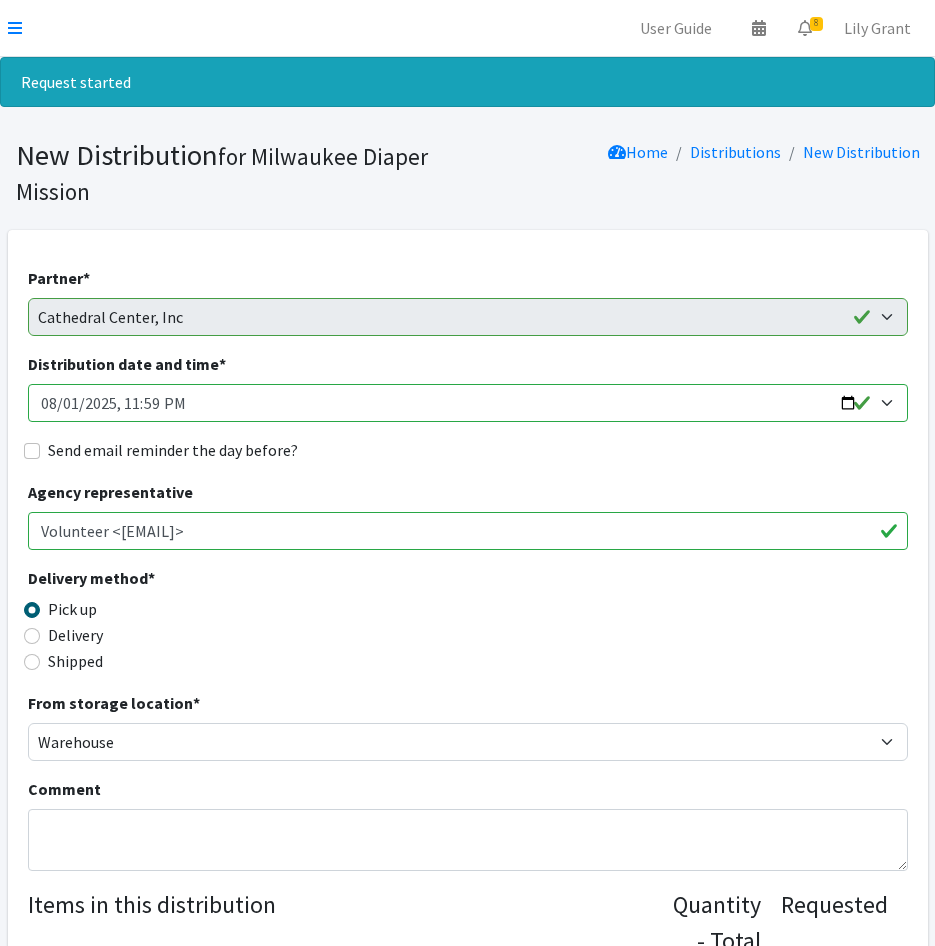type on "2025-08-05T12:00" 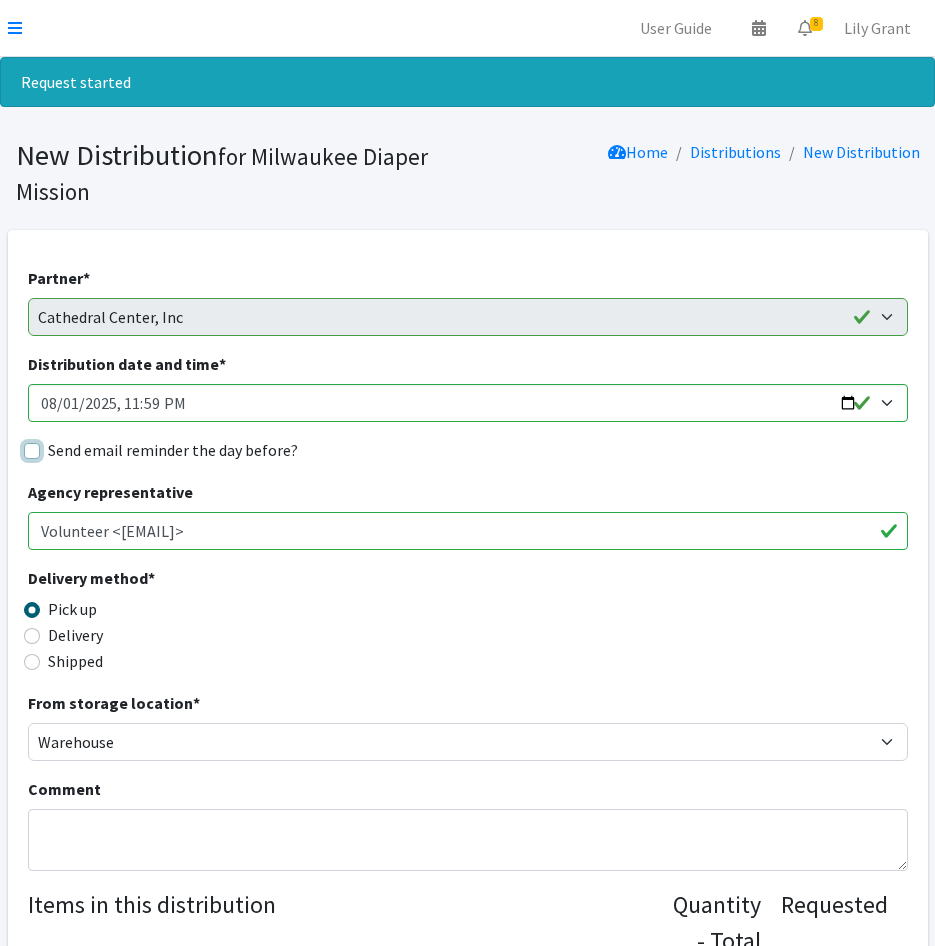 click on "Send email reminder the day before?" at bounding box center (32, 451) 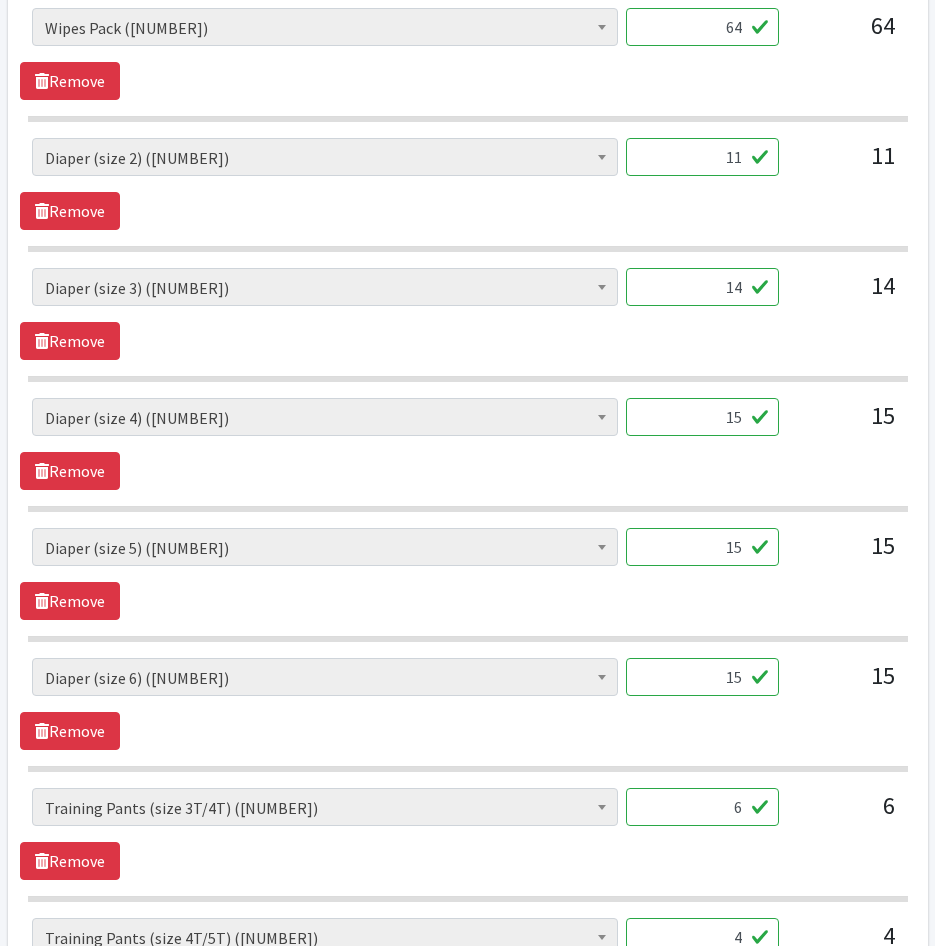 scroll, scrollTop: 1000, scrollLeft: 0, axis: vertical 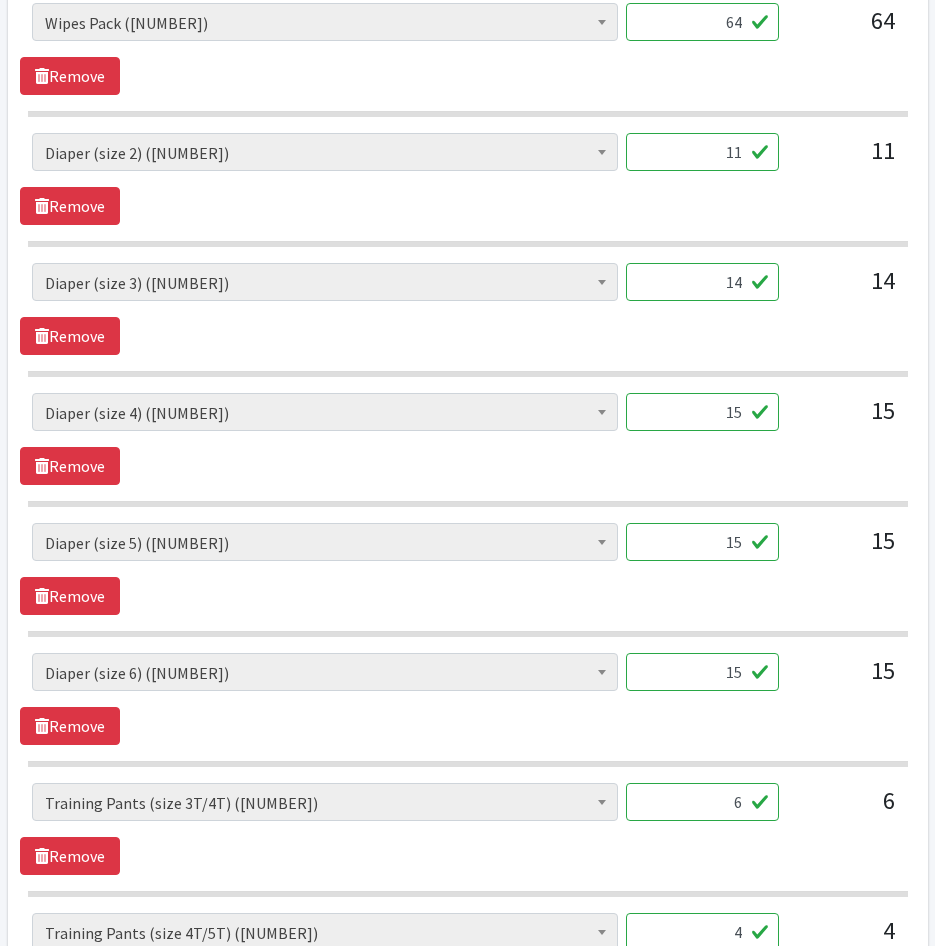 drag, startPoint x: 700, startPoint y: 152, endPoint x: 839, endPoint y: 151, distance: 139.0036 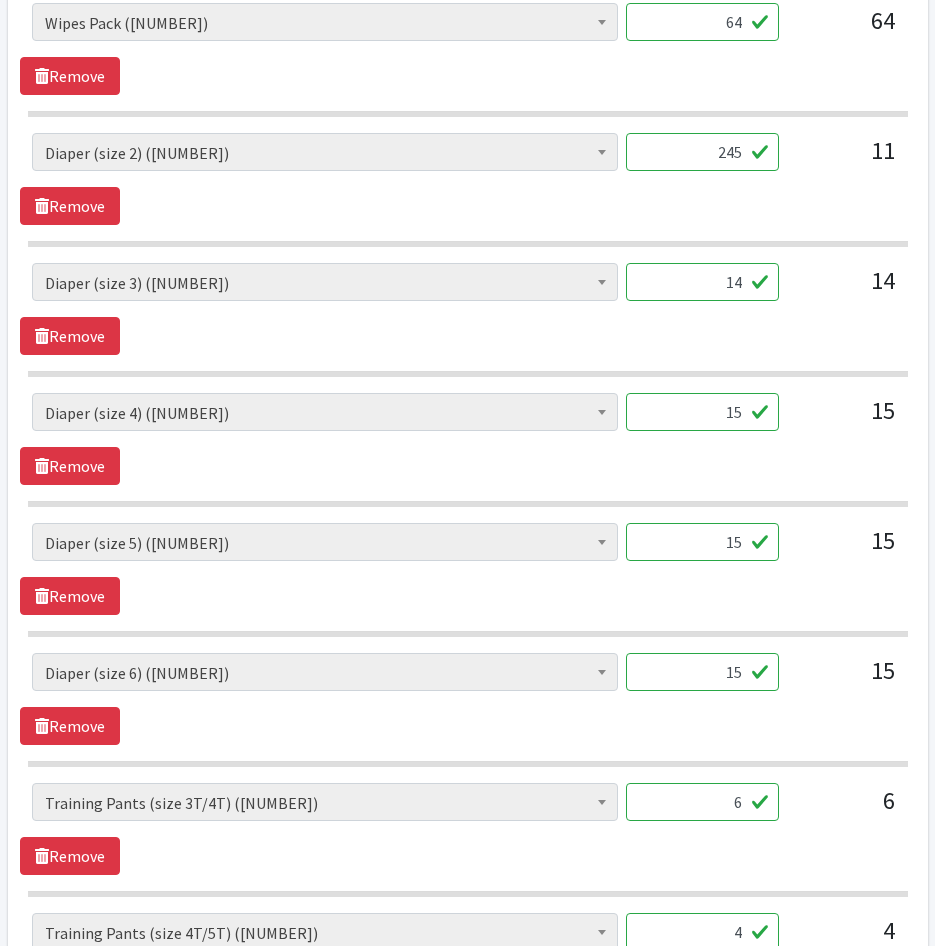 type on "245" 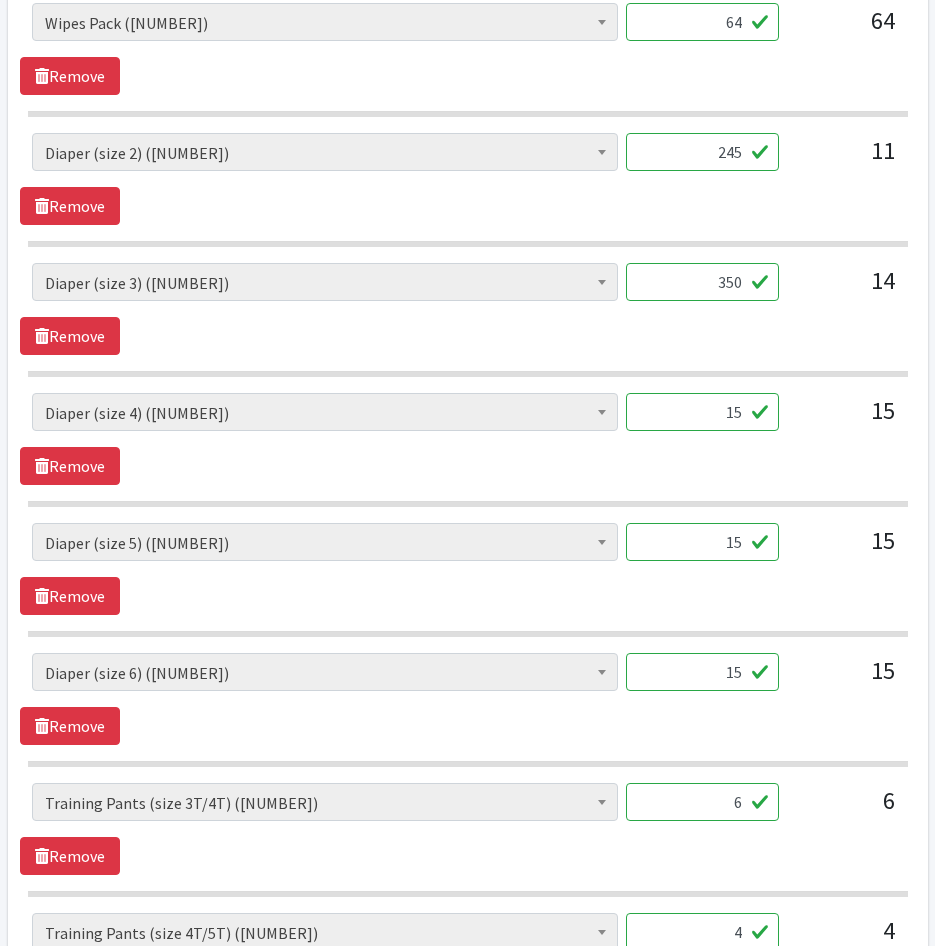 type on "350" 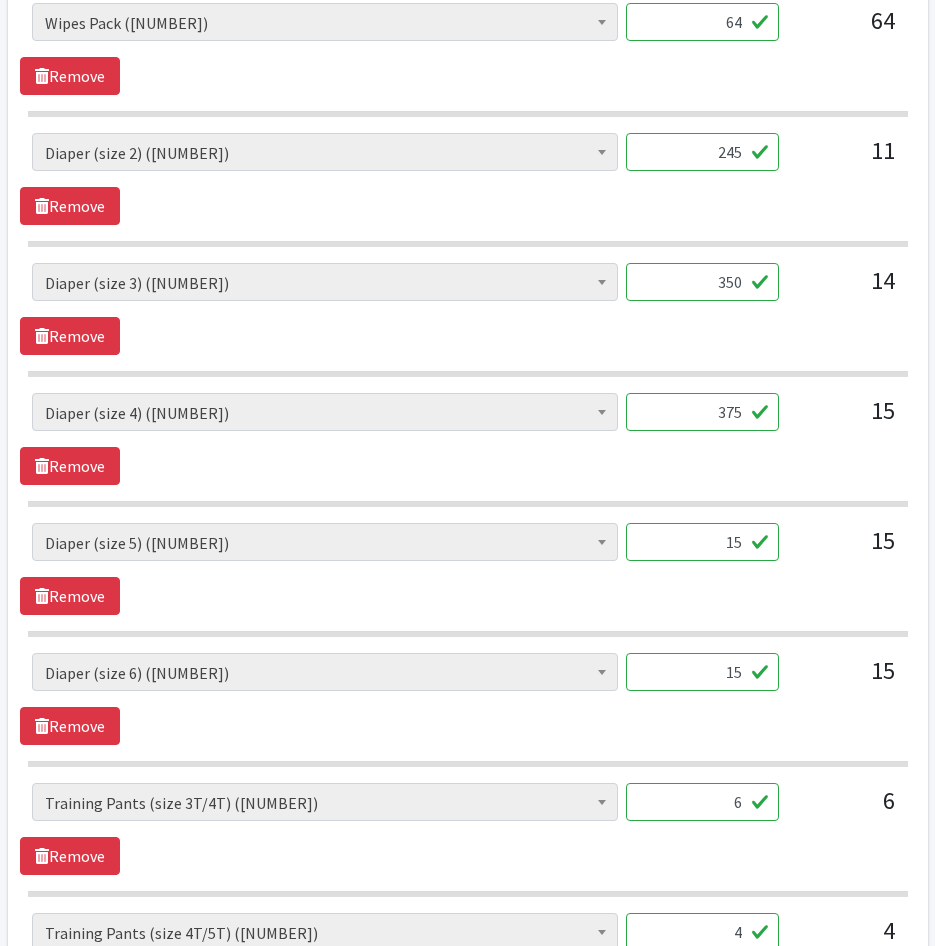 type on "375" 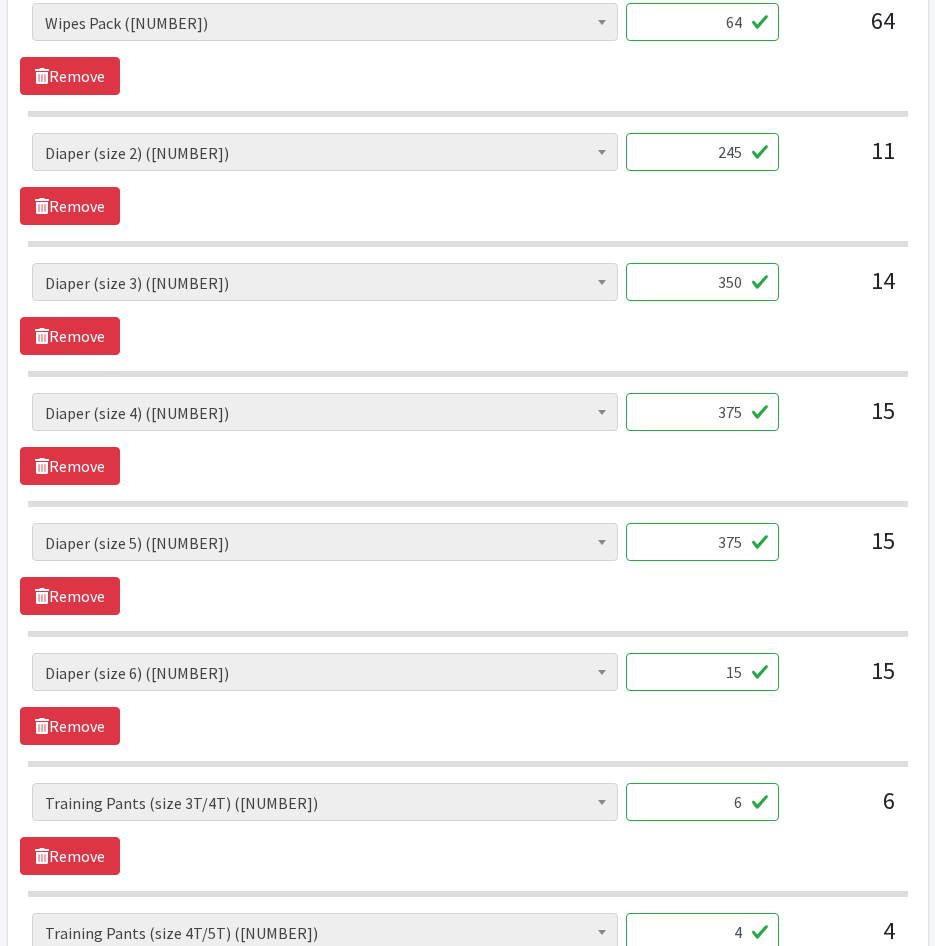type on "375" 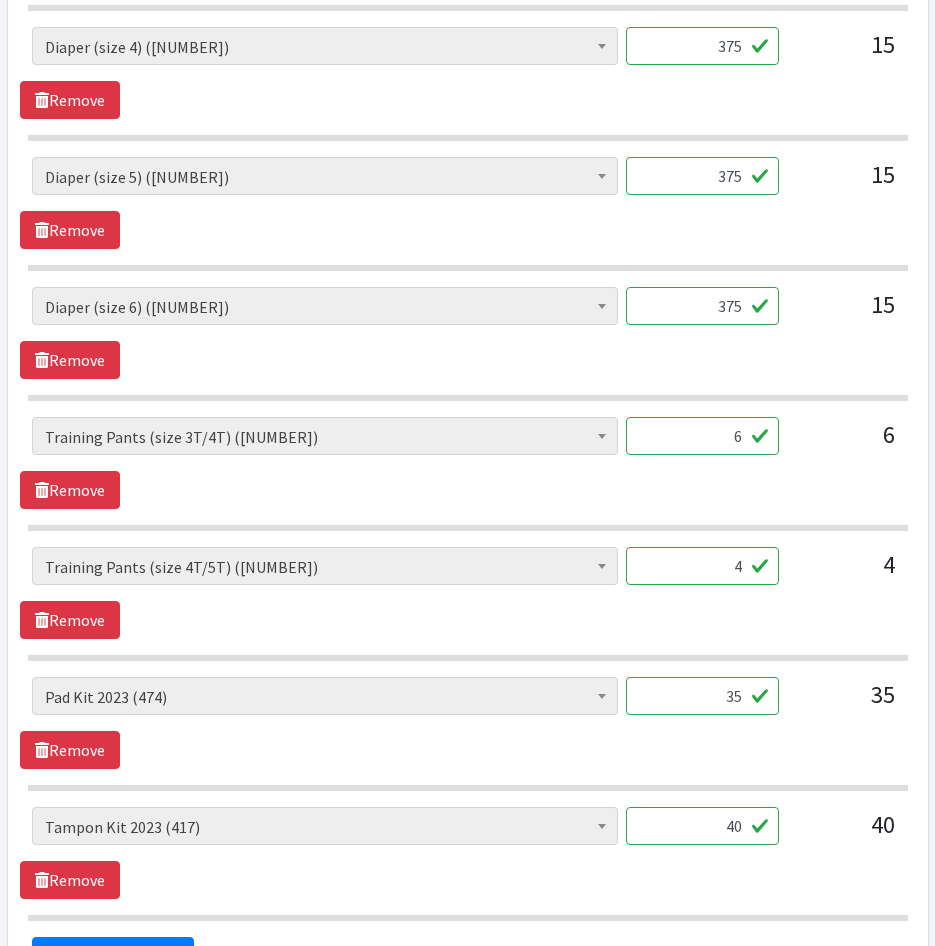scroll, scrollTop: 1400, scrollLeft: 0, axis: vertical 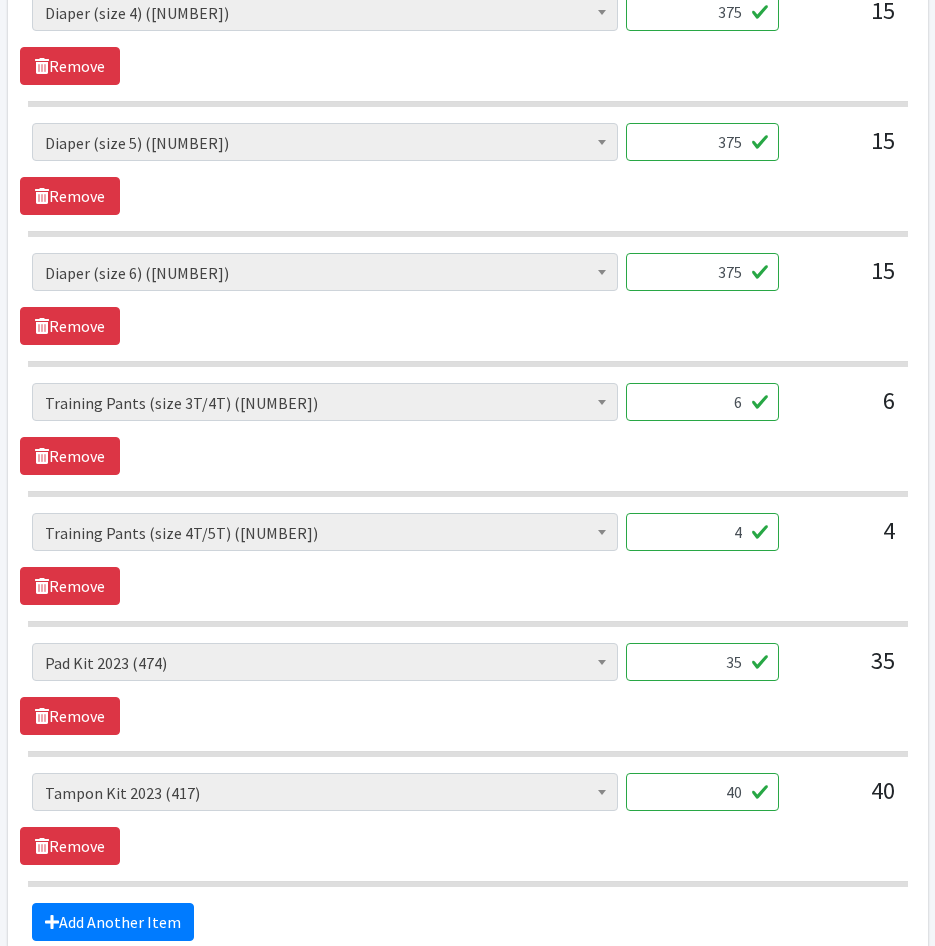 type on "375" 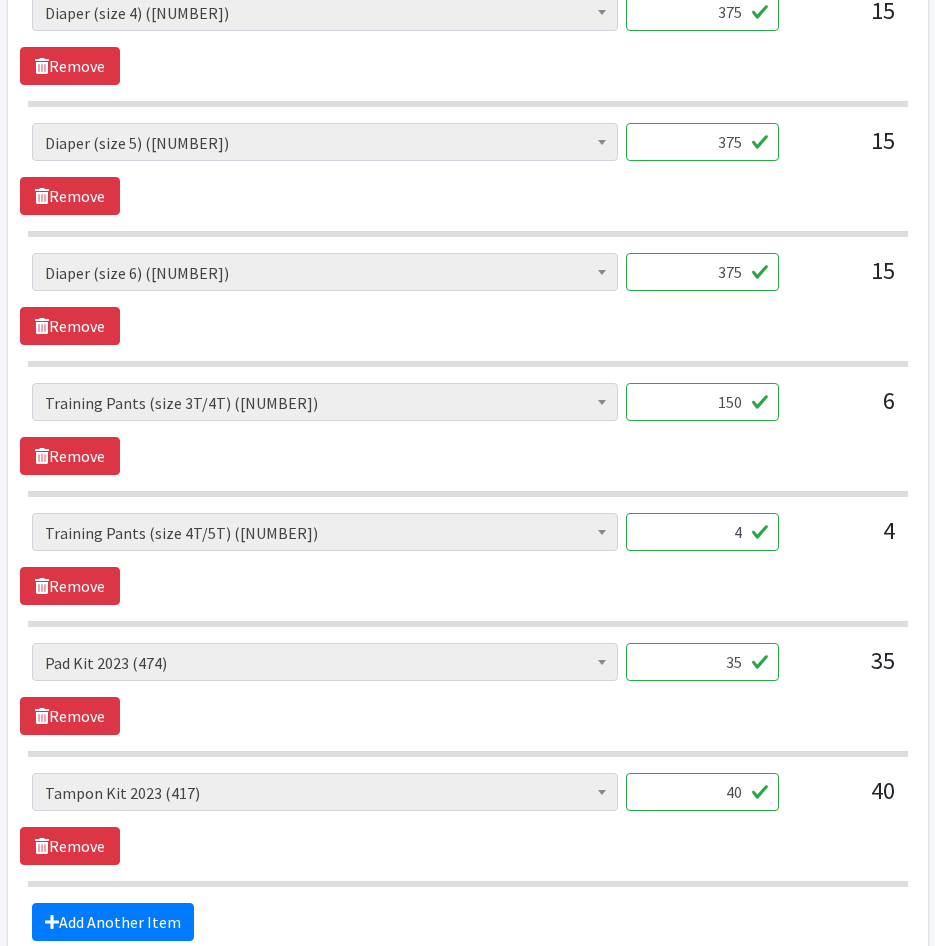 type on "150" 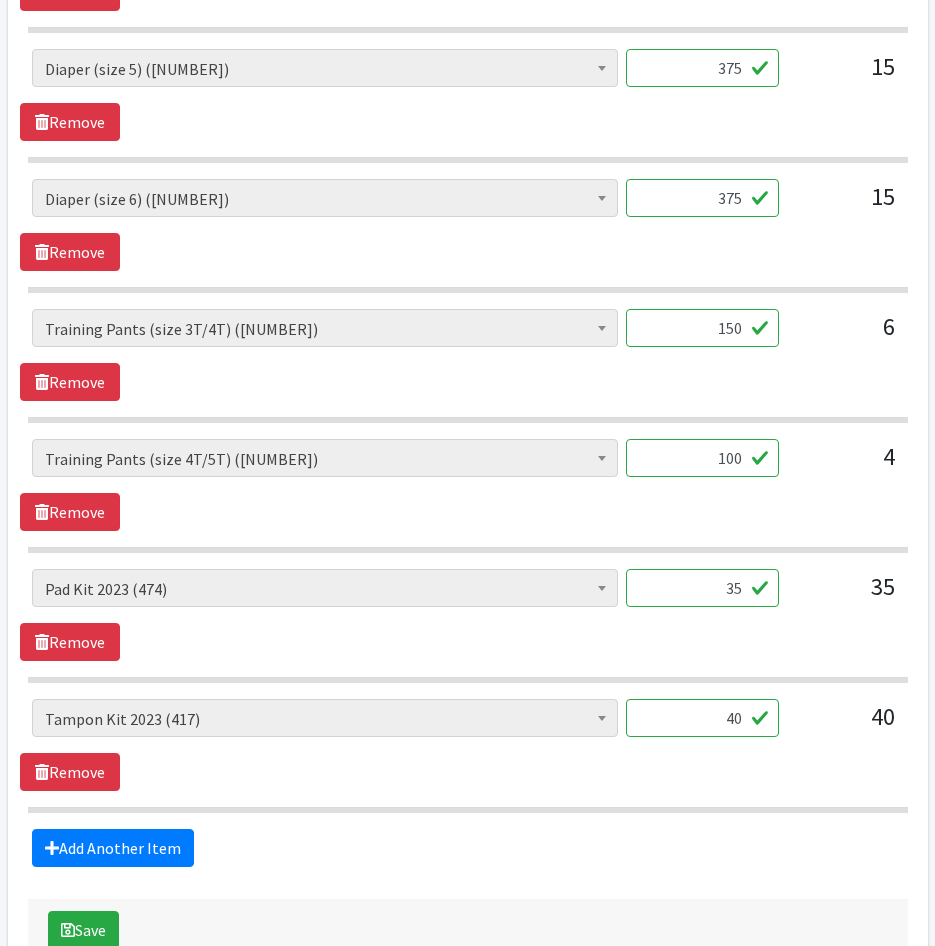 scroll, scrollTop: 1600, scrollLeft: 0, axis: vertical 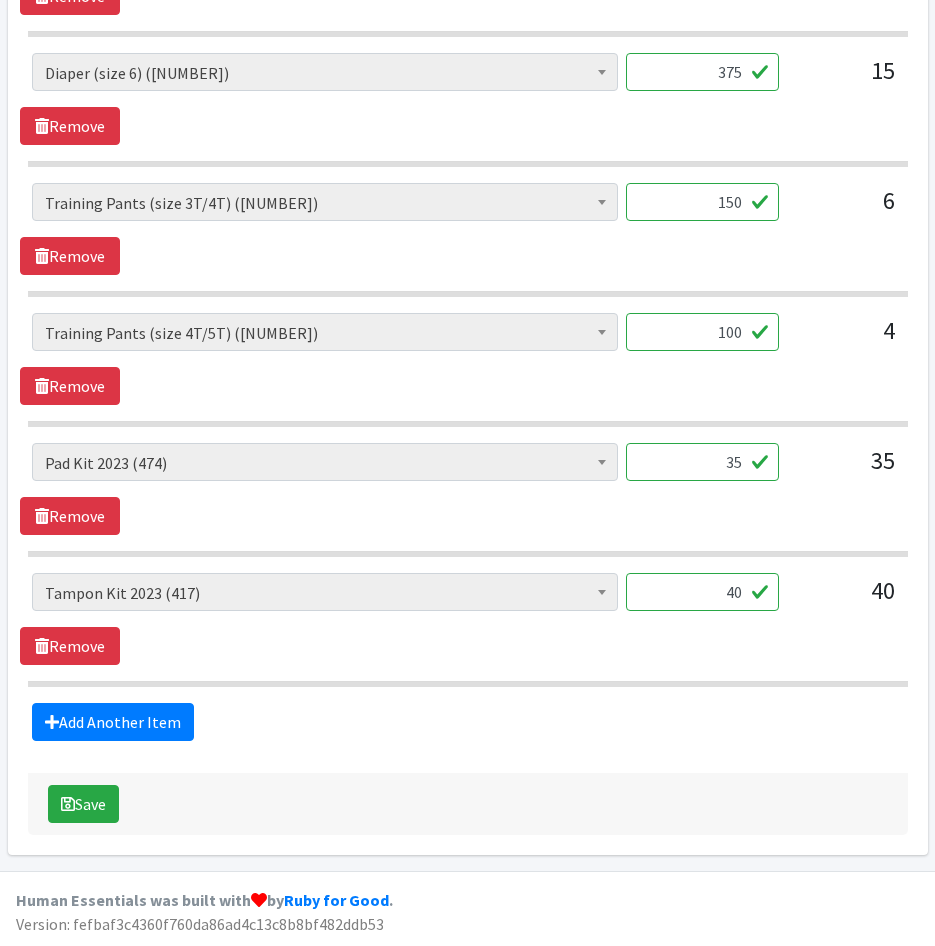 type on "100" 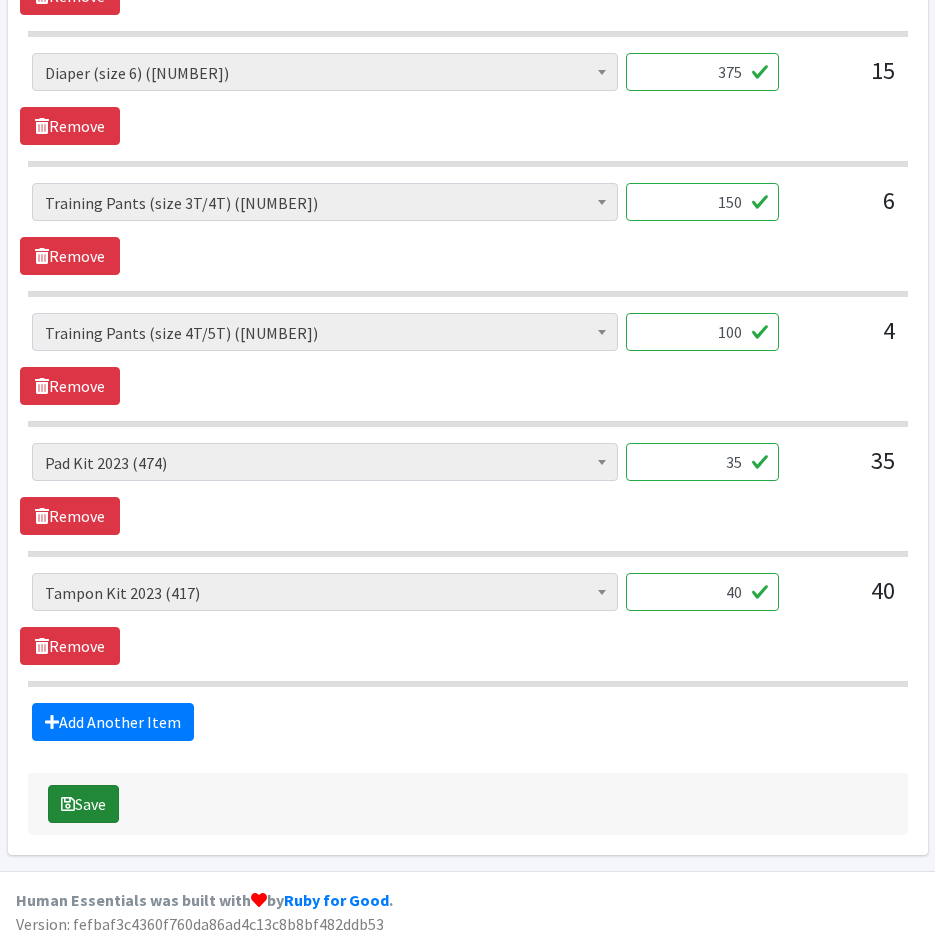 click on "Save" at bounding box center [83, 804] 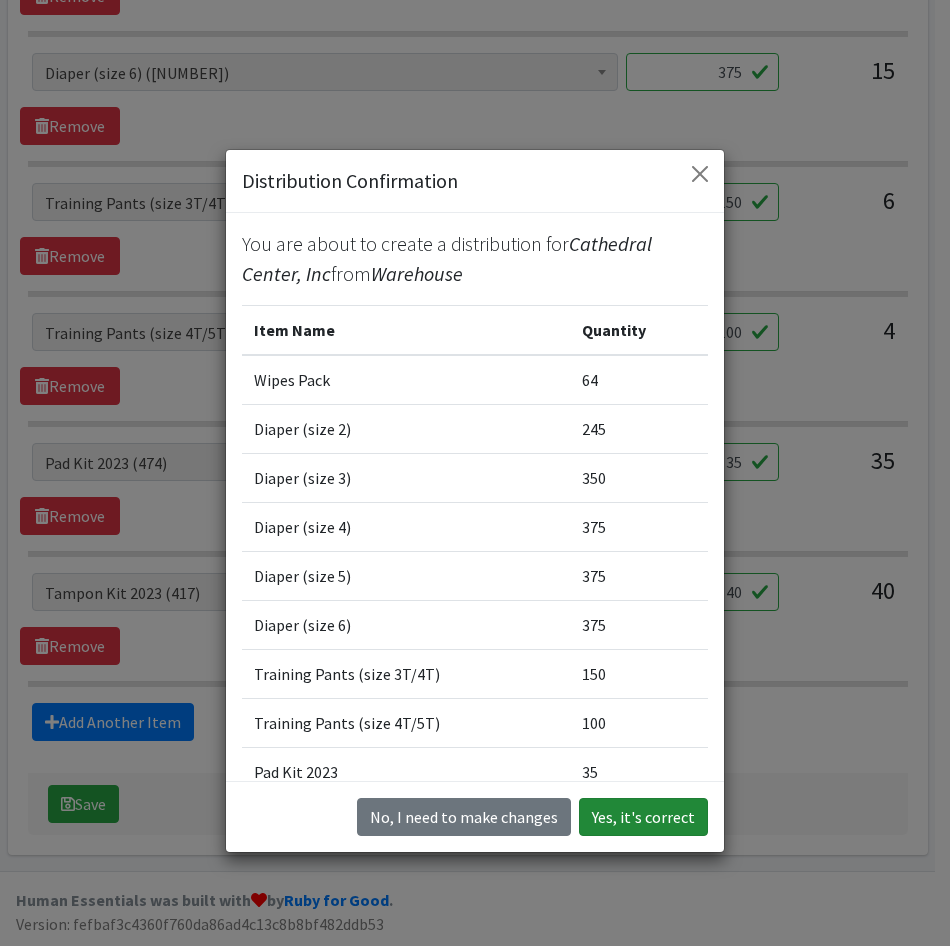 click on "Yes, it's correct" at bounding box center (643, 817) 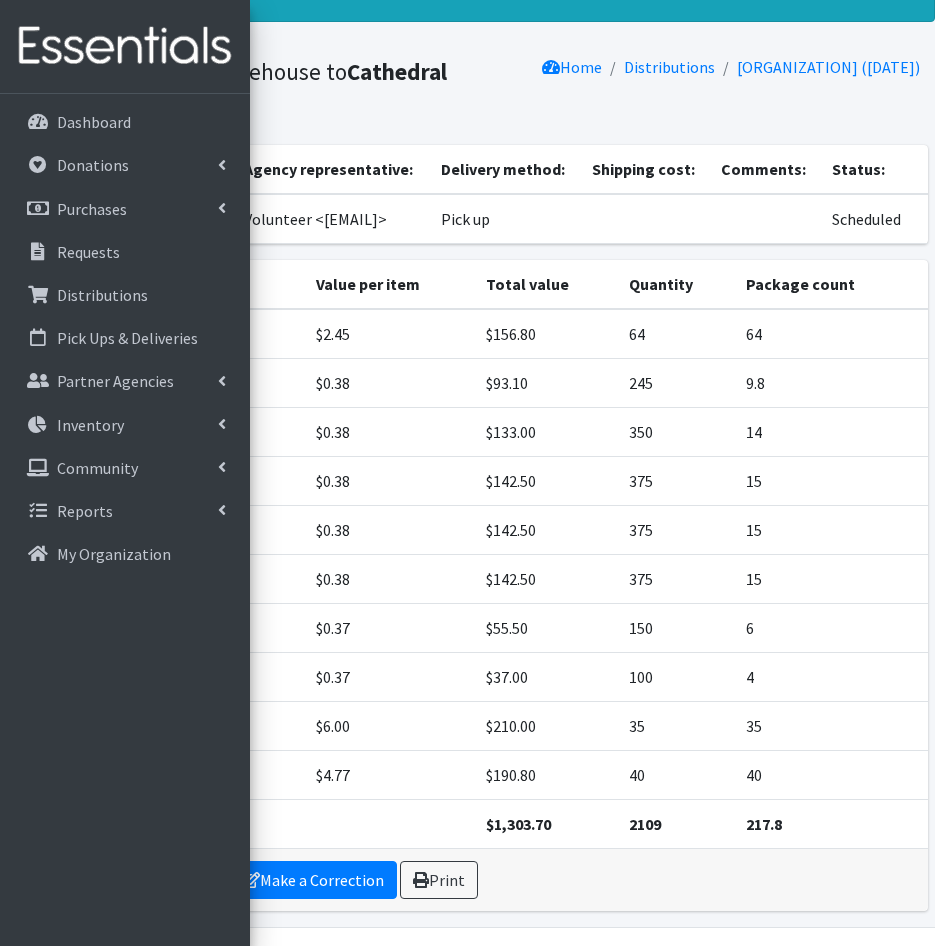 scroll, scrollTop: 189, scrollLeft: 0, axis: vertical 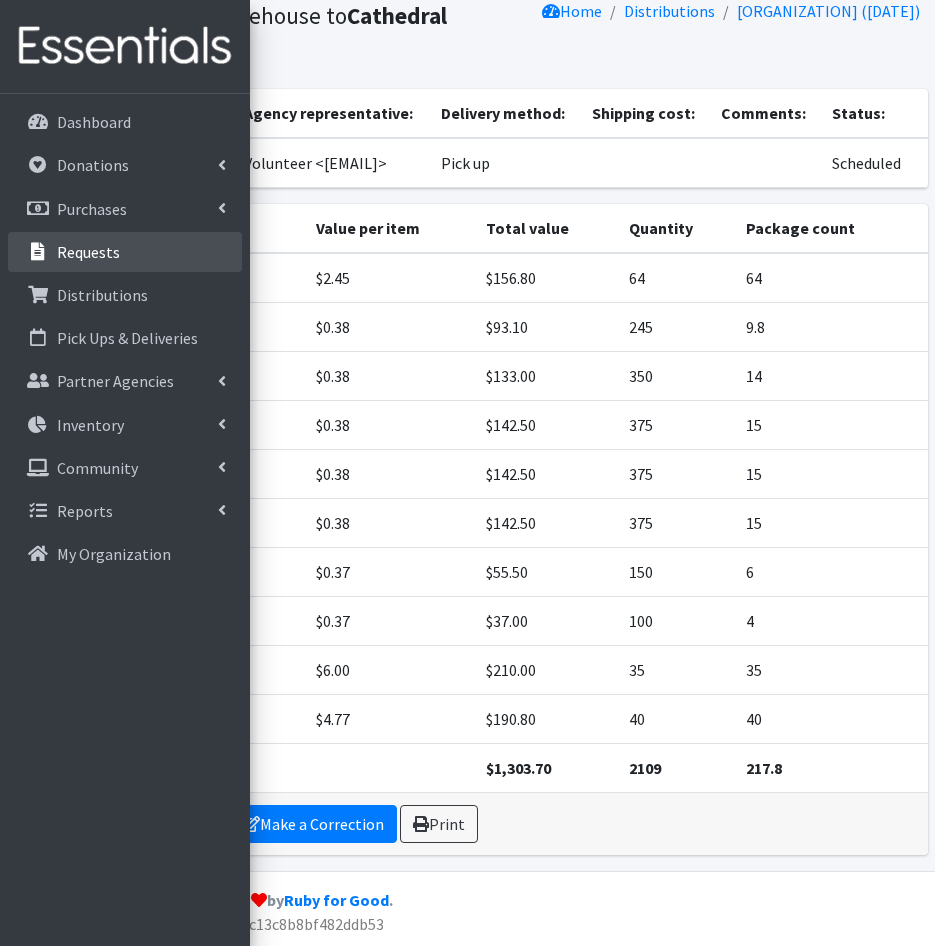 click on "Requests" at bounding box center (125, 252) 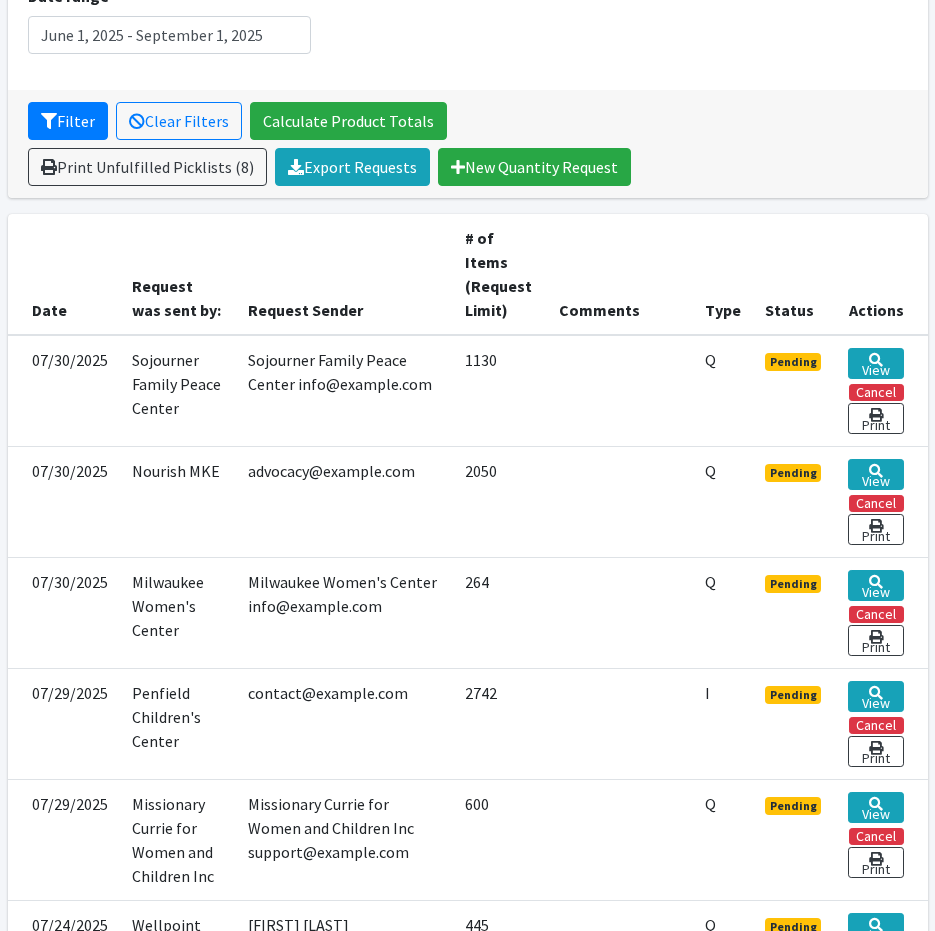 scroll, scrollTop: 300, scrollLeft: 0, axis: vertical 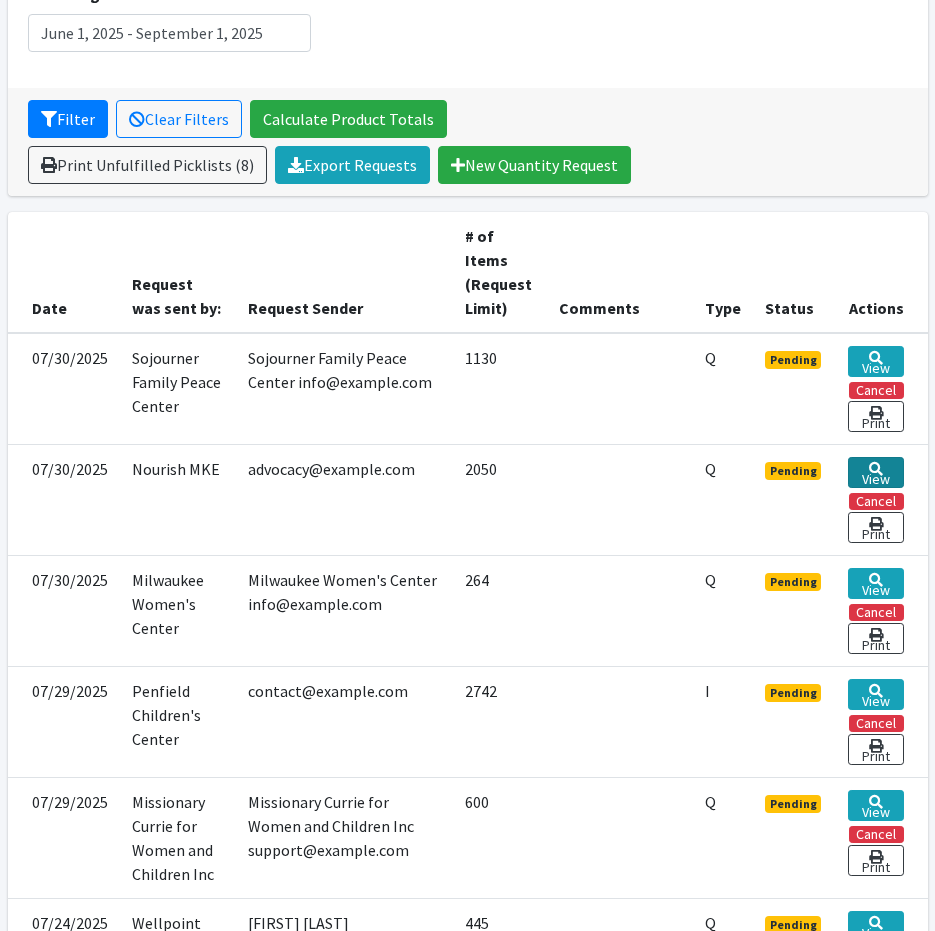 click on "View" at bounding box center [875, 472] 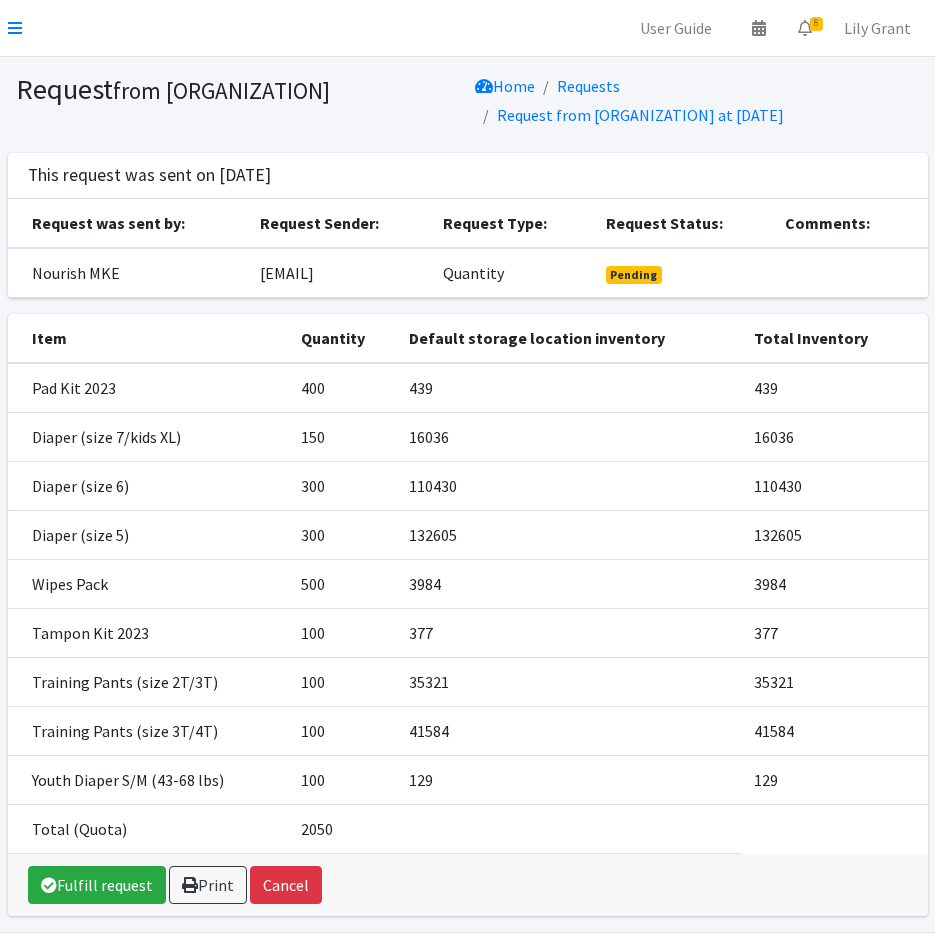 scroll, scrollTop: 0, scrollLeft: 0, axis: both 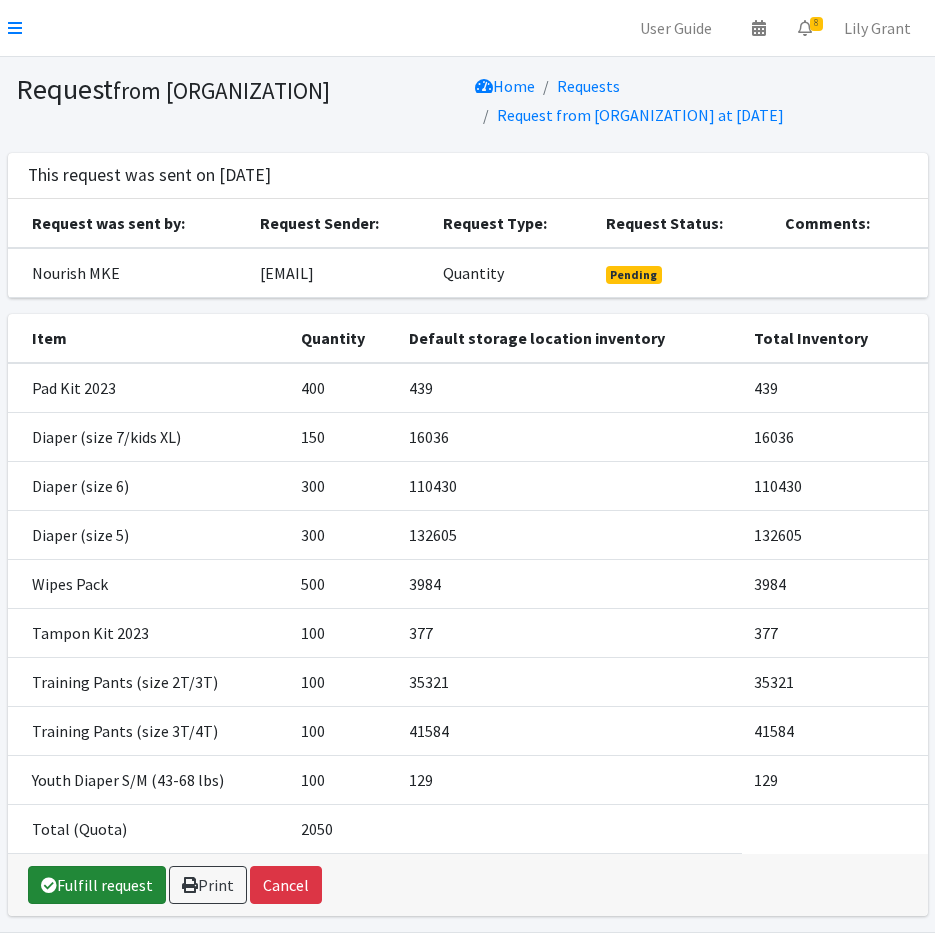 click on "Fulfill request" at bounding box center (97, 885) 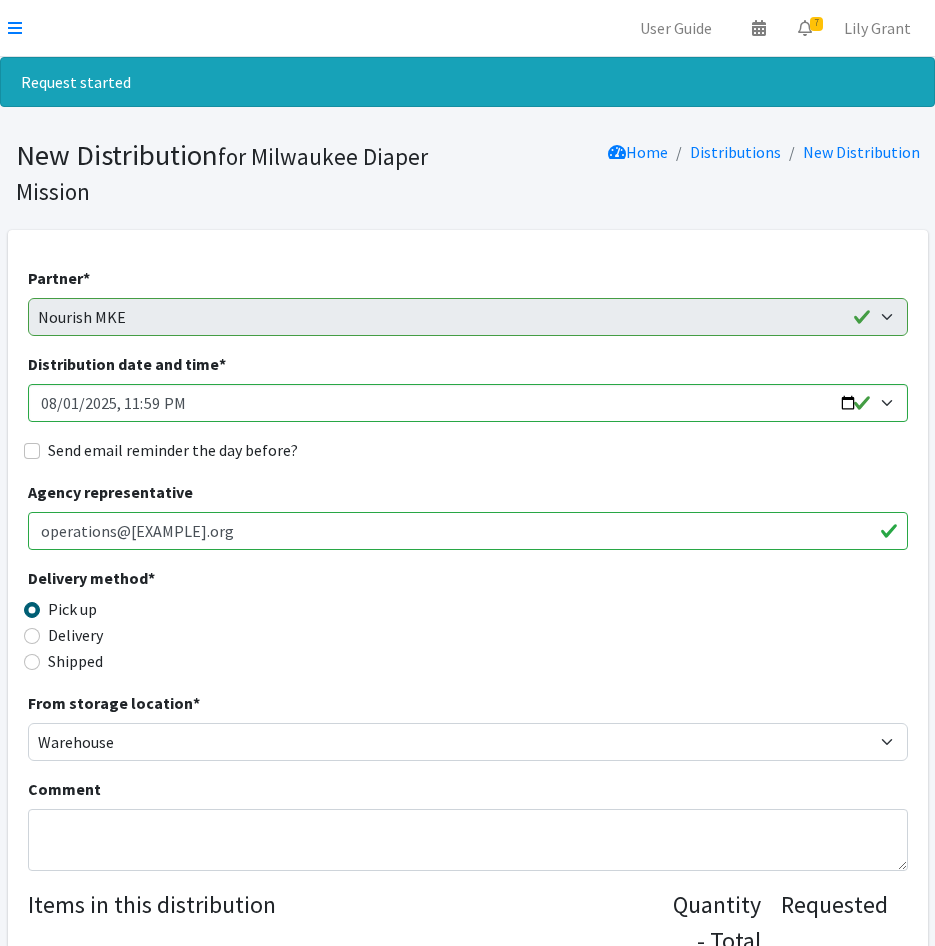 scroll, scrollTop: 0, scrollLeft: 0, axis: both 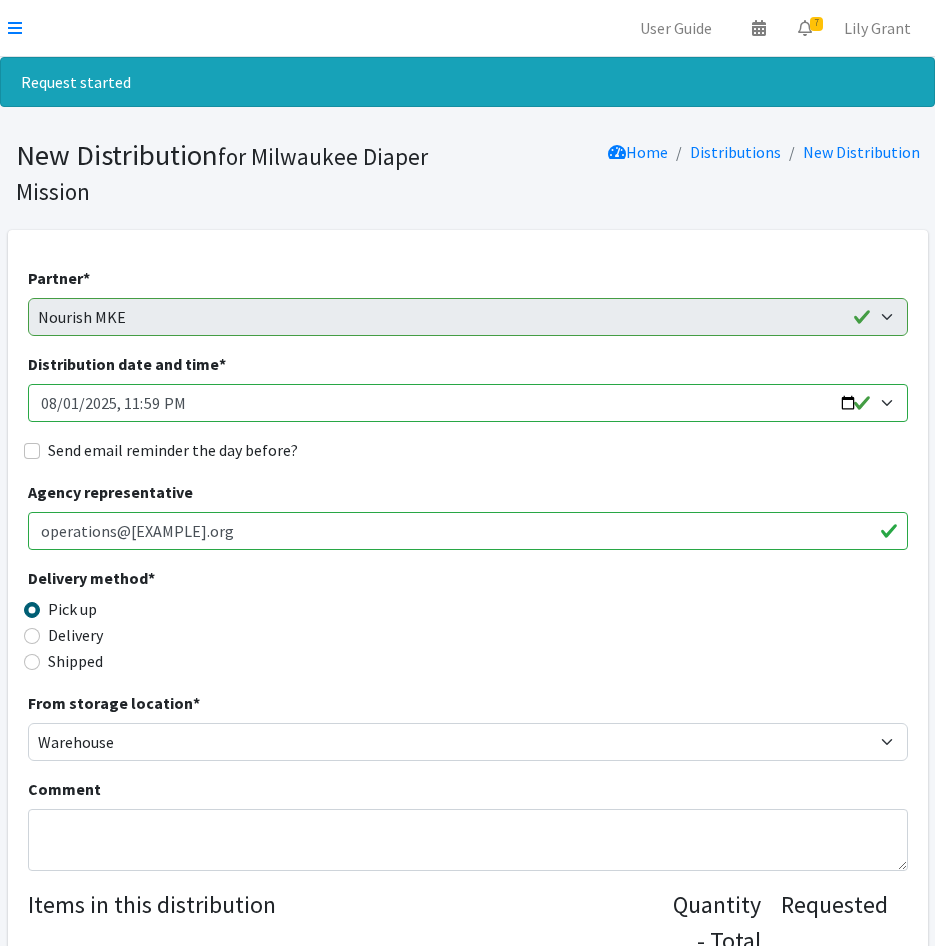 click on "Distribution date and time  *" at bounding box center (468, 403) 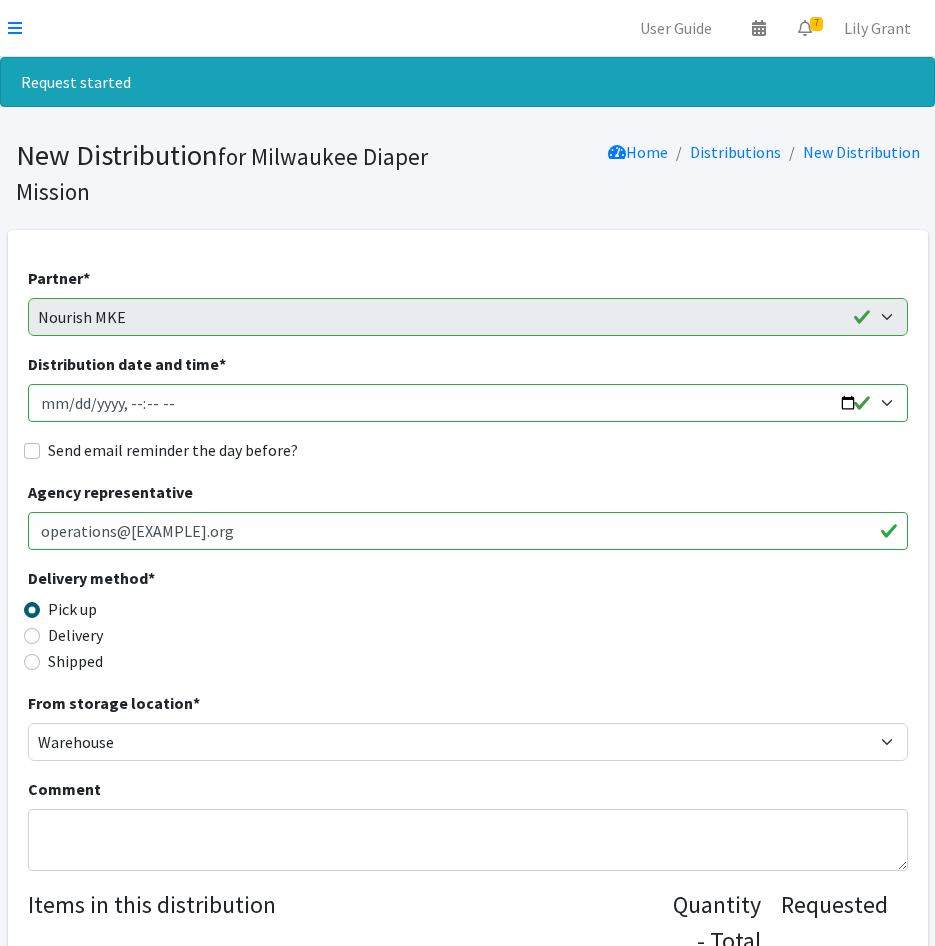 type on "[DATE]T23:59" 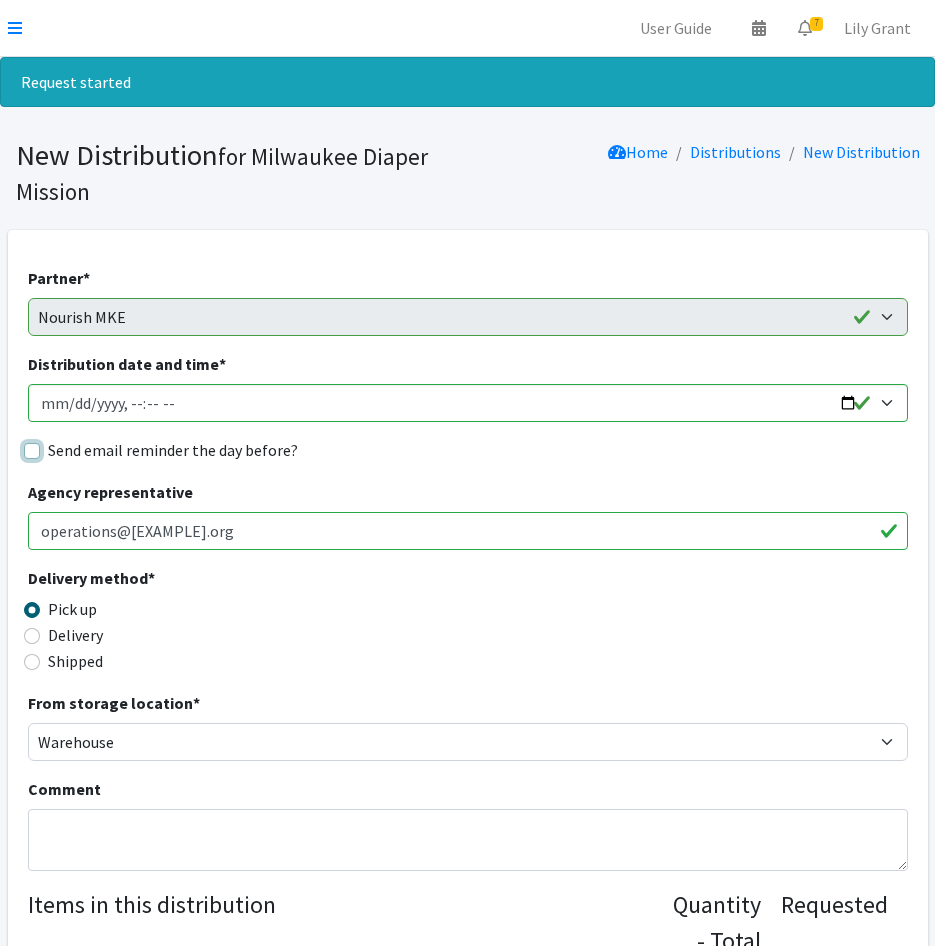 click on "Send email reminder the day before?" at bounding box center [32, 451] 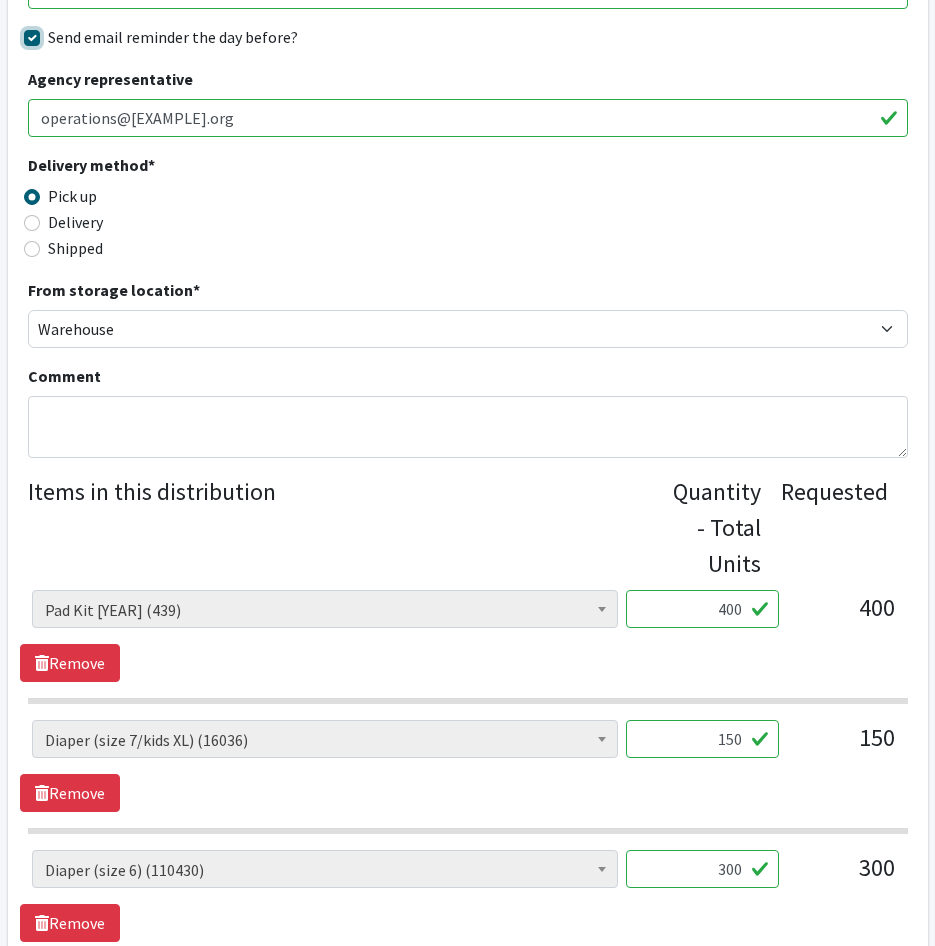 scroll, scrollTop: 500, scrollLeft: 0, axis: vertical 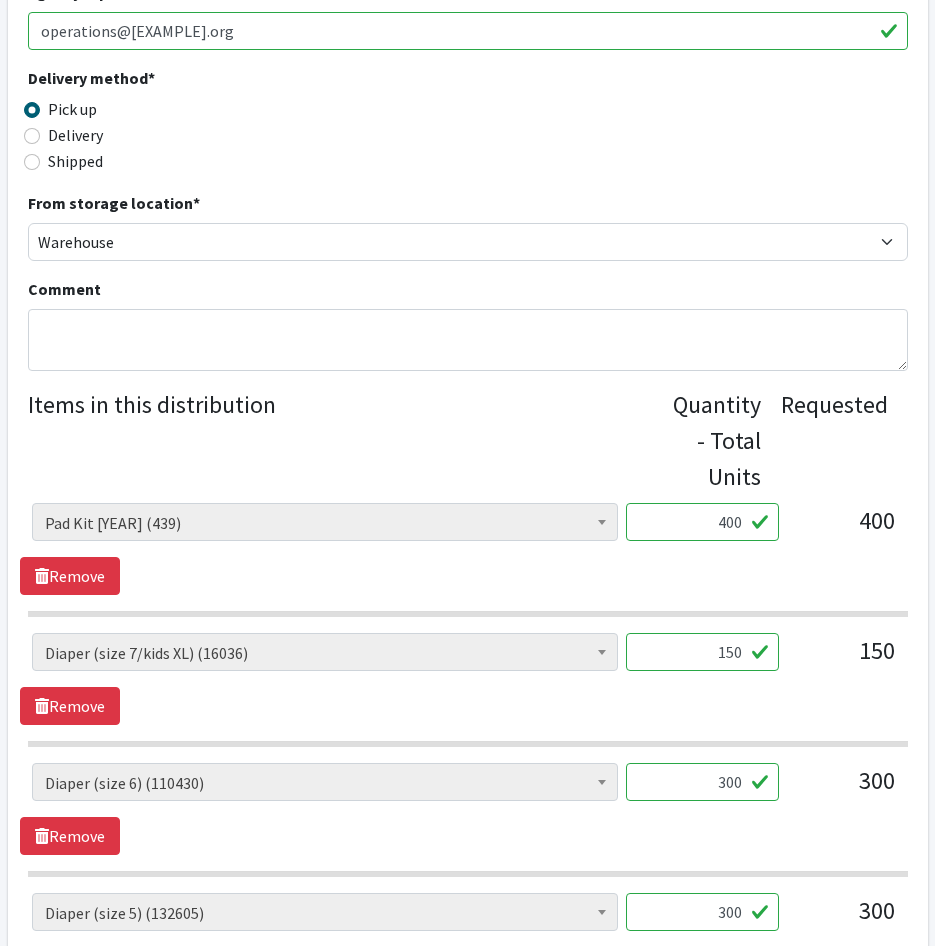 drag, startPoint x: 725, startPoint y: 523, endPoint x: 703, endPoint y: 515, distance: 23.409399 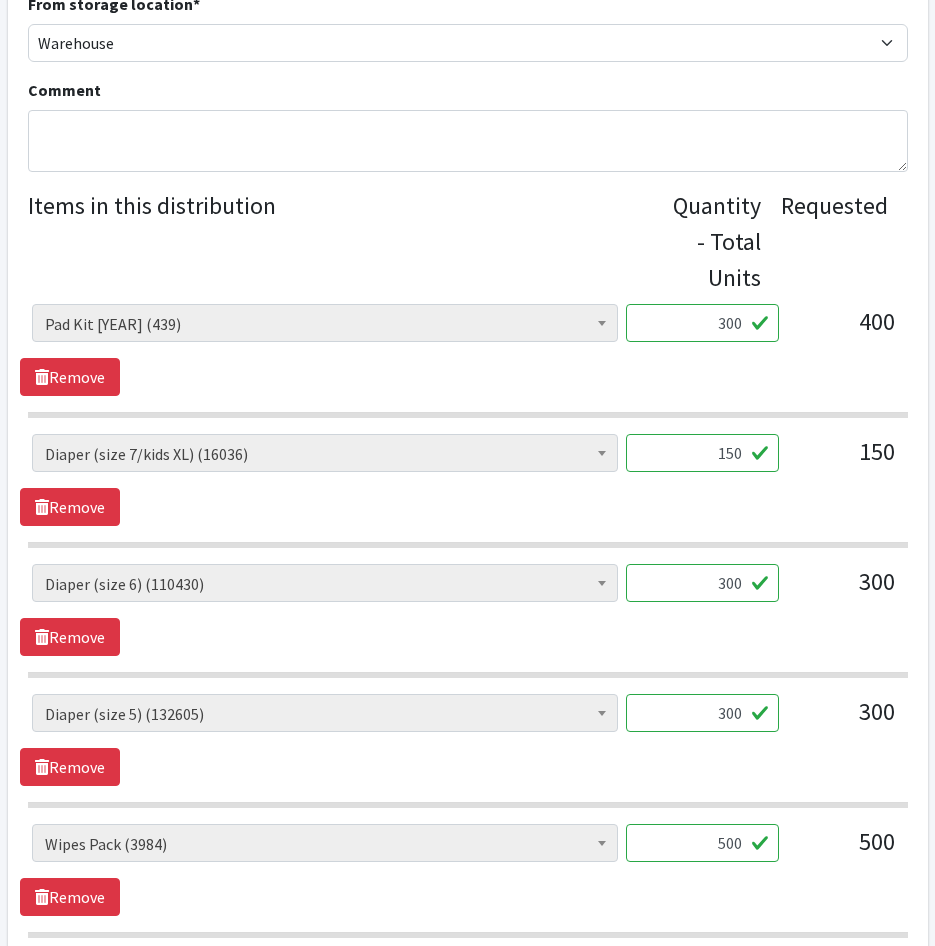 scroll, scrollTop: 700, scrollLeft: 0, axis: vertical 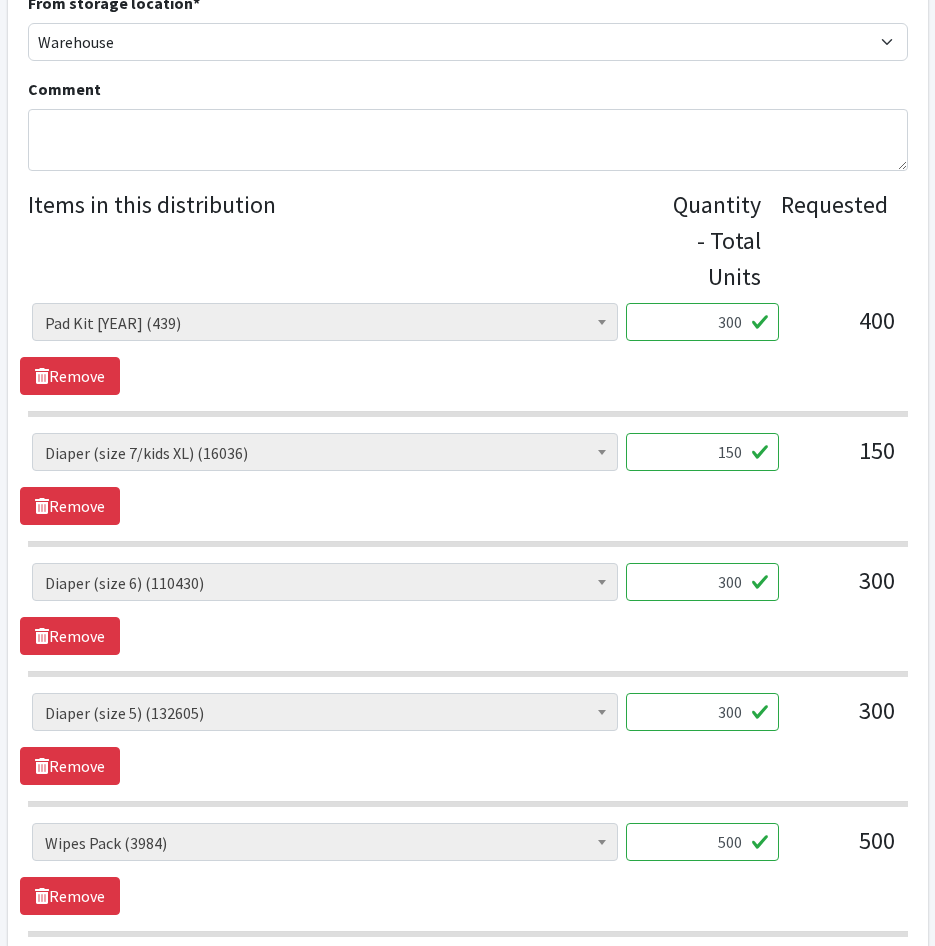 type on "300" 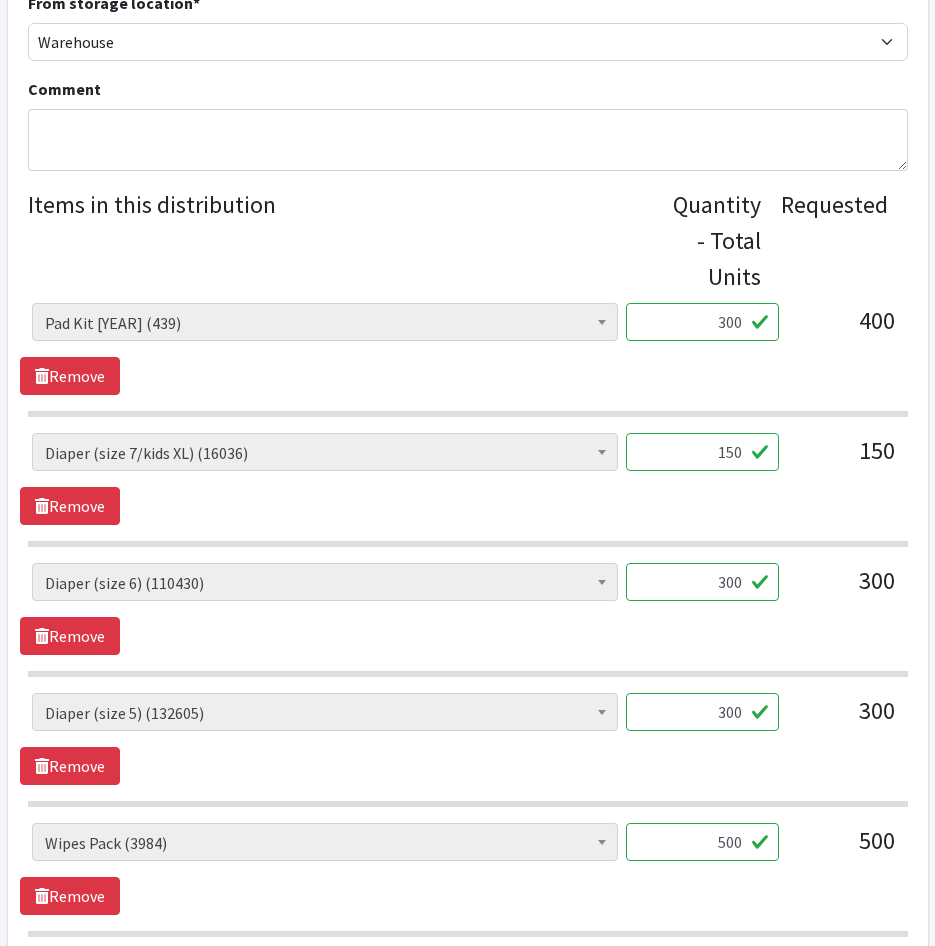 drag, startPoint x: 701, startPoint y: 457, endPoint x: 822, endPoint y: 464, distance: 121.20231 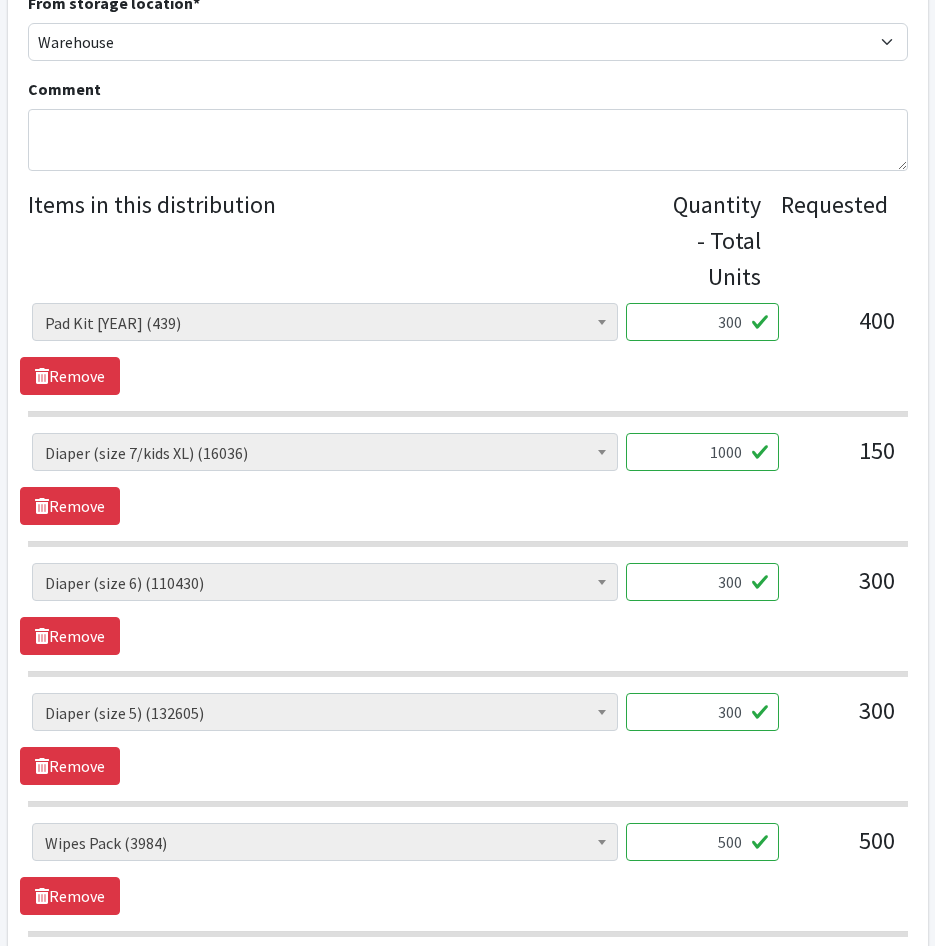 scroll, scrollTop: 800, scrollLeft: 0, axis: vertical 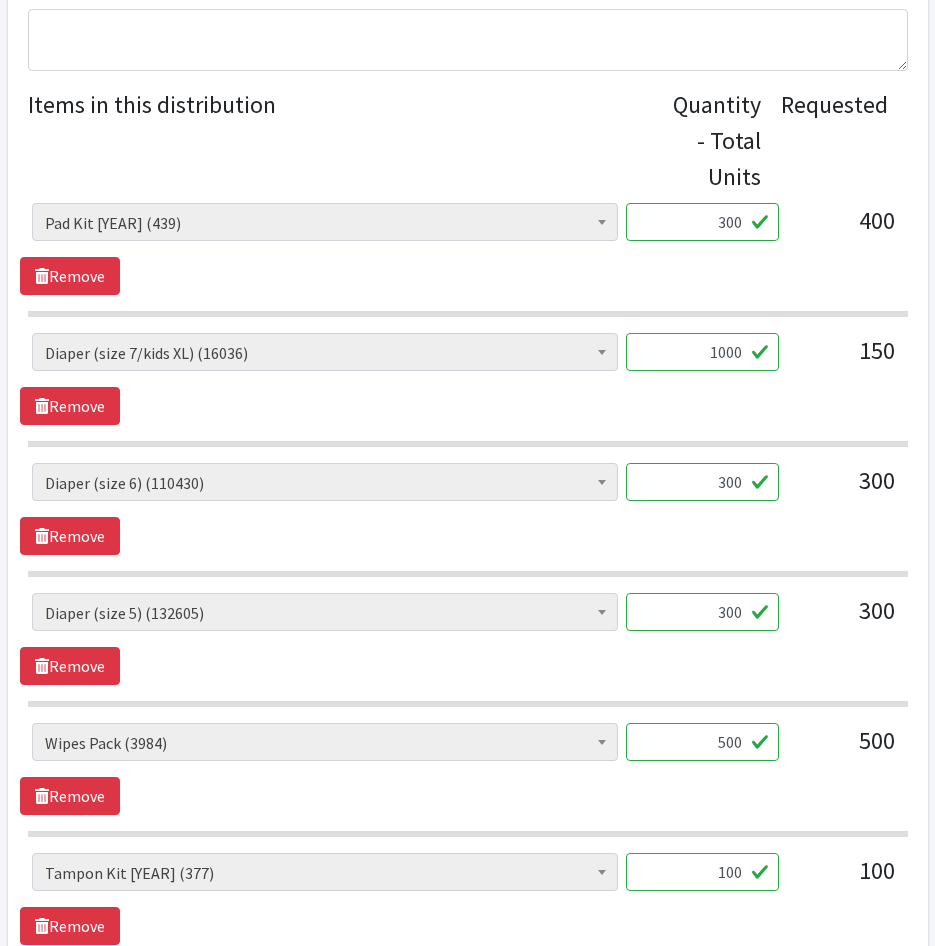 type on "1000" 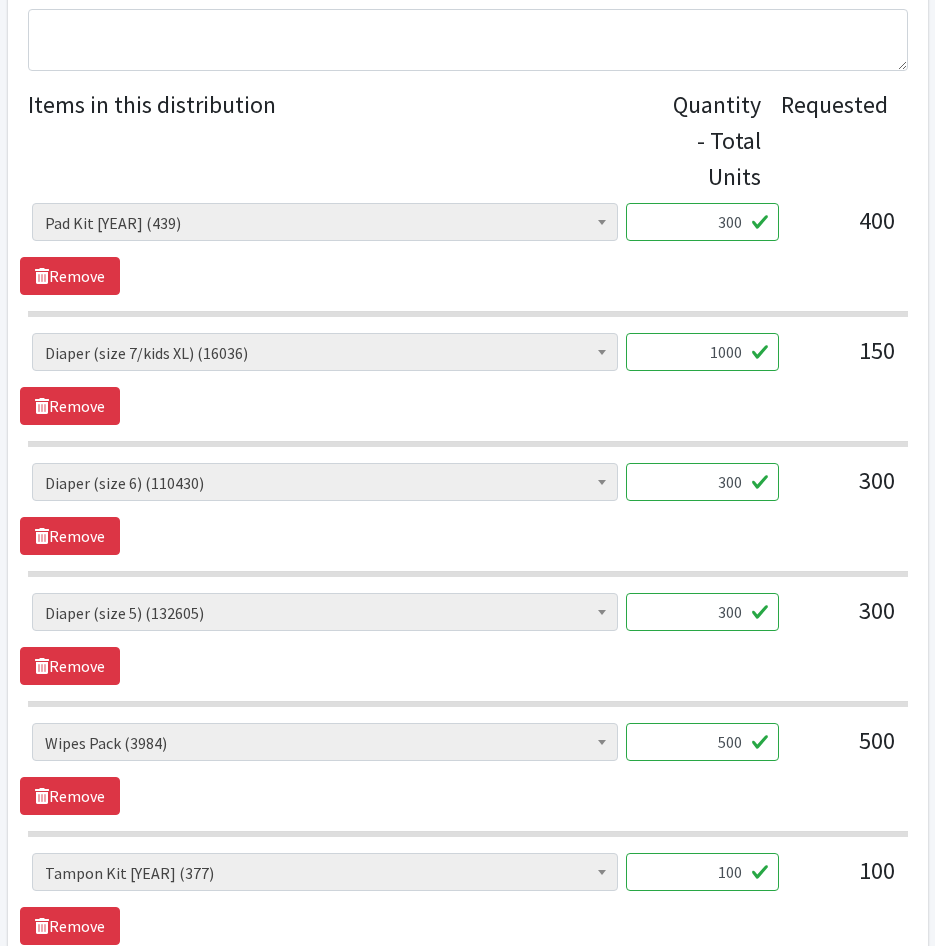drag, startPoint x: 684, startPoint y: 486, endPoint x: 836, endPoint y: 484, distance: 152.01315 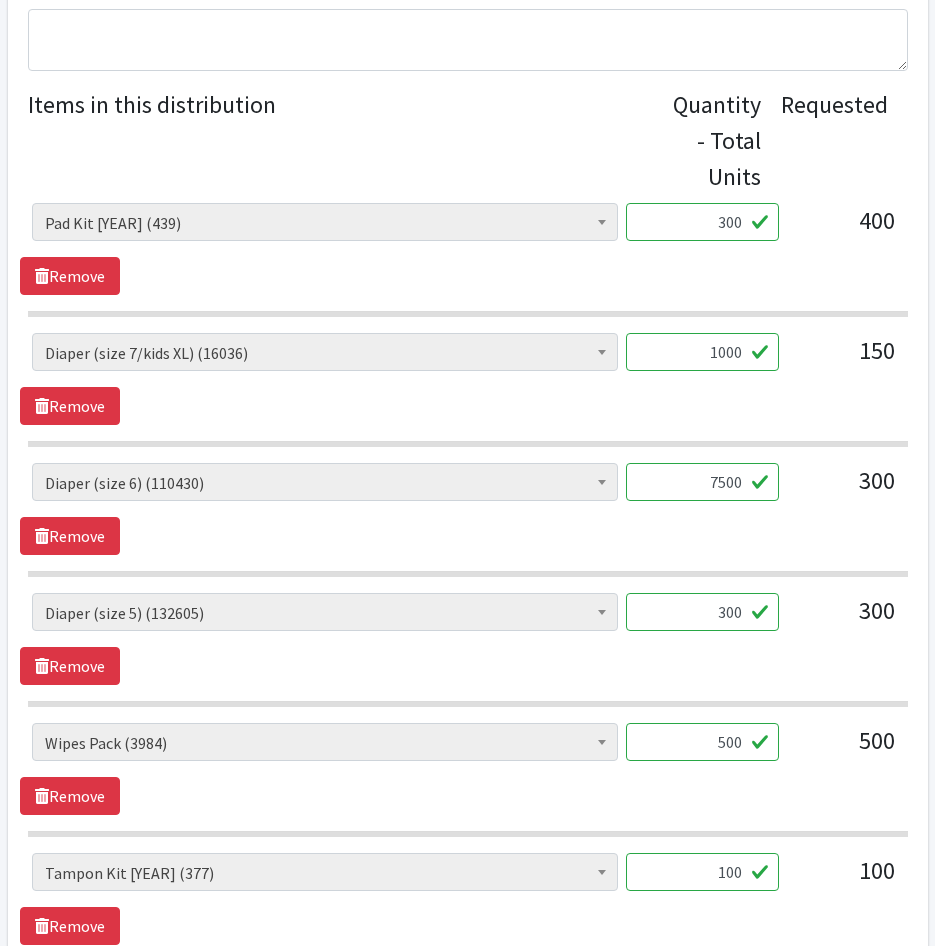 type on "7500" 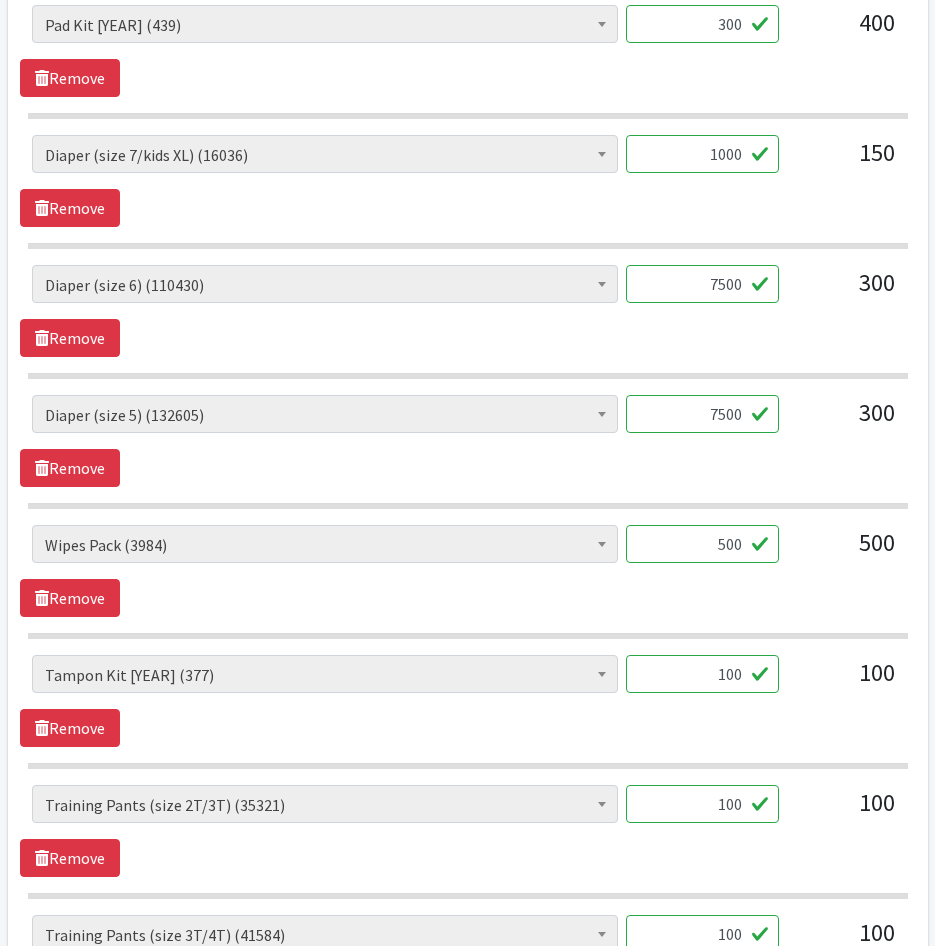 scroll, scrollTop: 1000, scrollLeft: 0, axis: vertical 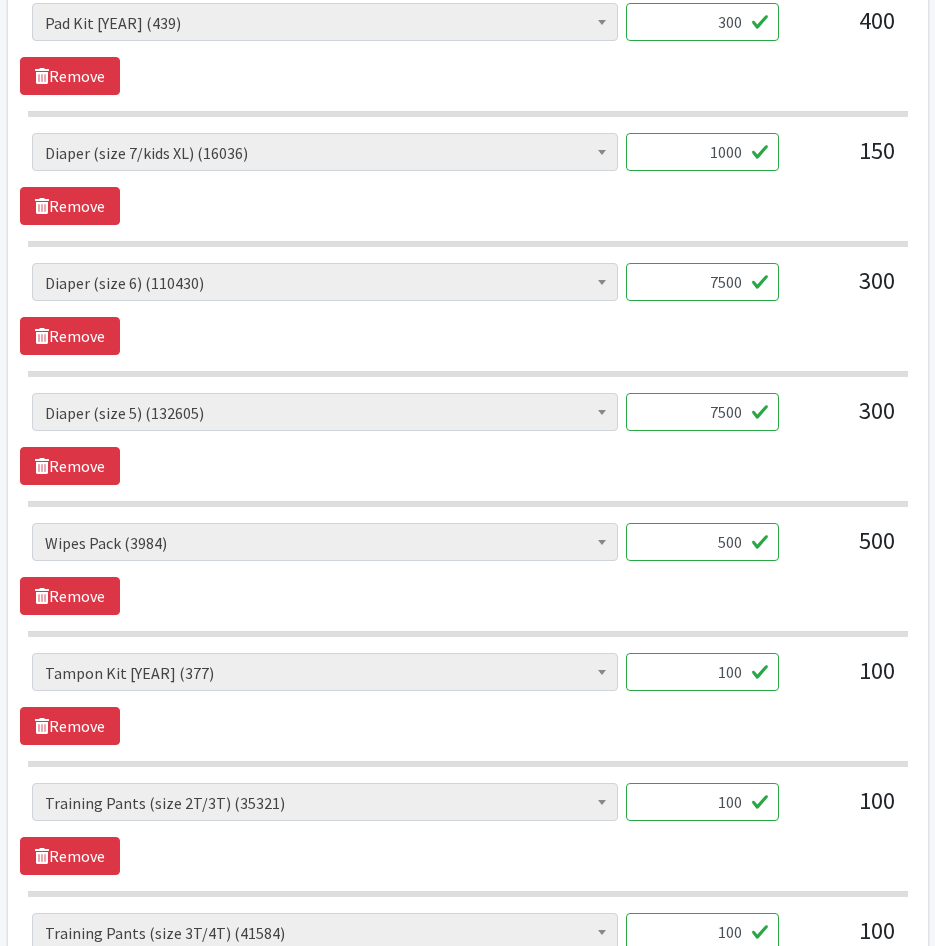 type on "7500" 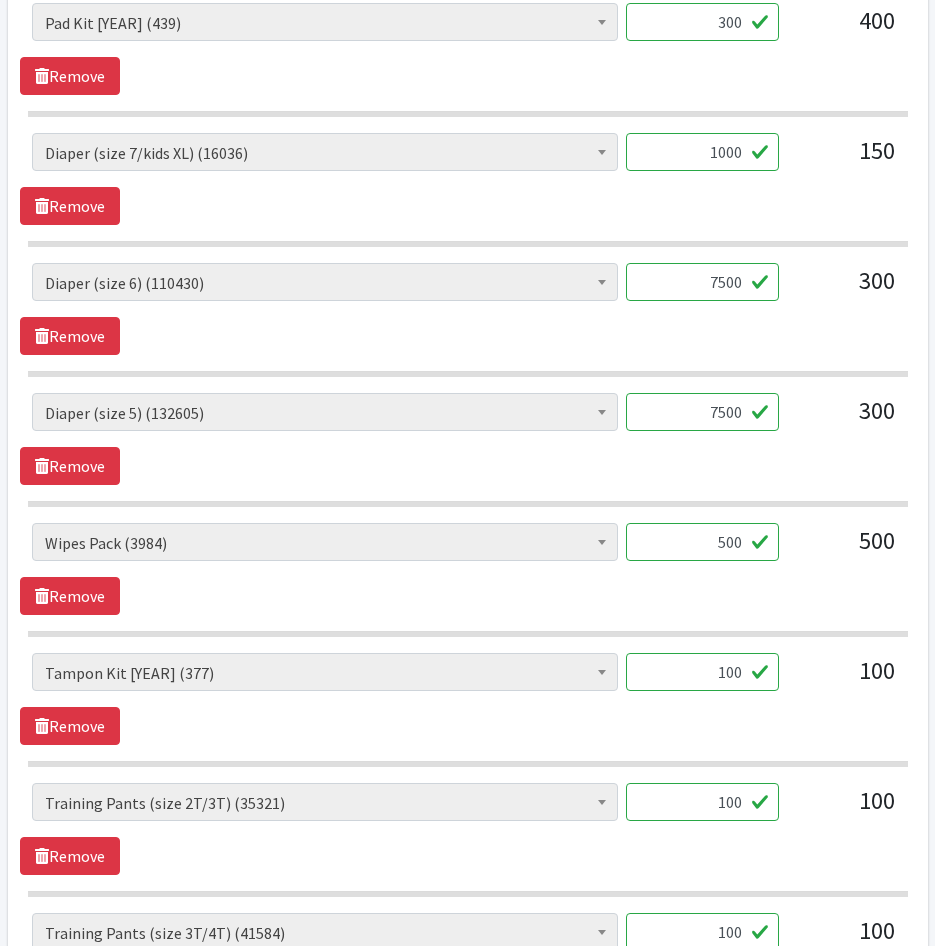 click on "500" at bounding box center [702, 542] 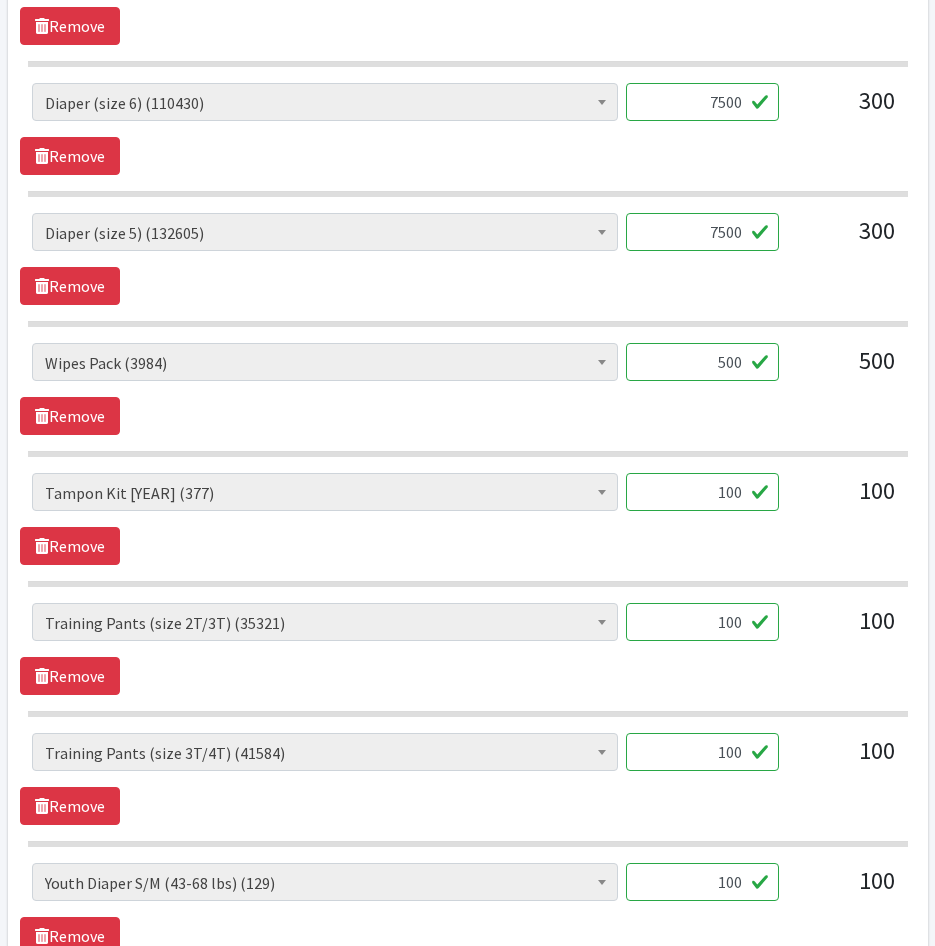 scroll, scrollTop: 1200, scrollLeft: 0, axis: vertical 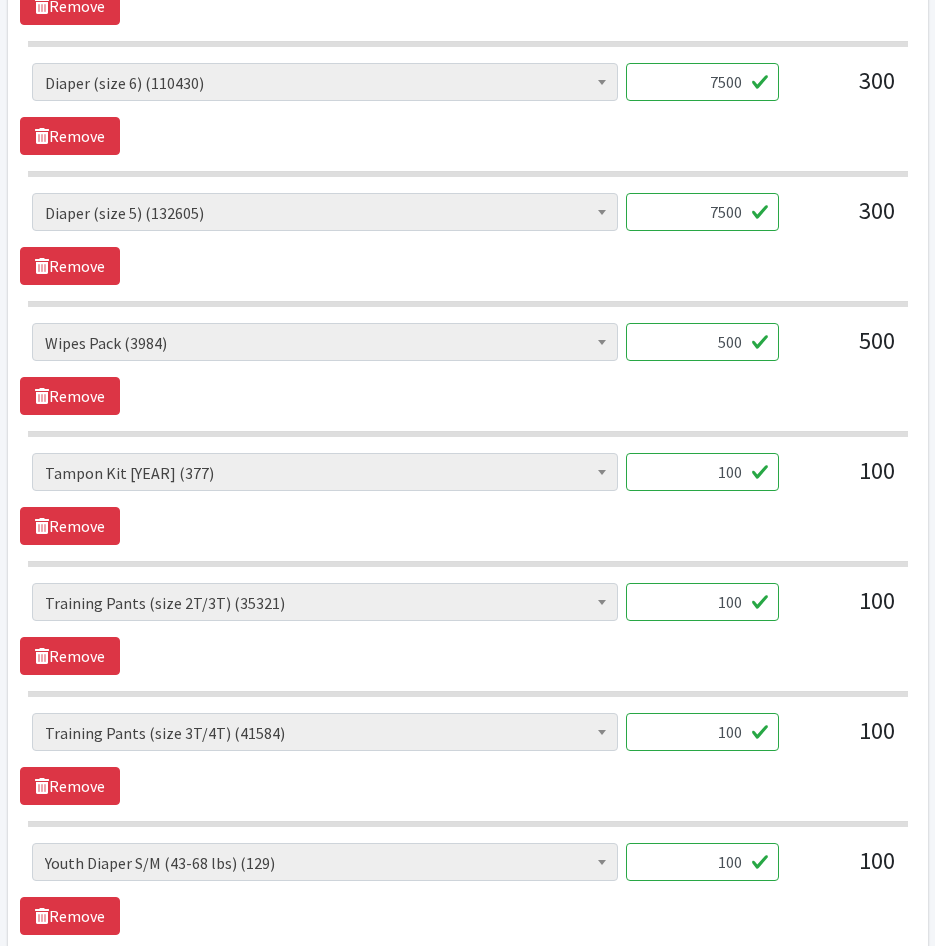 drag, startPoint x: 680, startPoint y: 480, endPoint x: 954, endPoint y: 491, distance: 274.2207 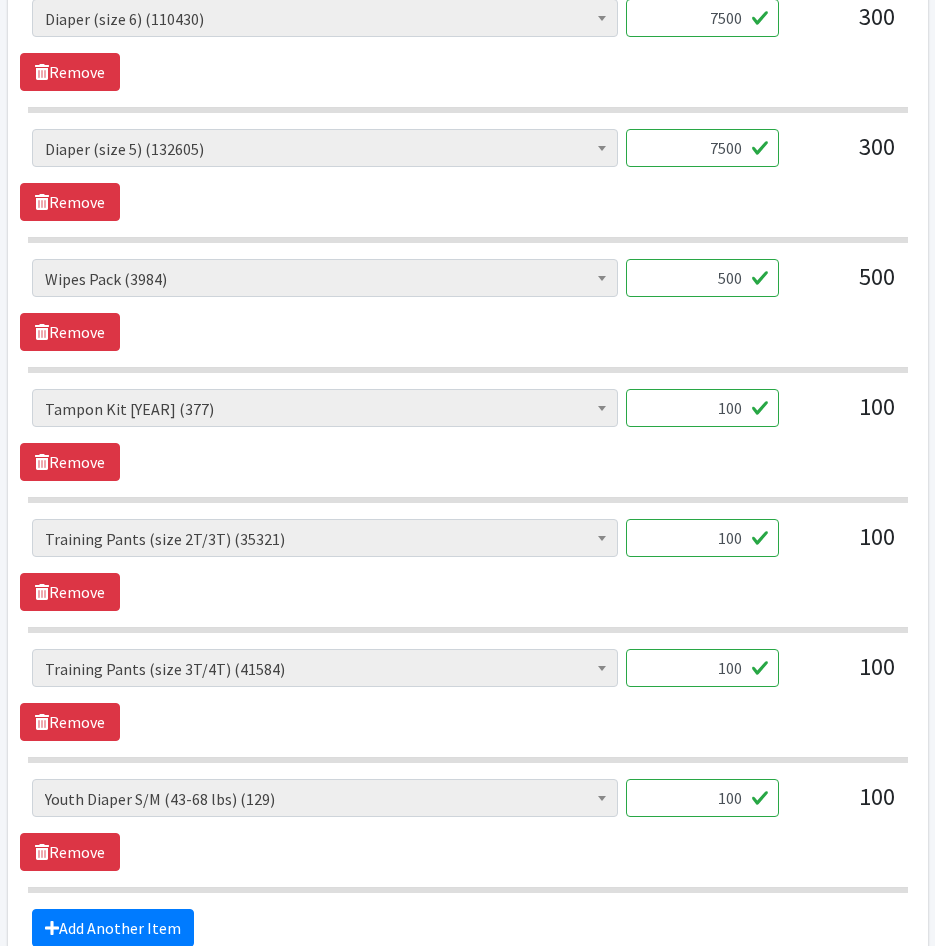 scroll, scrollTop: 1300, scrollLeft: 0, axis: vertical 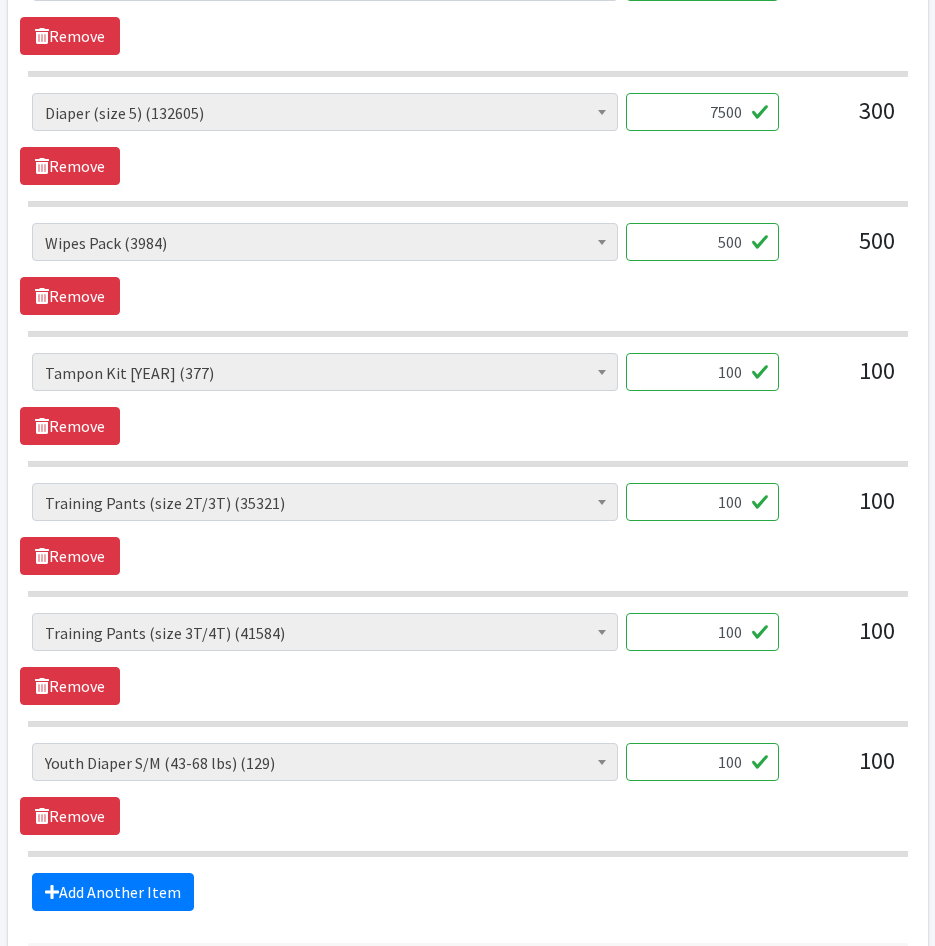drag, startPoint x: 681, startPoint y: 498, endPoint x: 807, endPoint y: 511, distance: 126.66886 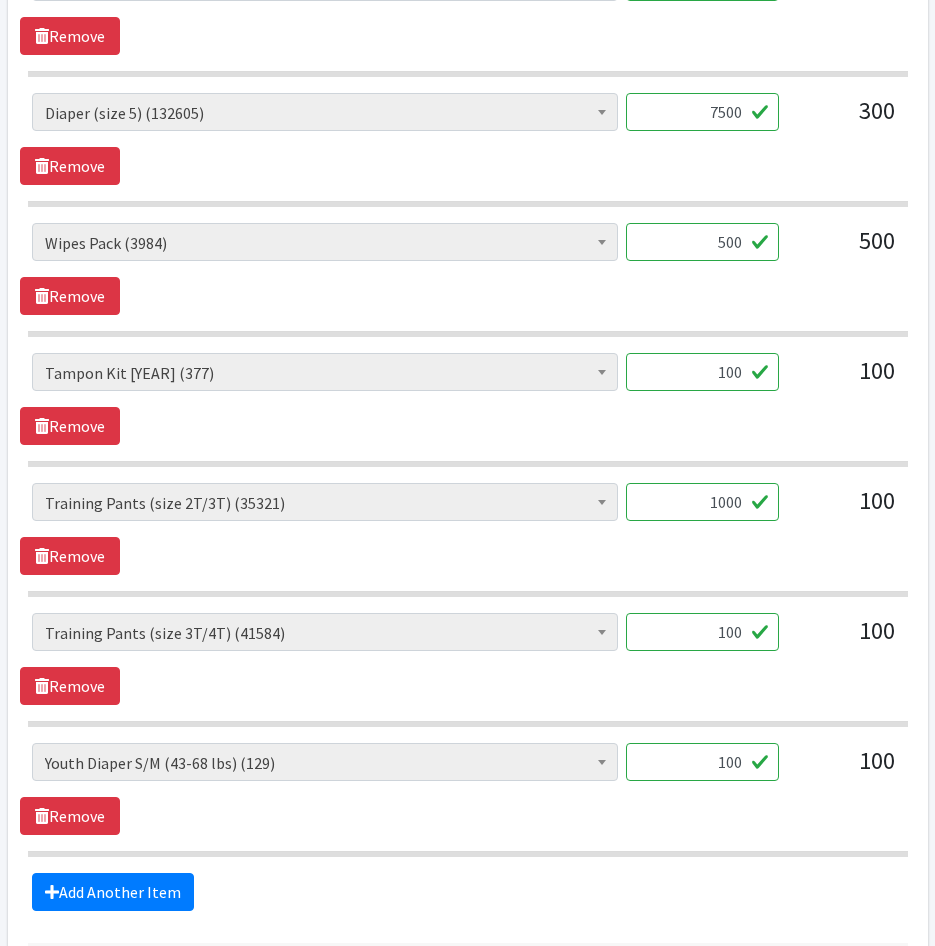 type on "1000" 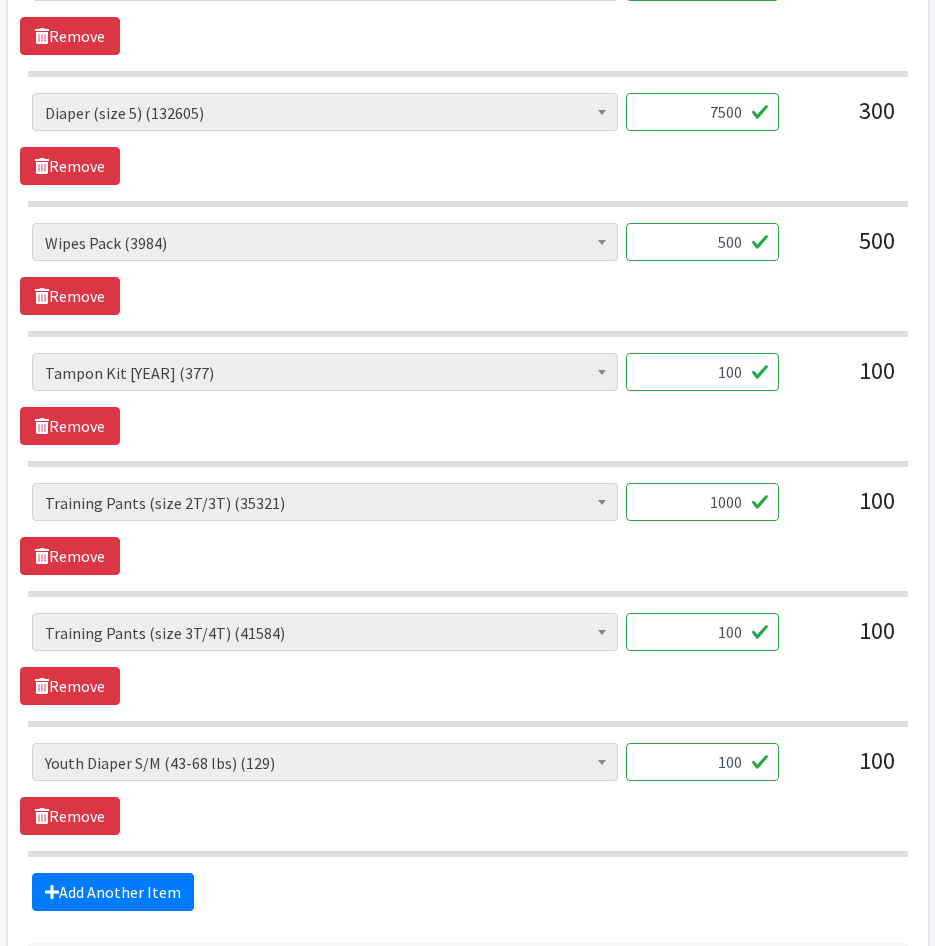 click on "100" at bounding box center (702, 632) 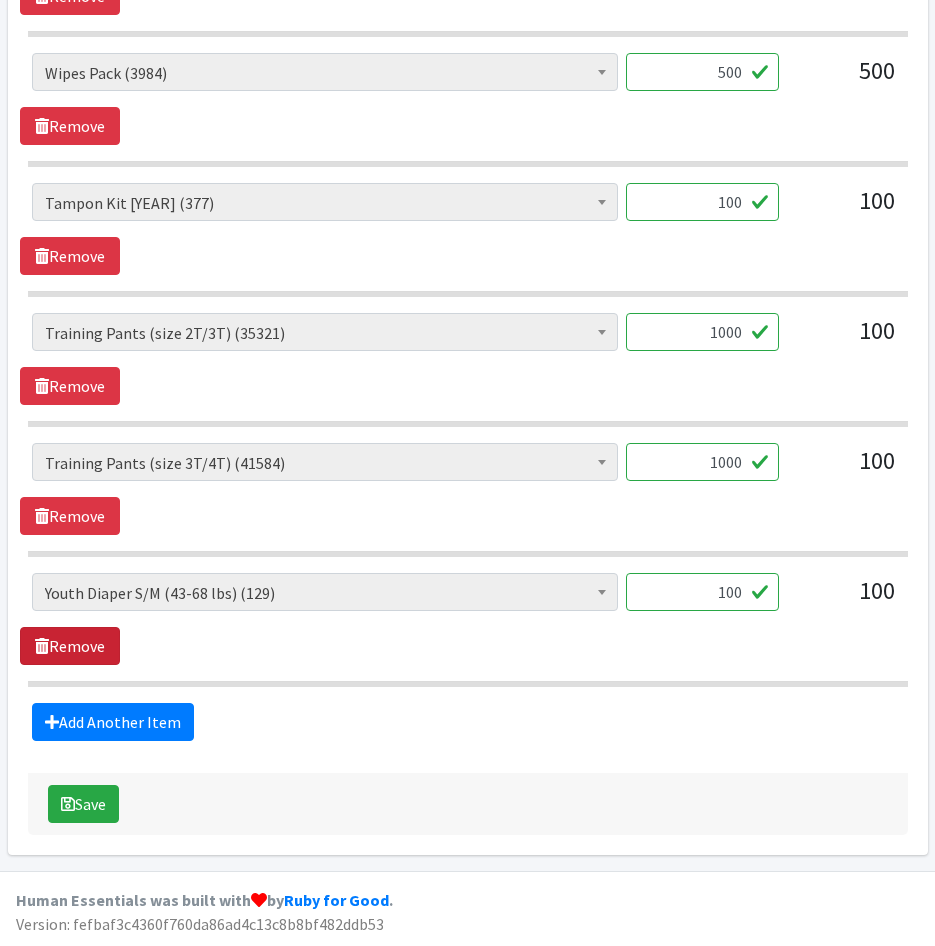 type on "1000" 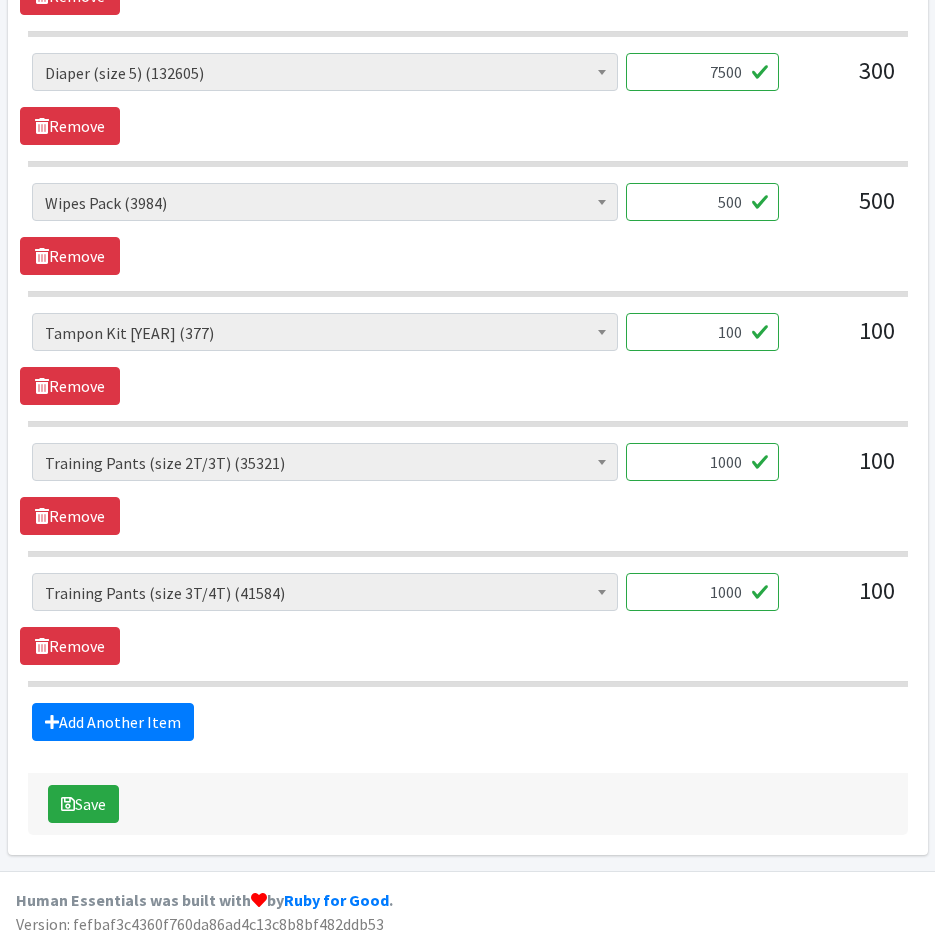 scroll, scrollTop: 1340, scrollLeft: 0, axis: vertical 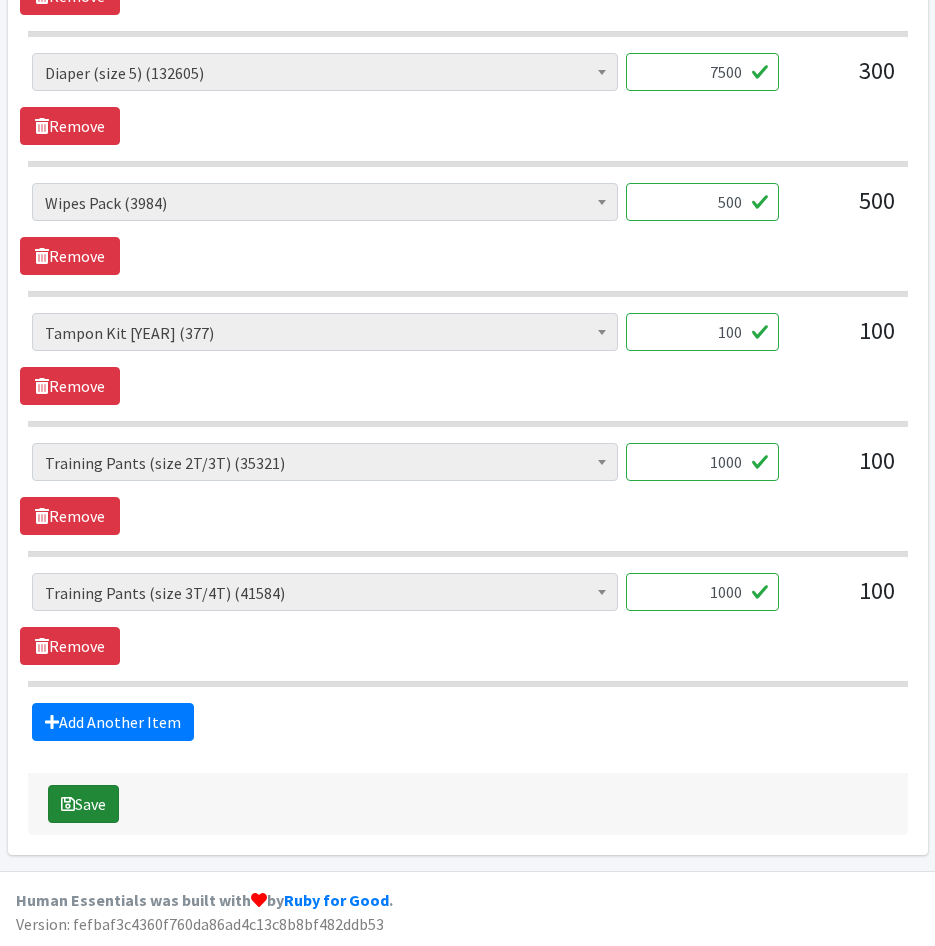 click on "Save" at bounding box center (83, 804) 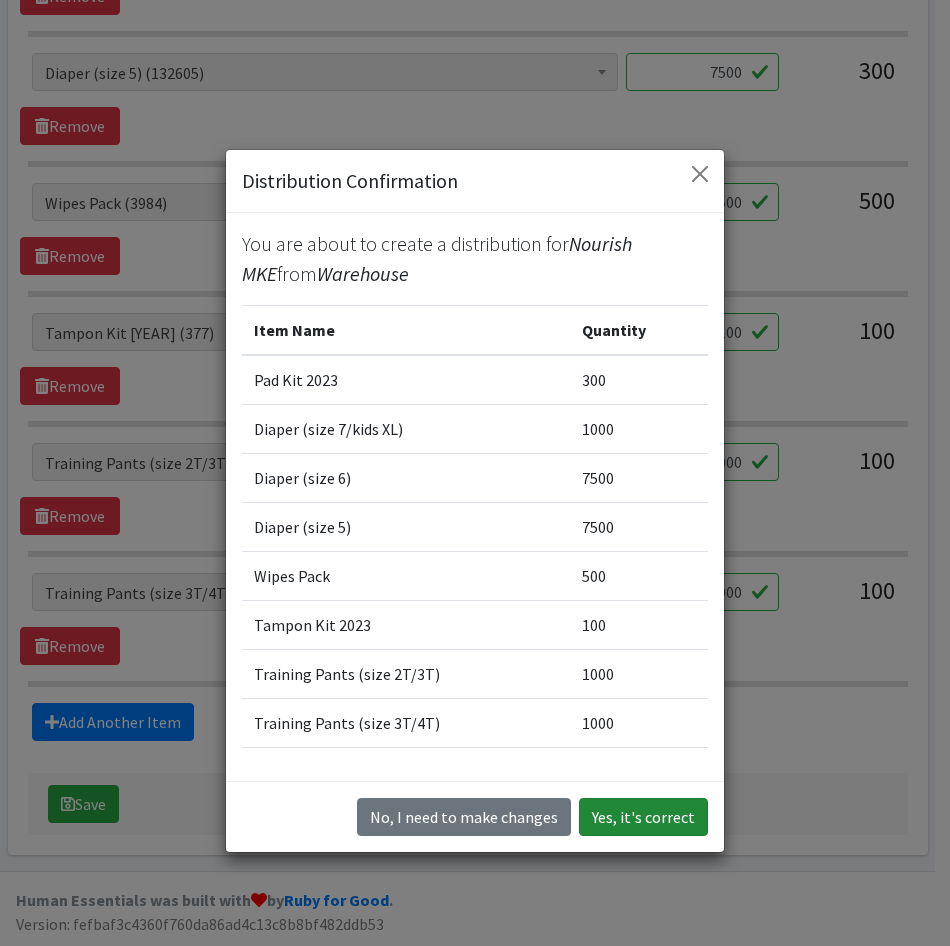 click on "Yes, it's correct" at bounding box center (643, 817) 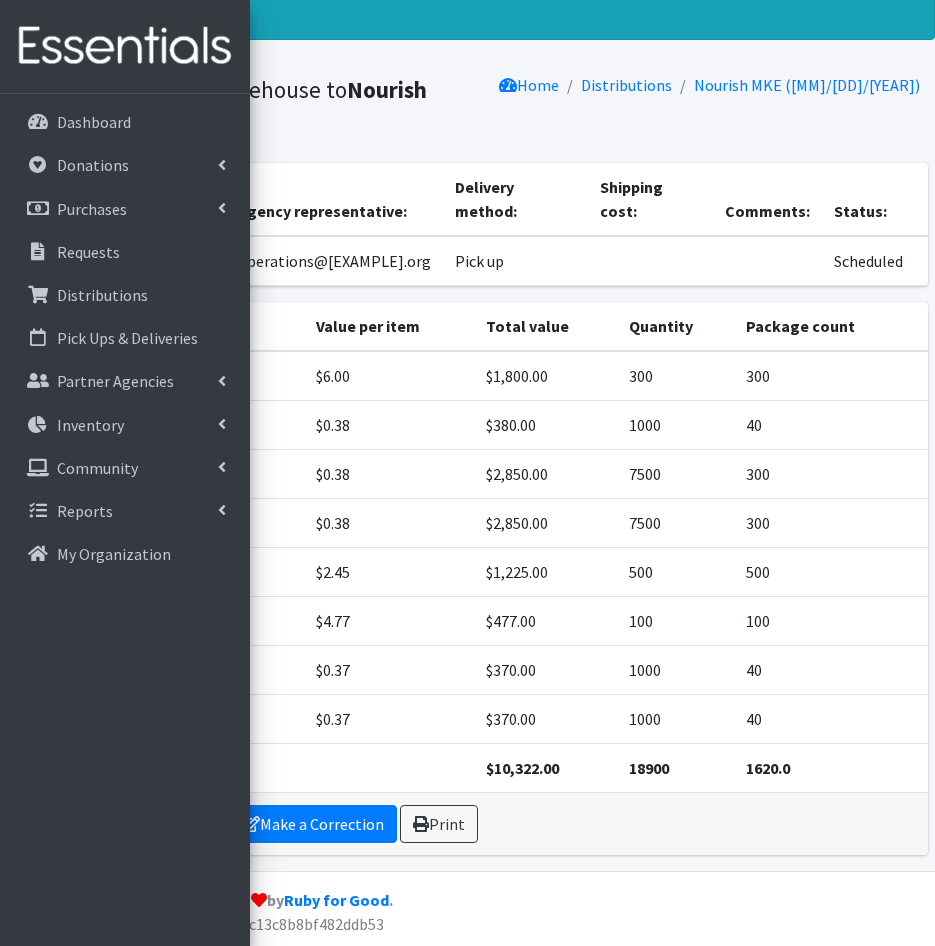 scroll, scrollTop: 0, scrollLeft: 0, axis: both 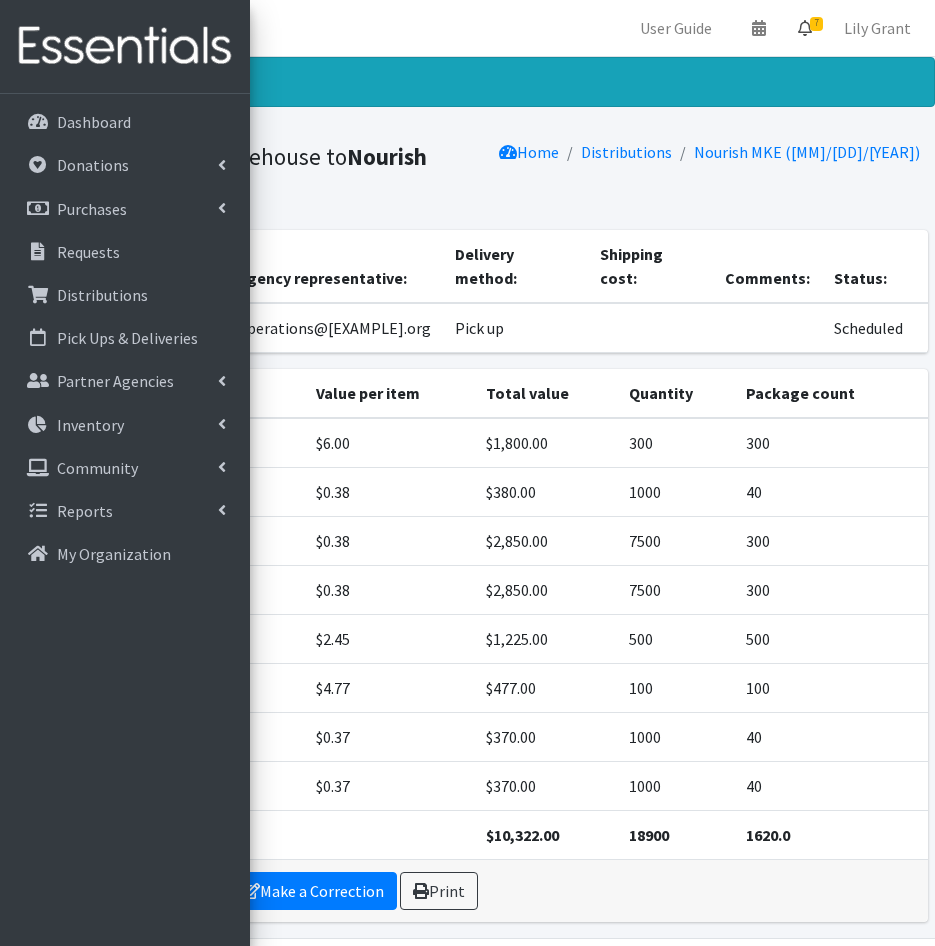 click on "7" at bounding box center (816, 24) 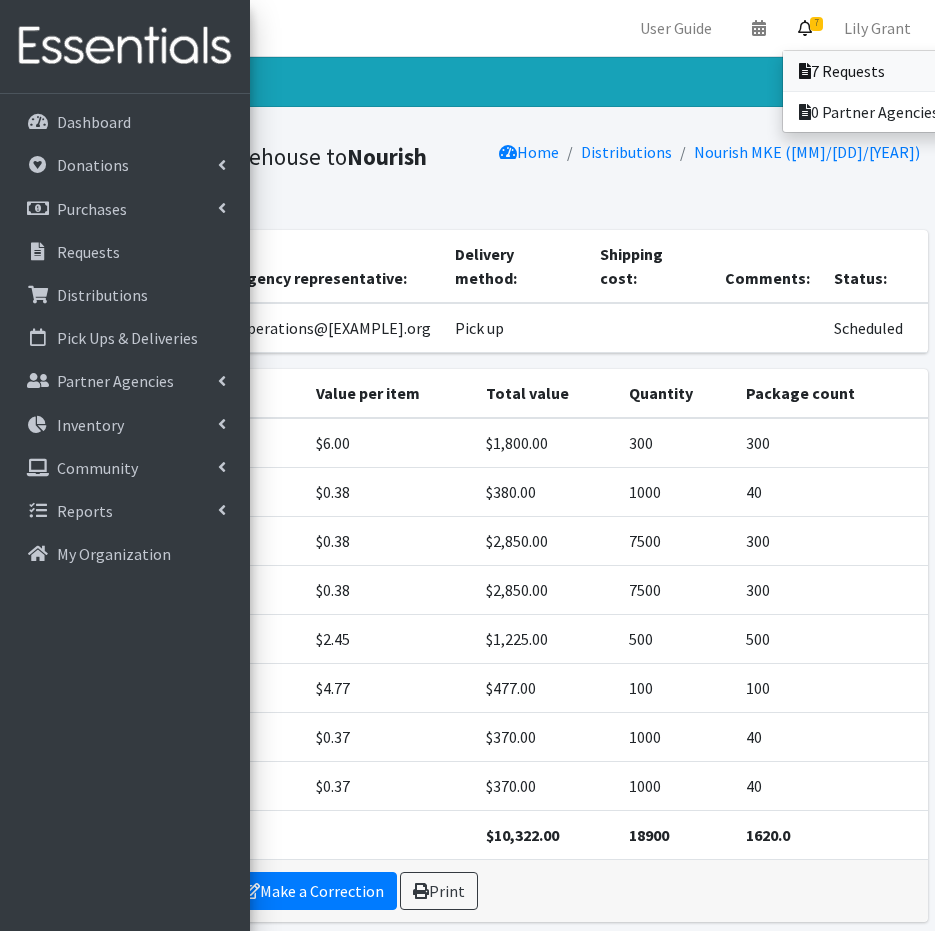 click at bounding box center (805, 71) 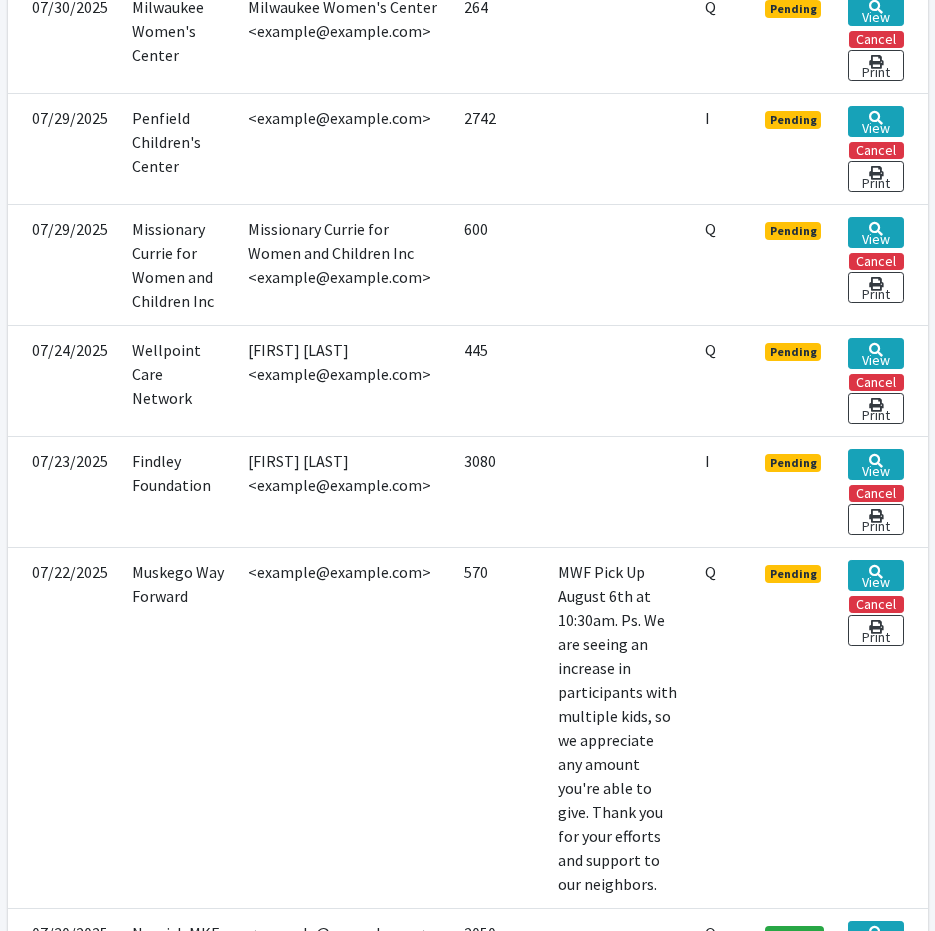 scroll, scrollTop: 900, scrollLeft: 0, axis: vertical 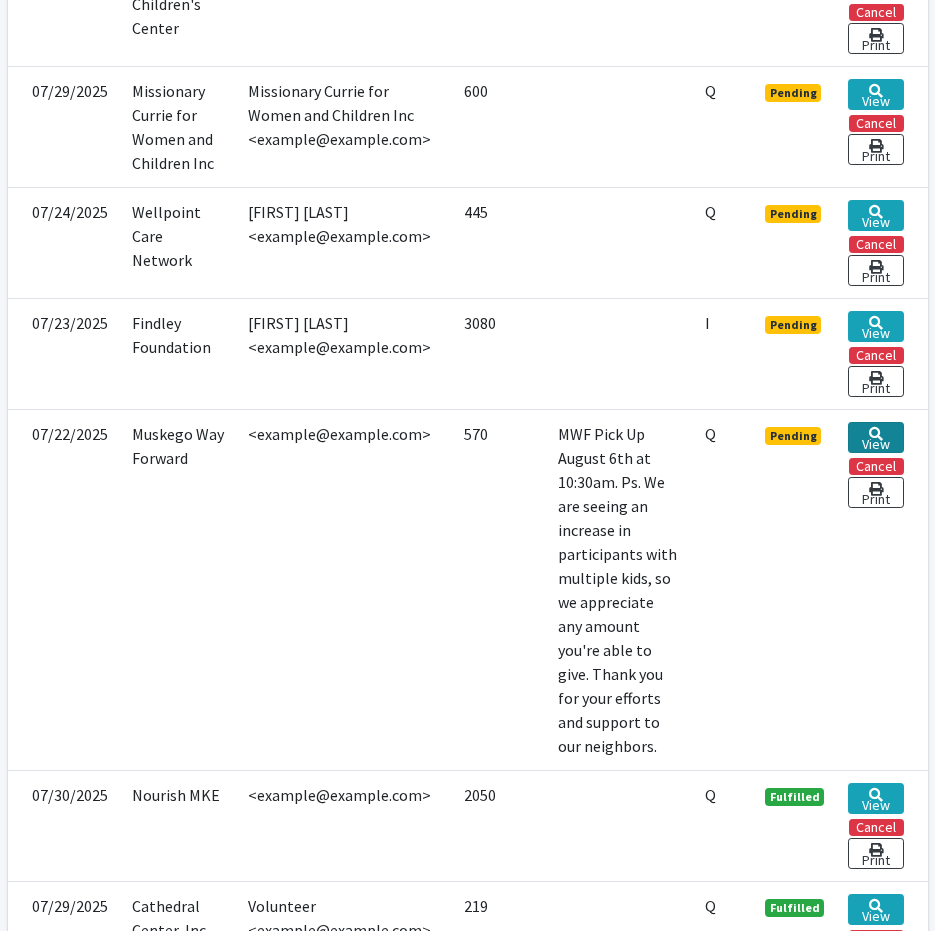 click on "View" at bounding box center [875, 437] 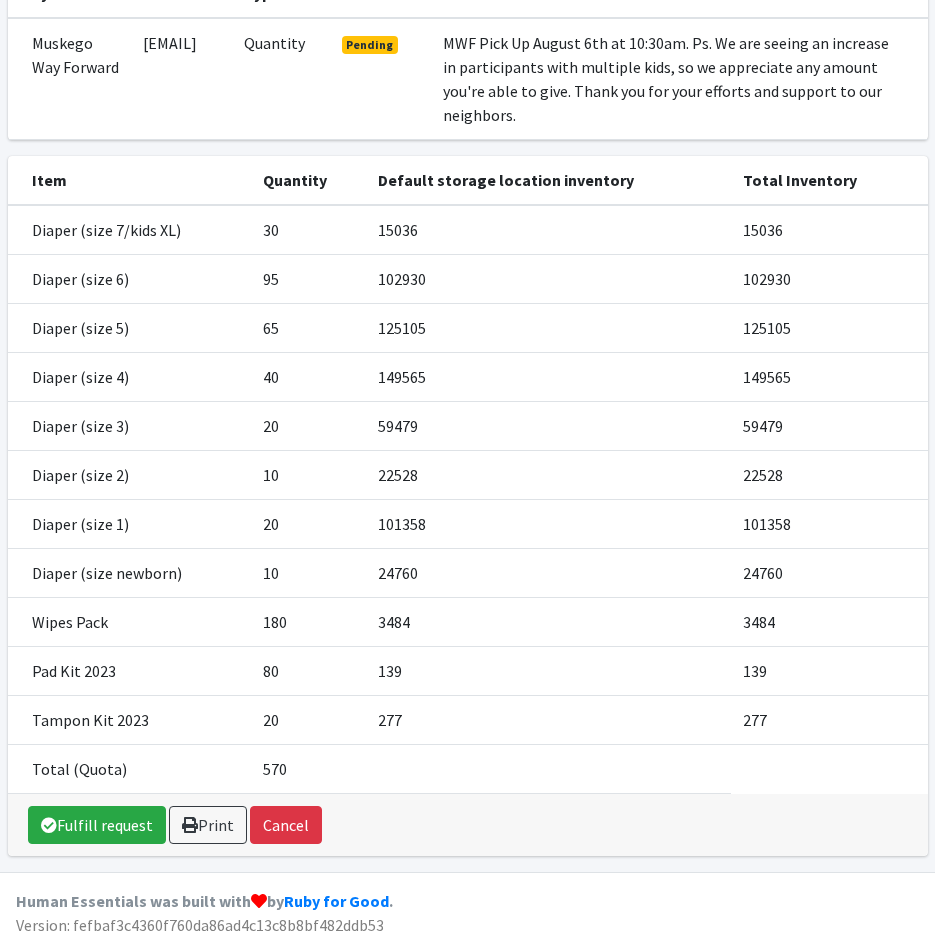 scroll, scrollTop: 279, scrollLeft: 0, axis: vertical 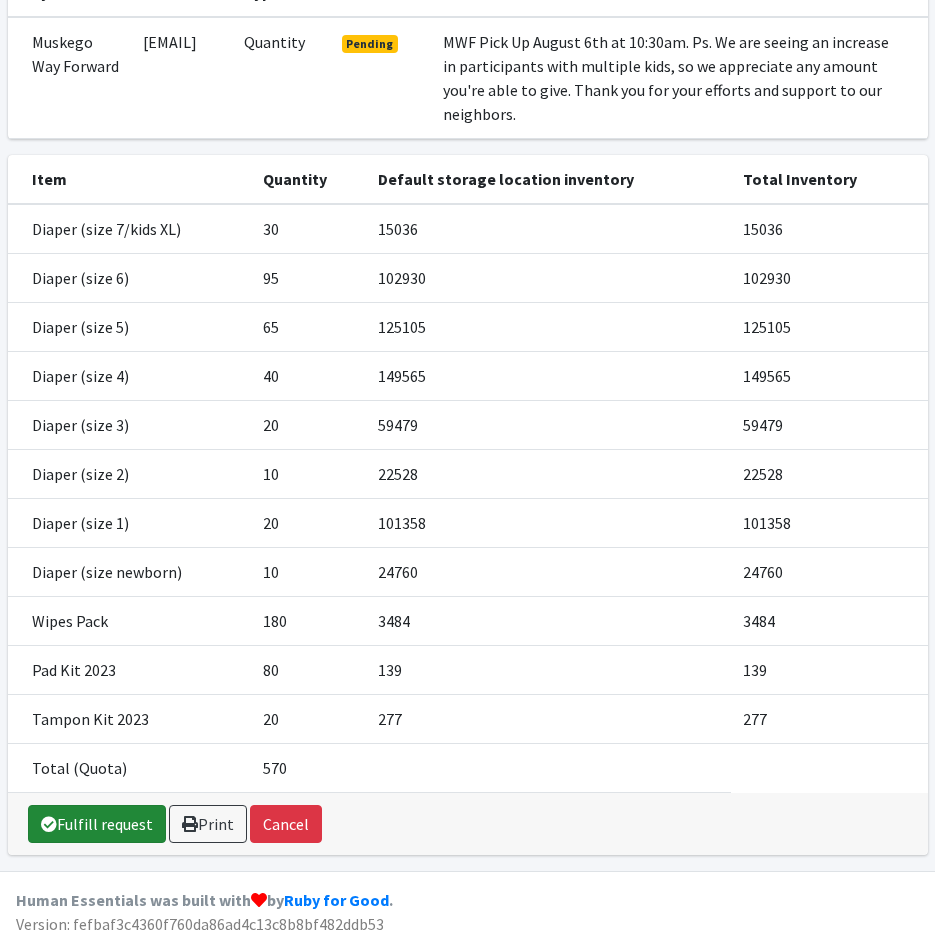 click on "Fulfill request" at bounding box center (97, 824) 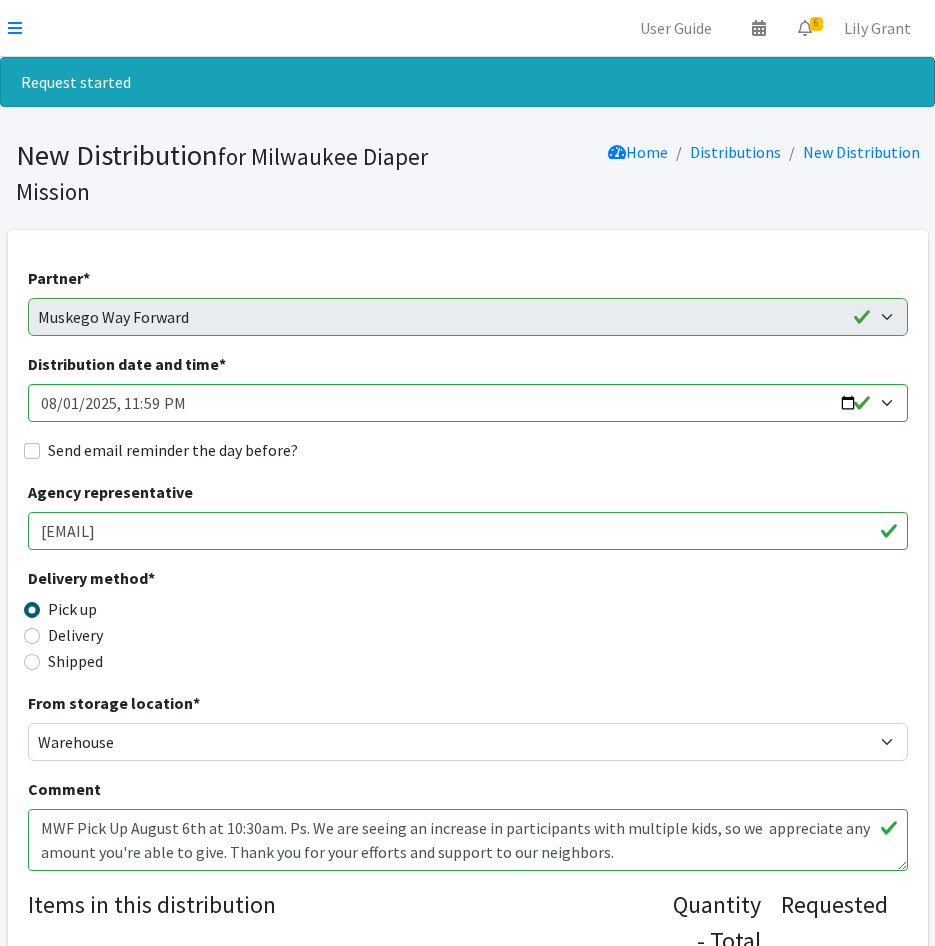 scroll, scrollTop: 0, scrollLeft: 0, axis: both 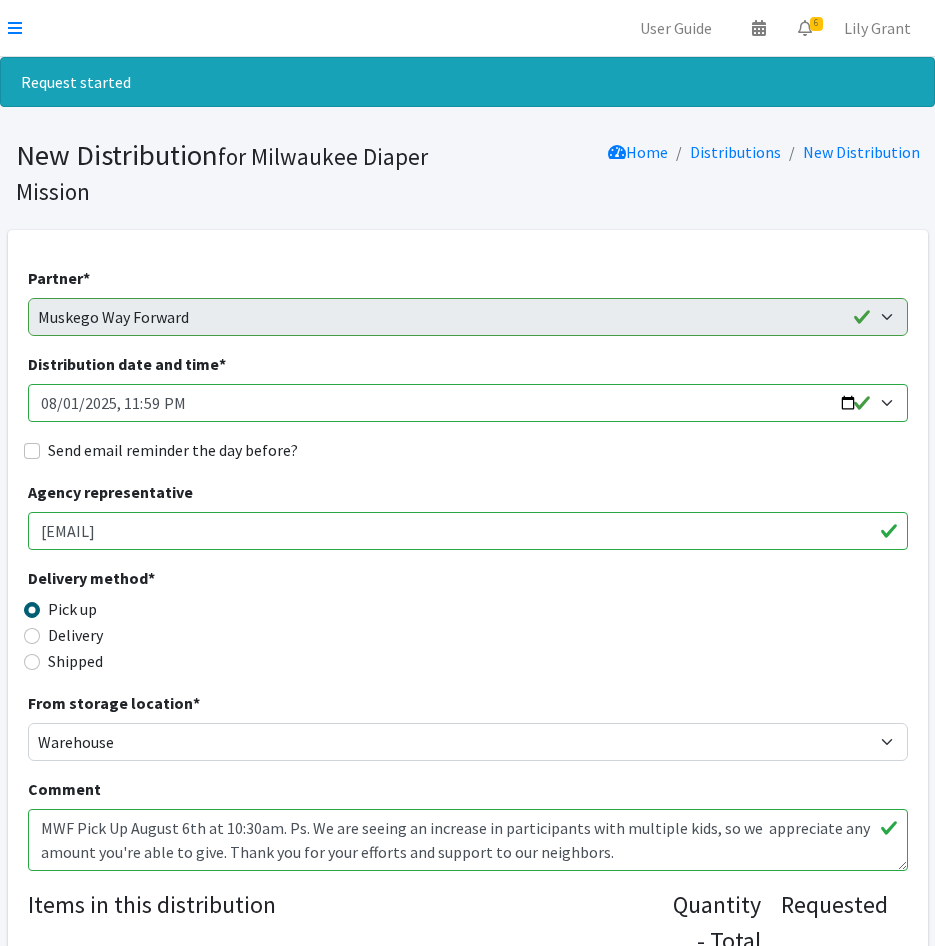 click on "Distribution date and time  *" at bounding box center [468, 403] 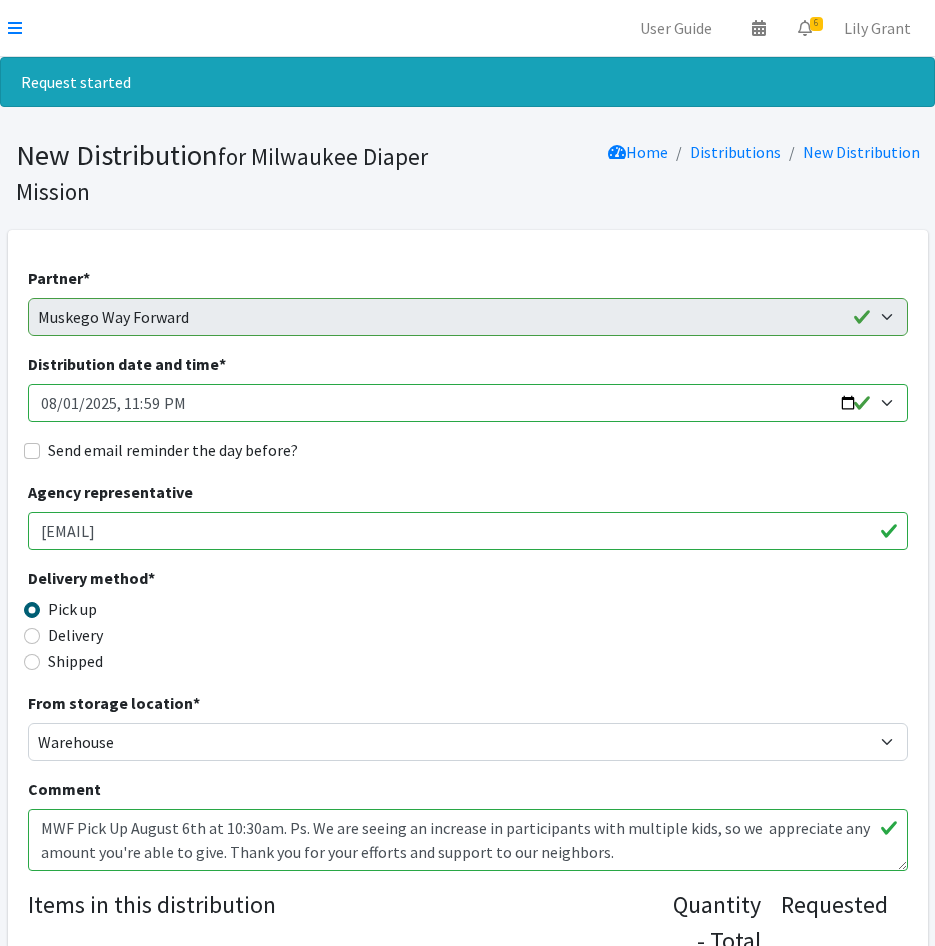 type on "2025-08-06T10:30" 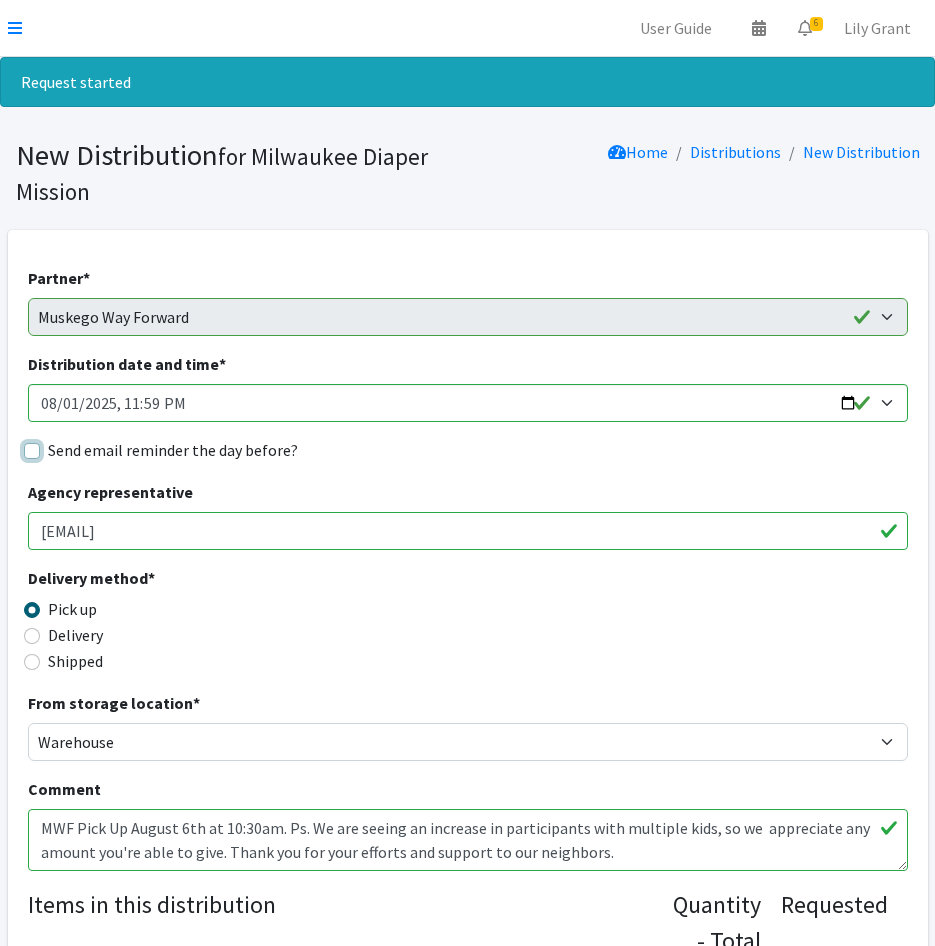 click on "Send email reminder the day before?" at bounding box center [32, 451] 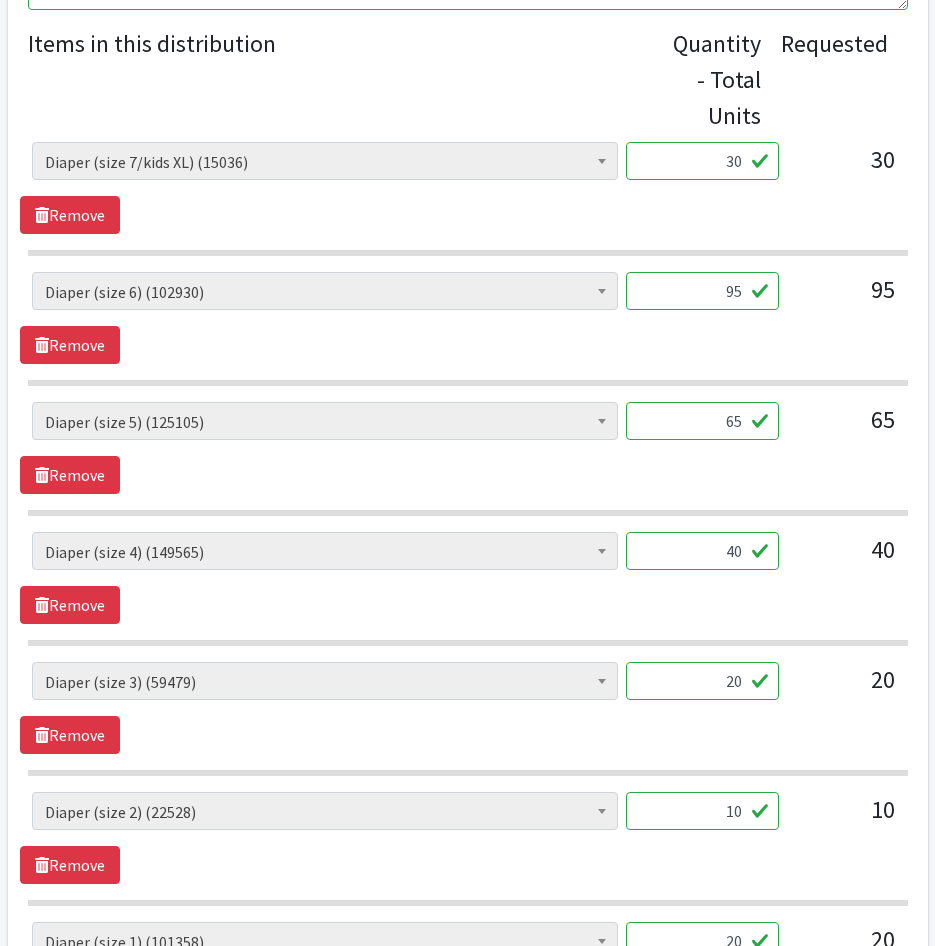 scroll, scrollTop: 830, scrollLeft: 0, axis: vertical 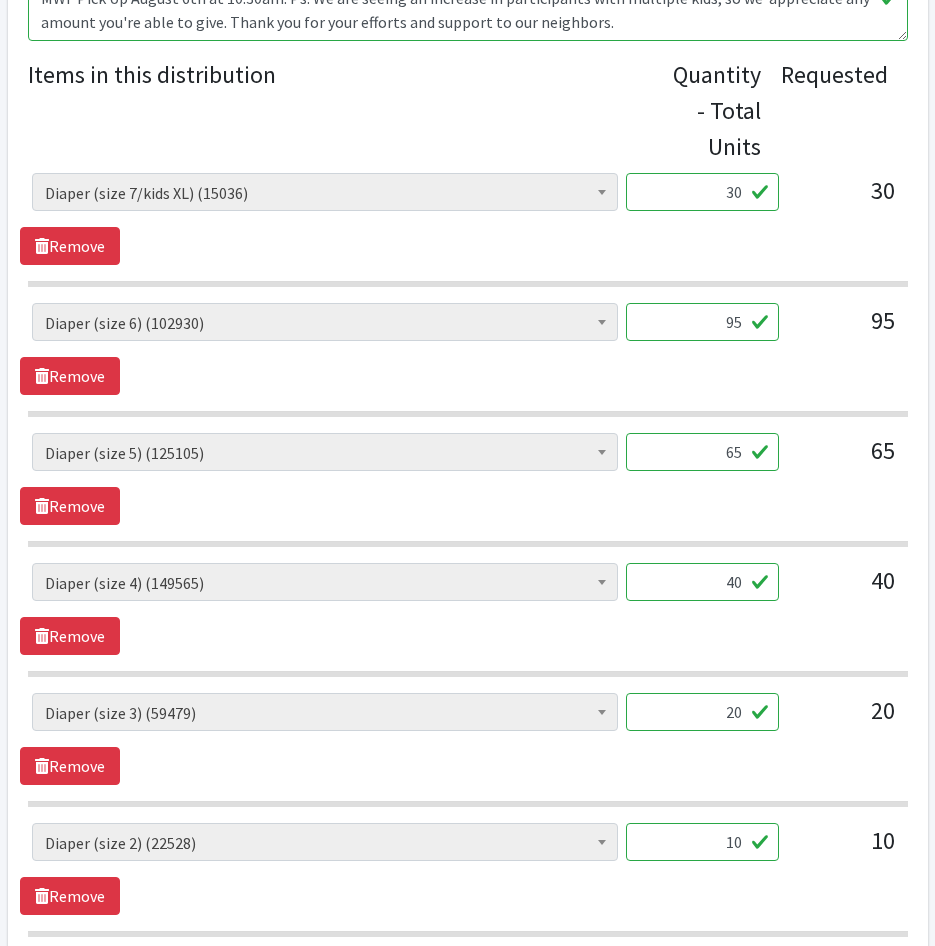 drag, startPoint x: 728, startPoint y: 193, endPoint x: 749, endPoint y: 192, distance: 21.023796 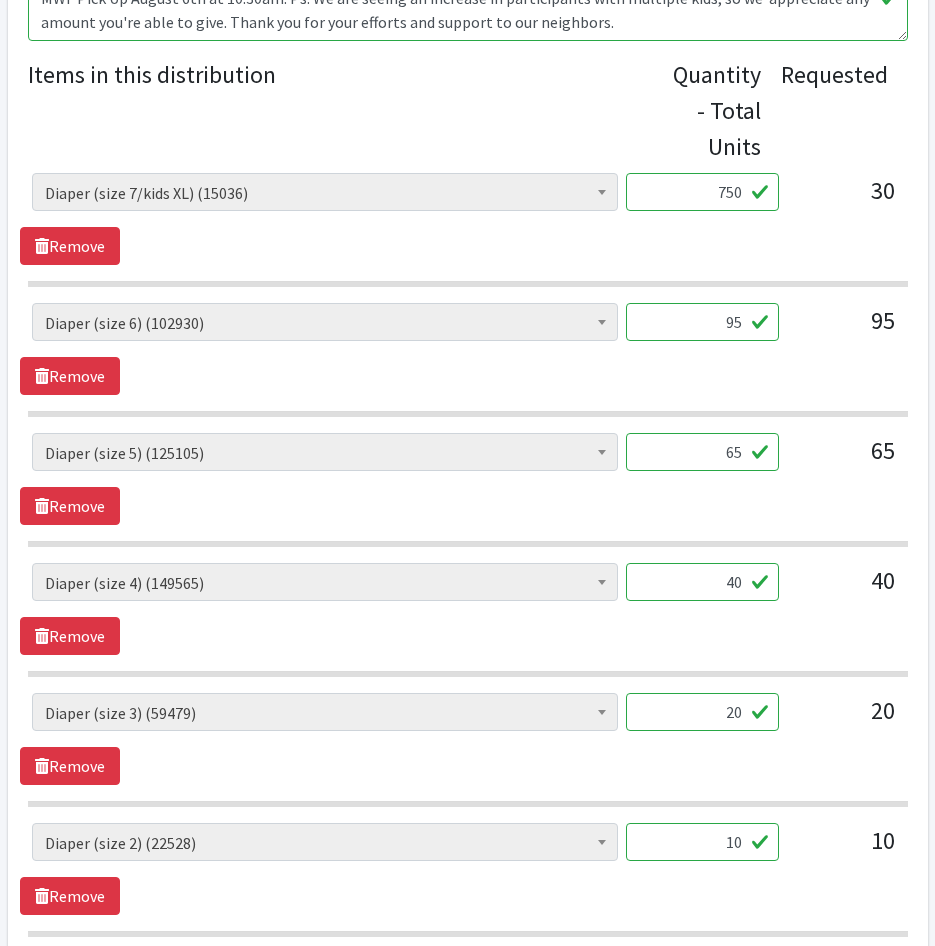 type on "750" 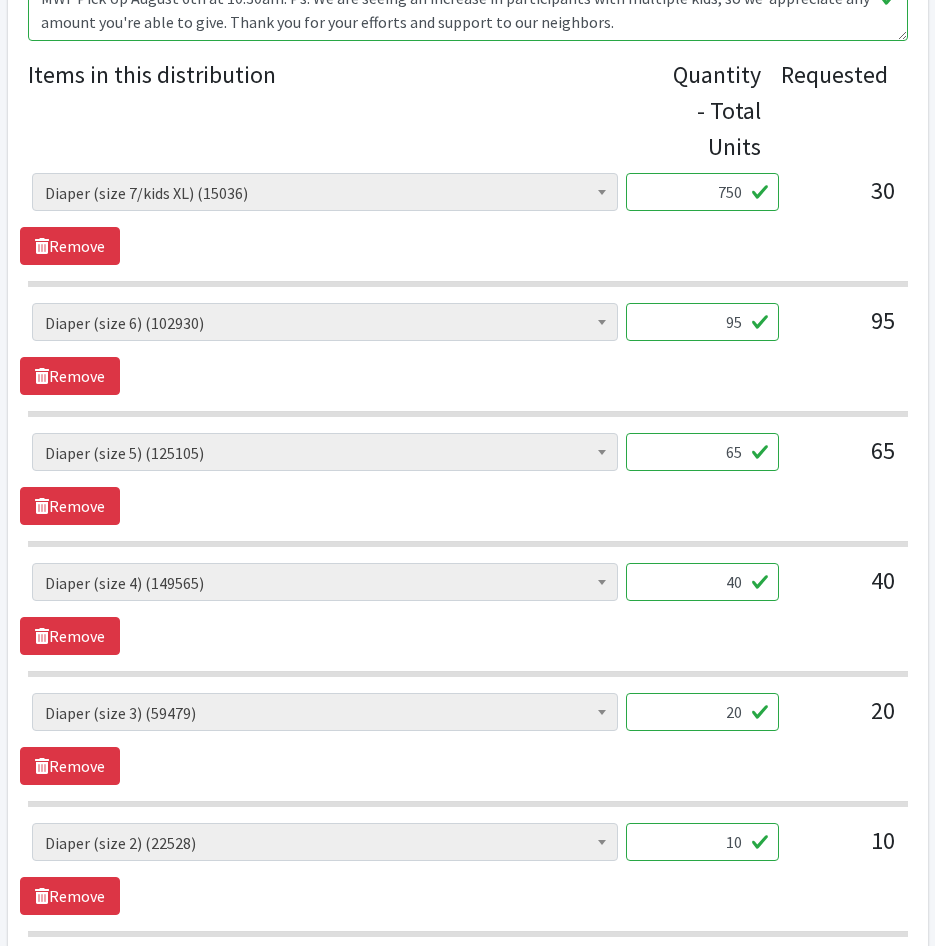 drag, startPoint x: 779, startPoint y: 346, endPoint x: 954, endPoint y: 361, distance: 175.64168 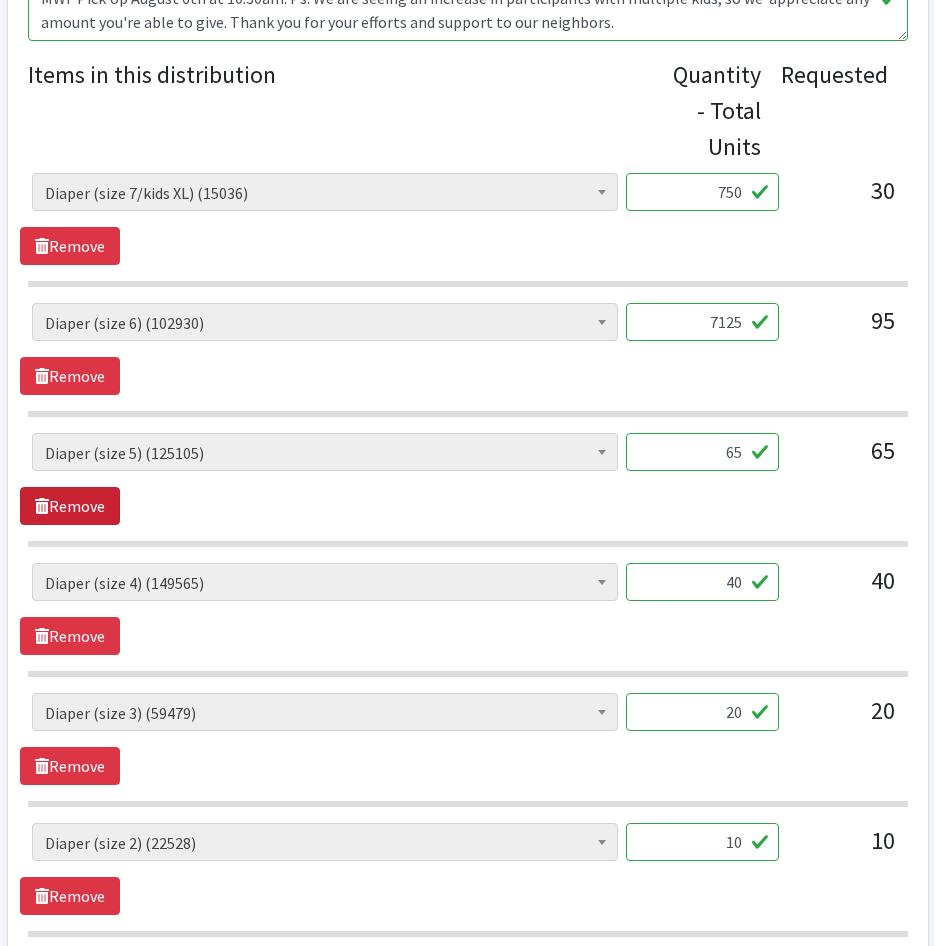 type on "7125" 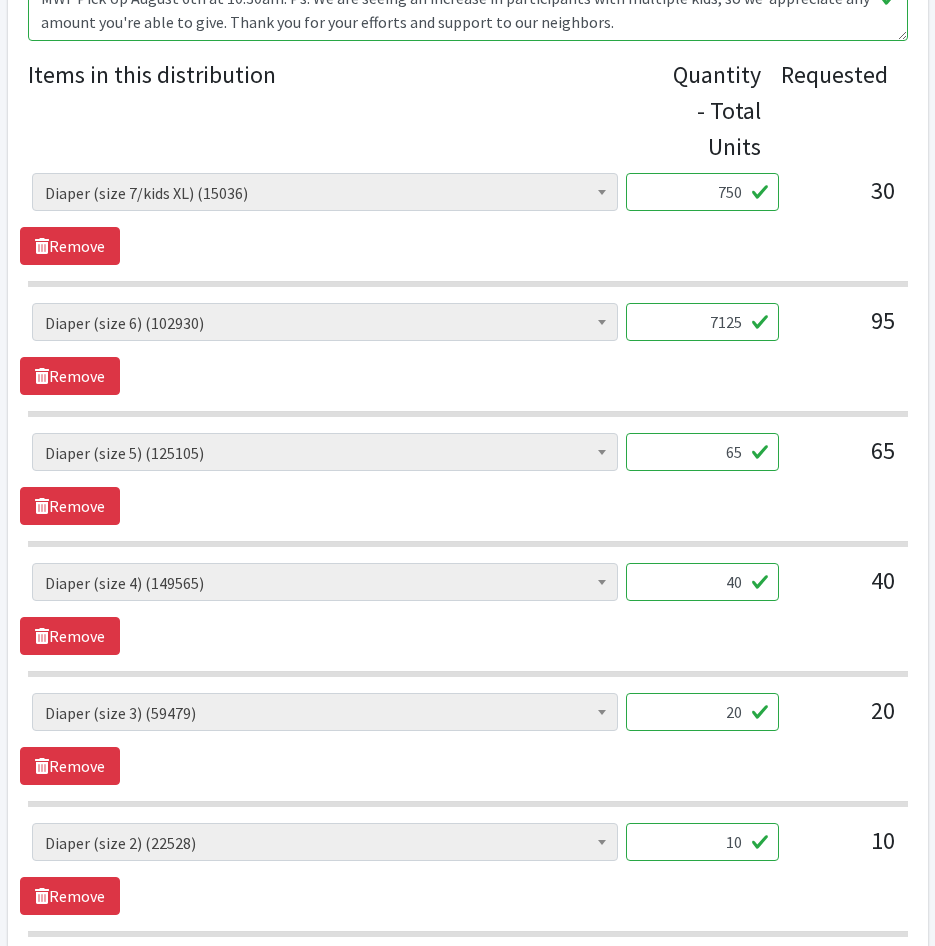drag, startPoint x: 713, startPoint y: 455, endPoint x: 907, endPoint y: 486, distance: 196.4612 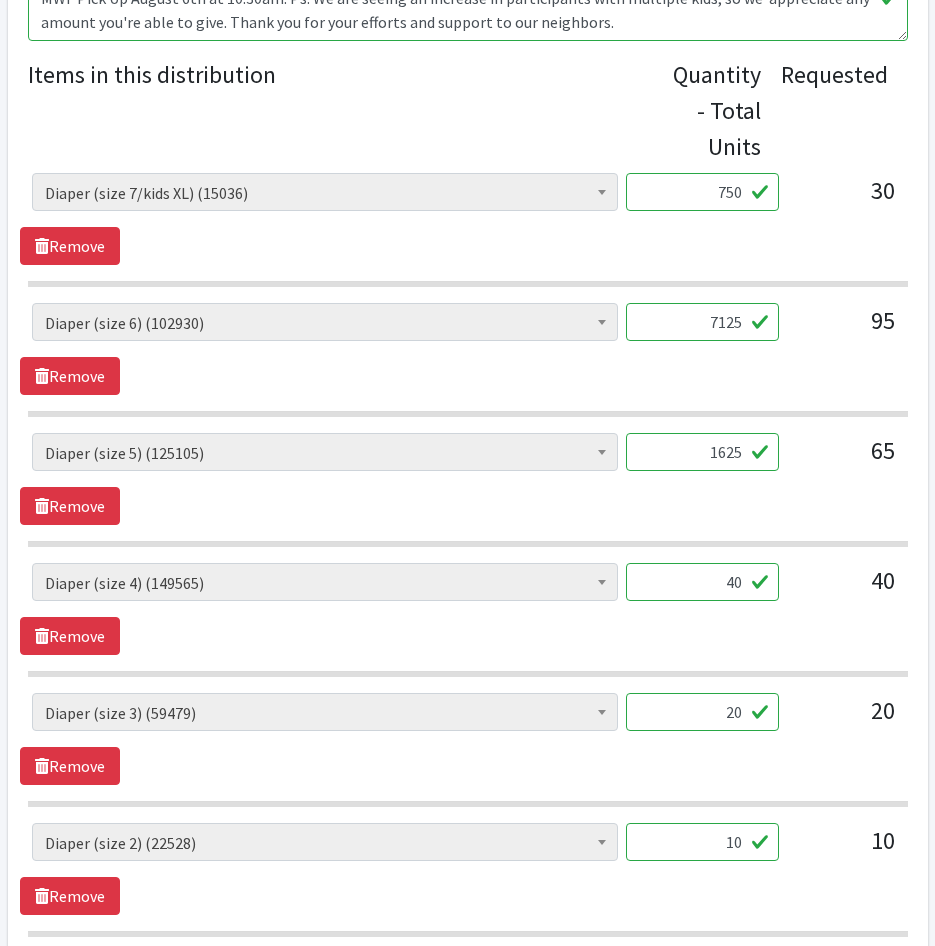 type on "1625" 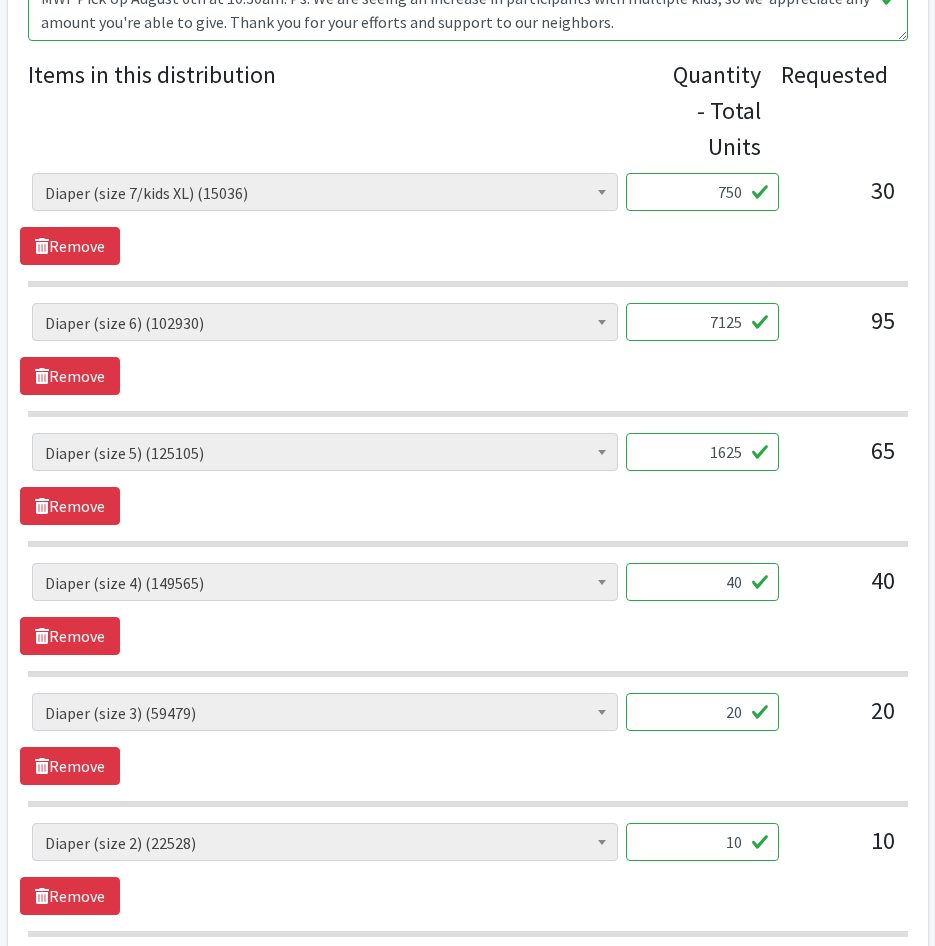 drag, startPoint x: 831, startPoint y: 598, endPoint x: 889, endPoint y: 604, distance: 58.30952 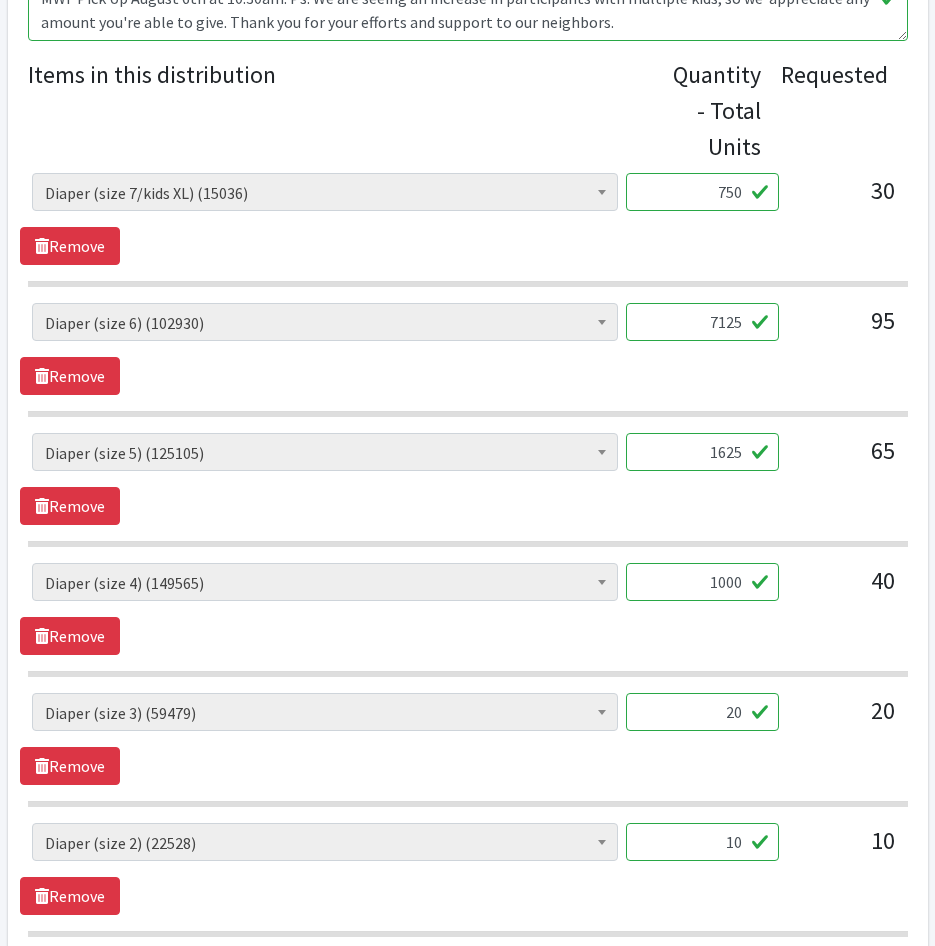 type on "1000" 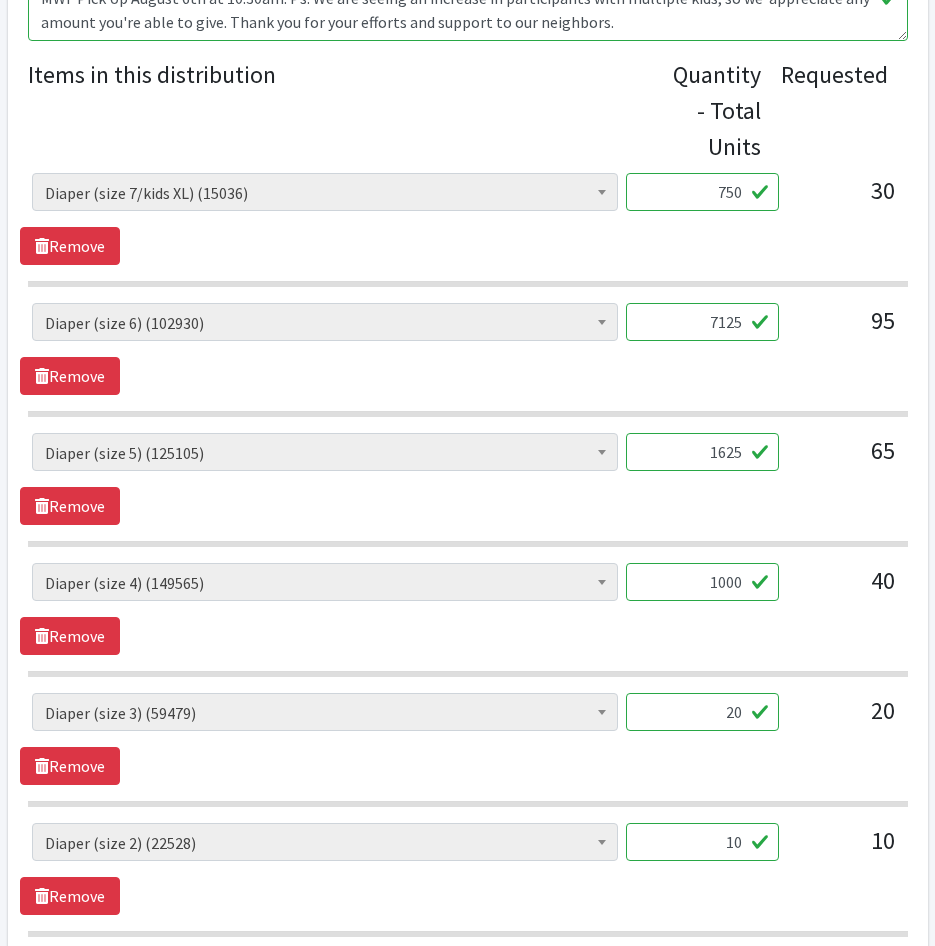 drag, startPoint x: 691, startPoint y: 732, endPoint x: 838, endPoint y: 736, distance: 147.05441 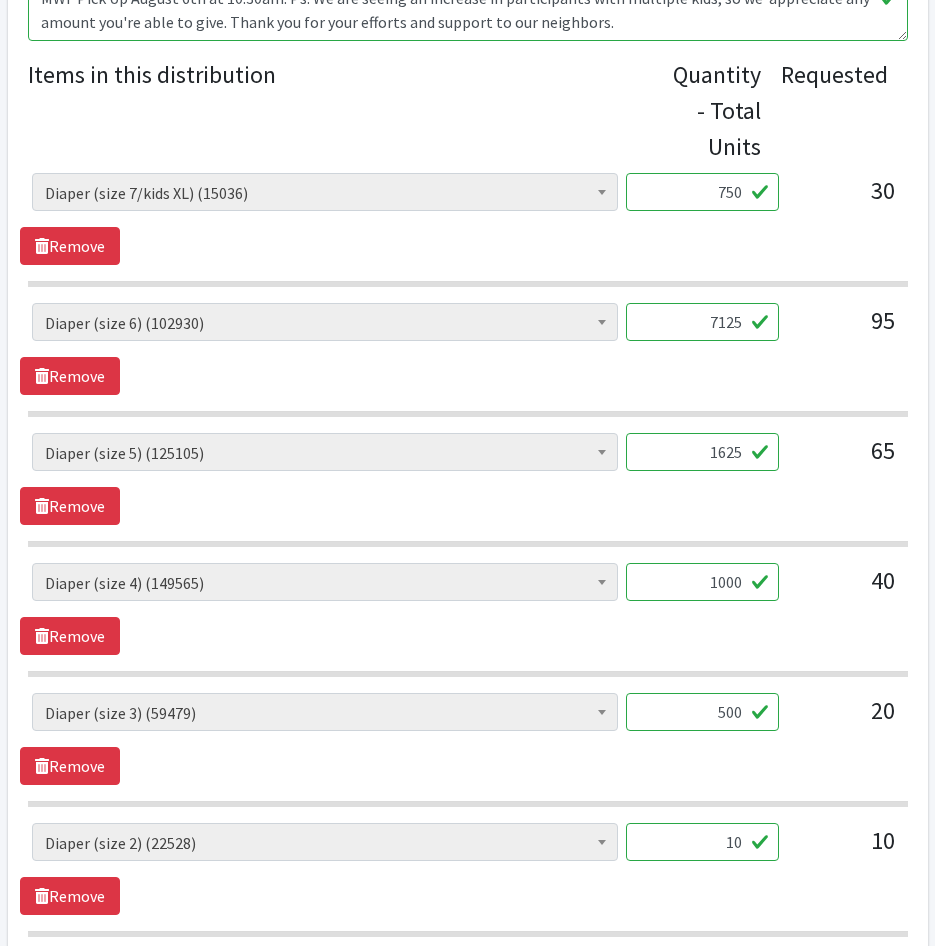 type on "500" 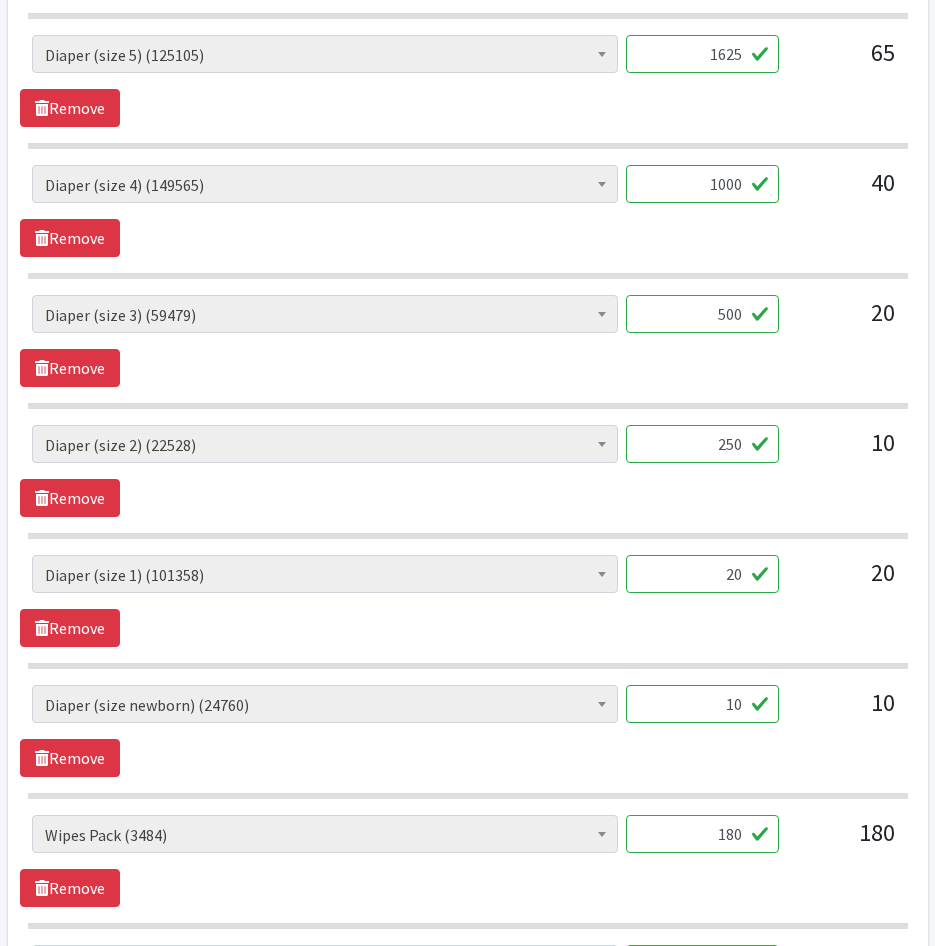scroll, scrollTop: 1230, scrollLeft: 0, axis: vertical 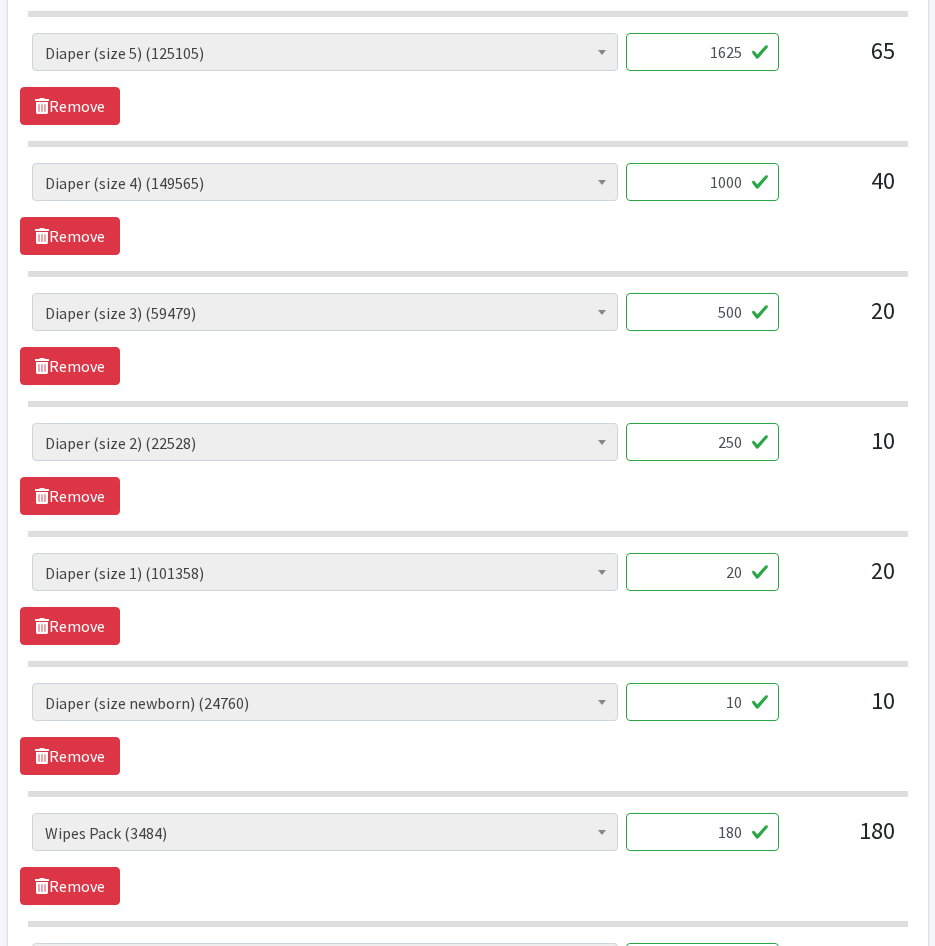 type on "250" 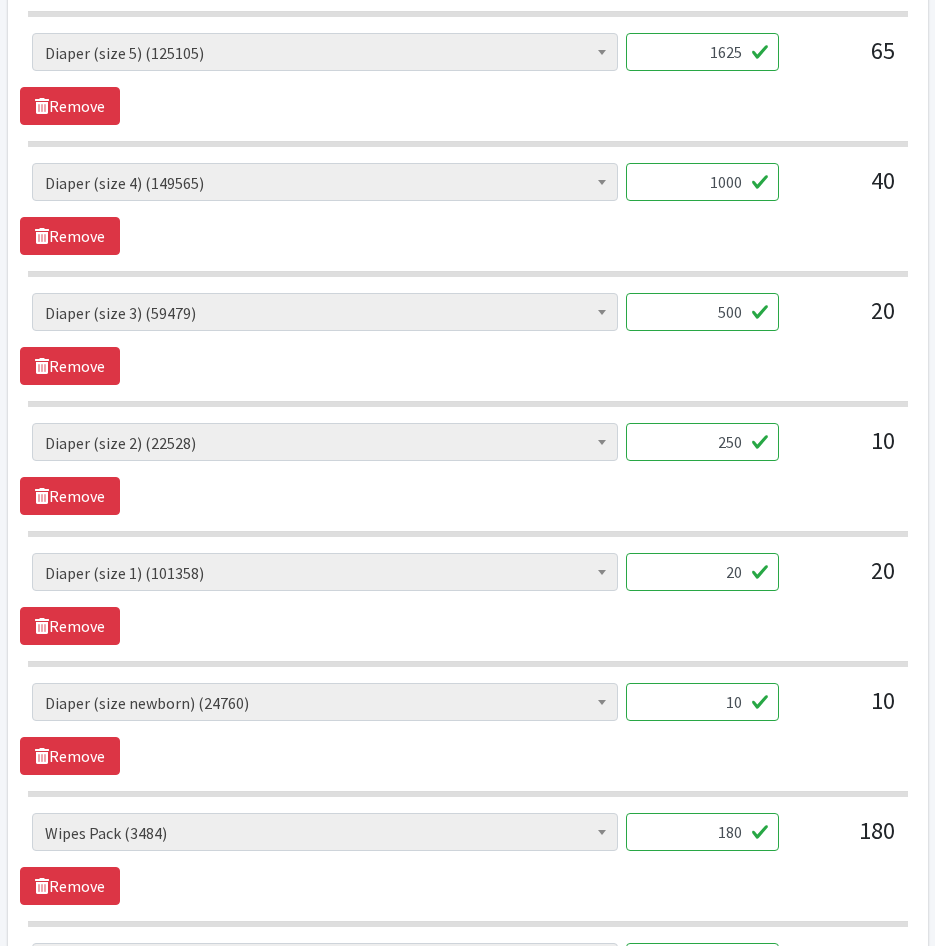 drag, startPoint x: 662, startPoint y: 585, endPoint x: 812, endPoint y: 593, distance: 150.21318 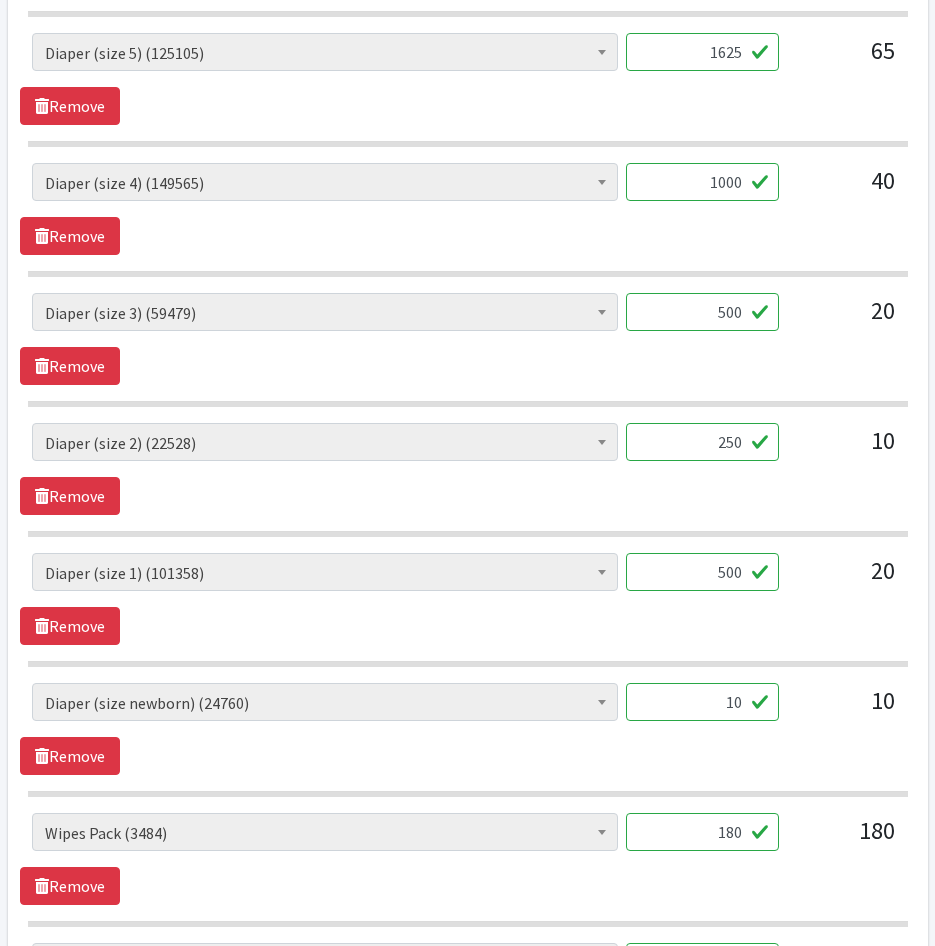type on "500" 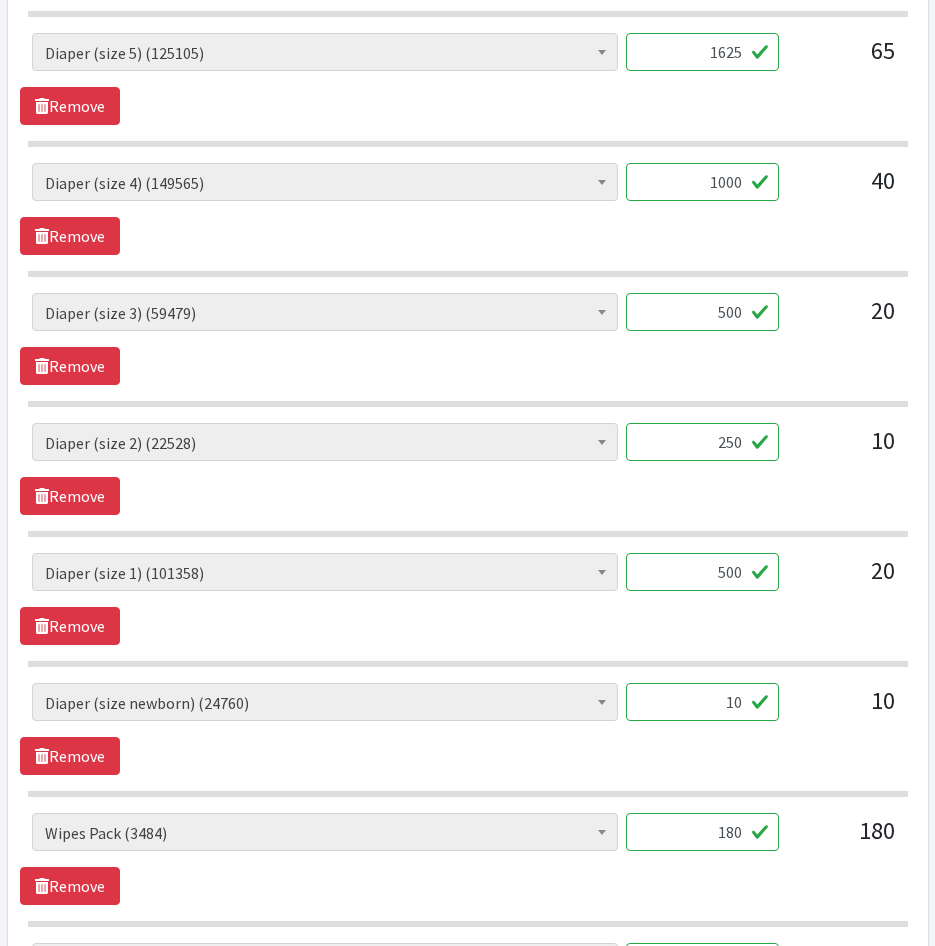 drag, startPoint x: 678, startPoint y: 725, endPoint x: 709, endPoint y: 709, distance: 34.88553 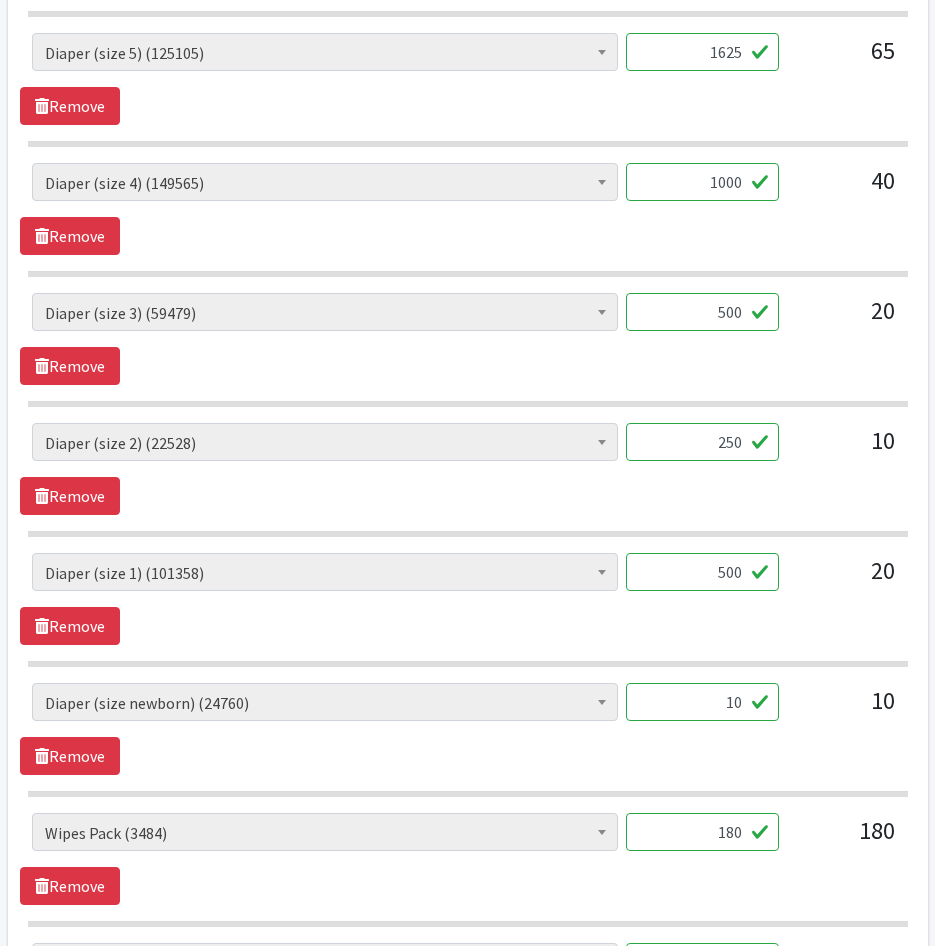 drag, startPoint x: 709, startPoint y: 709, endPoint x: 786, endPoint y: 704, distance: 77.16217 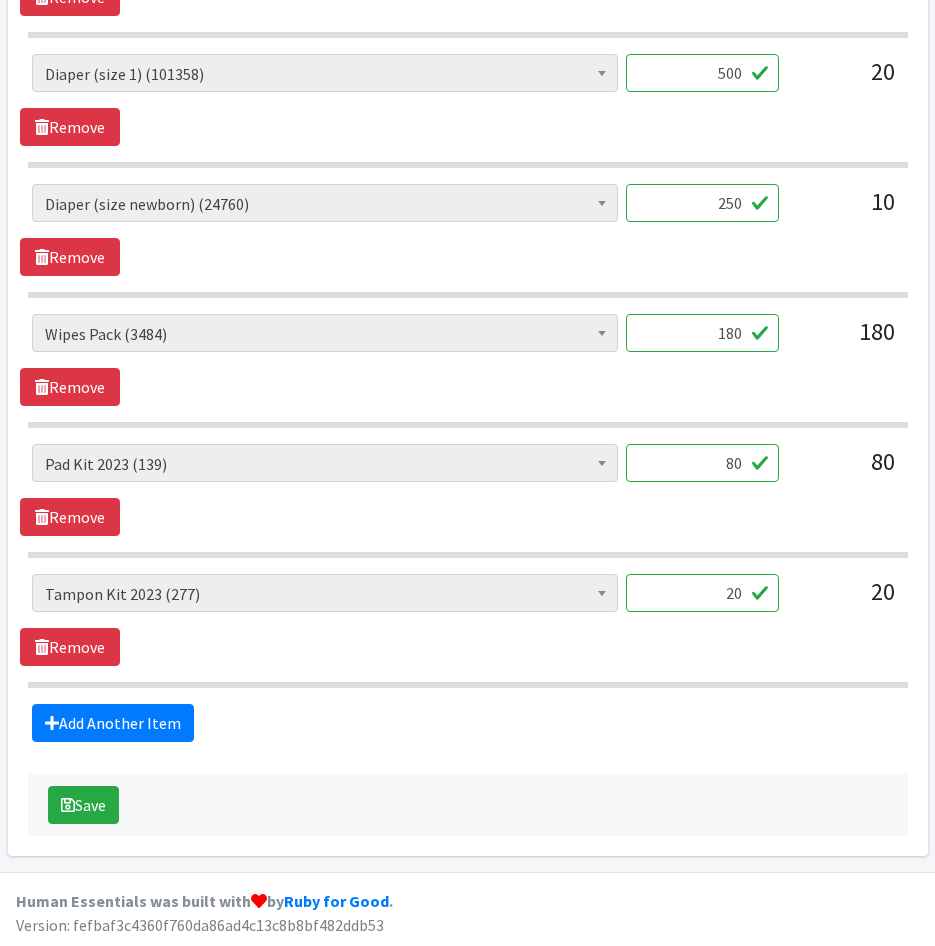 scroll, scrollTop: 1730, scrollLeft: 0, axis: vertical 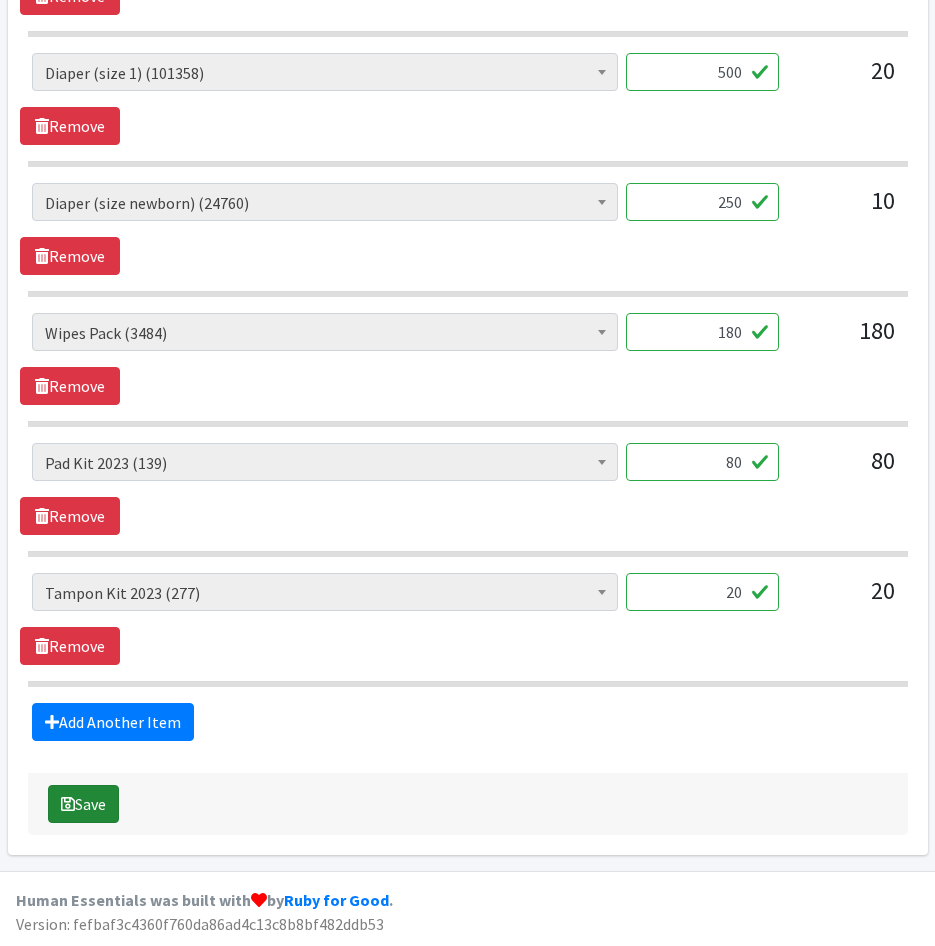 type on "250" 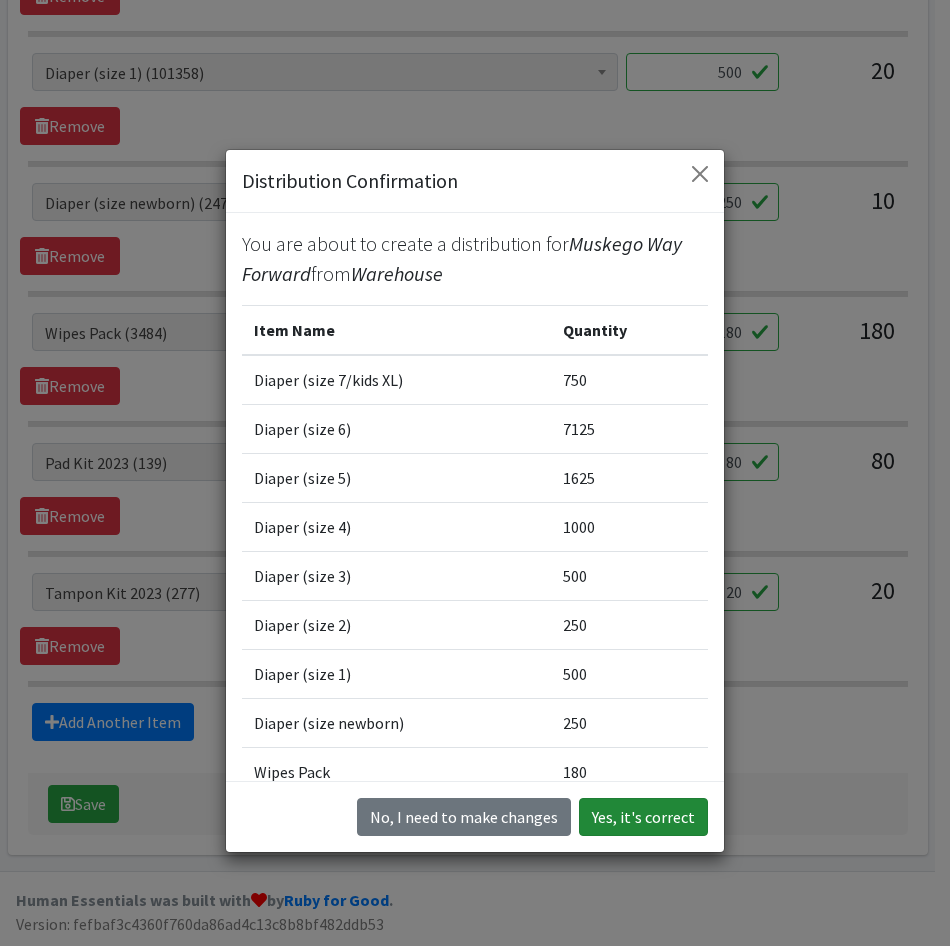 click on "Yes, it's correct" at bounding box center (643, 817) 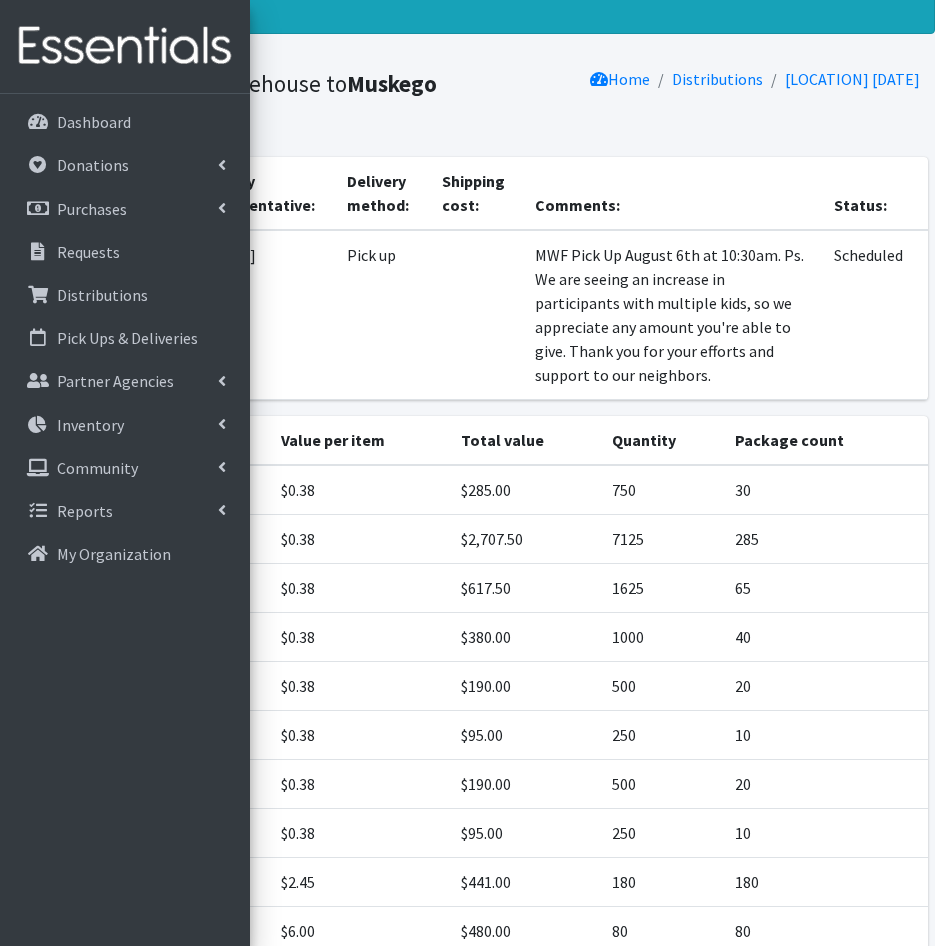 scroll, scrollTop: 0, scrollLeft: 0, axis: both 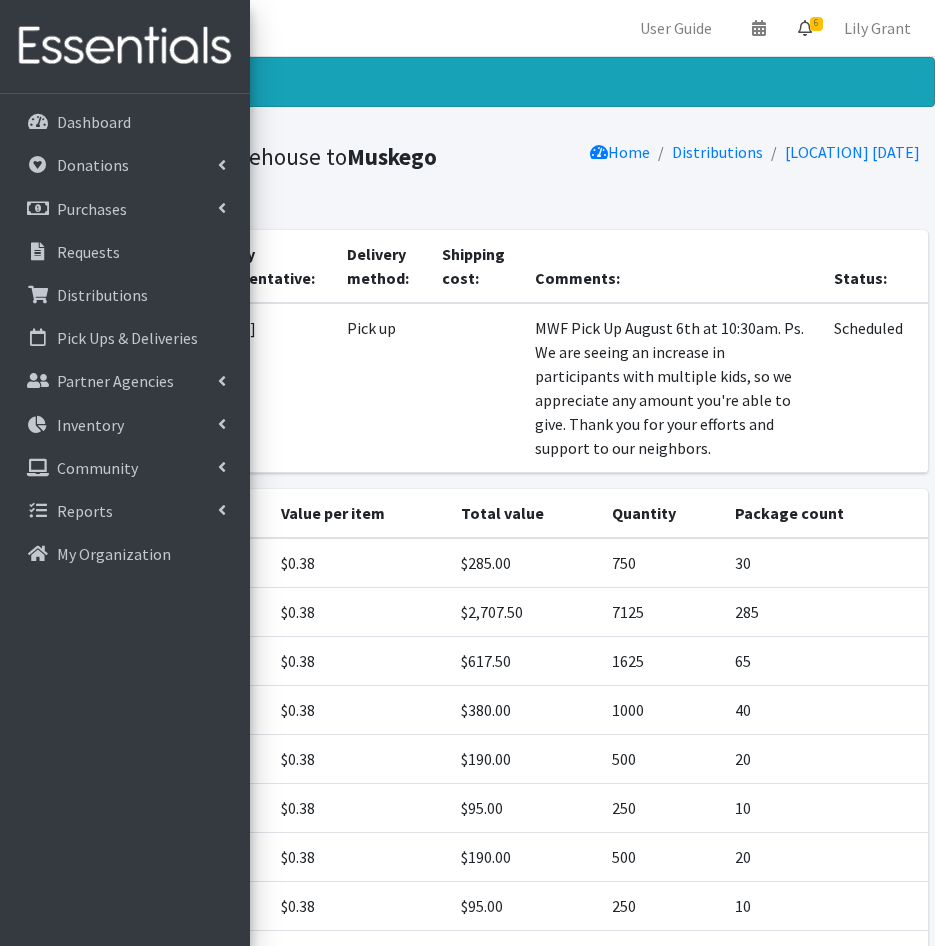 click at bounding box center [805, 28] 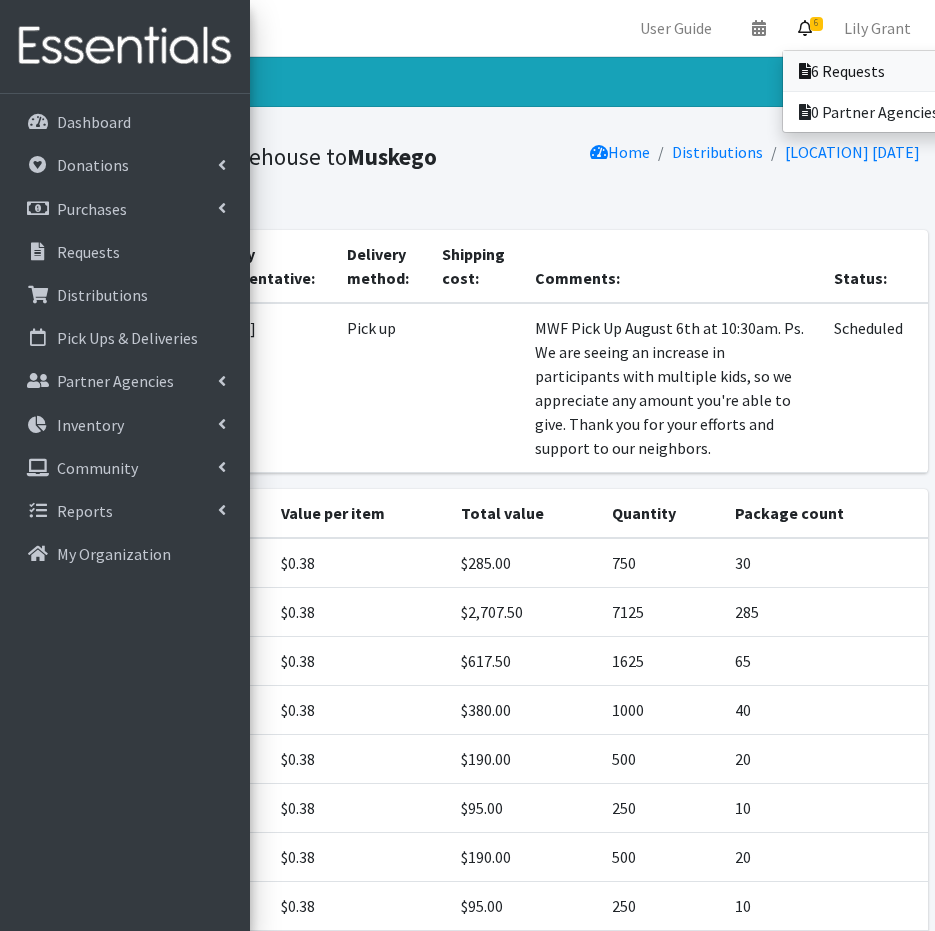 click at bounding box center [805, 71] 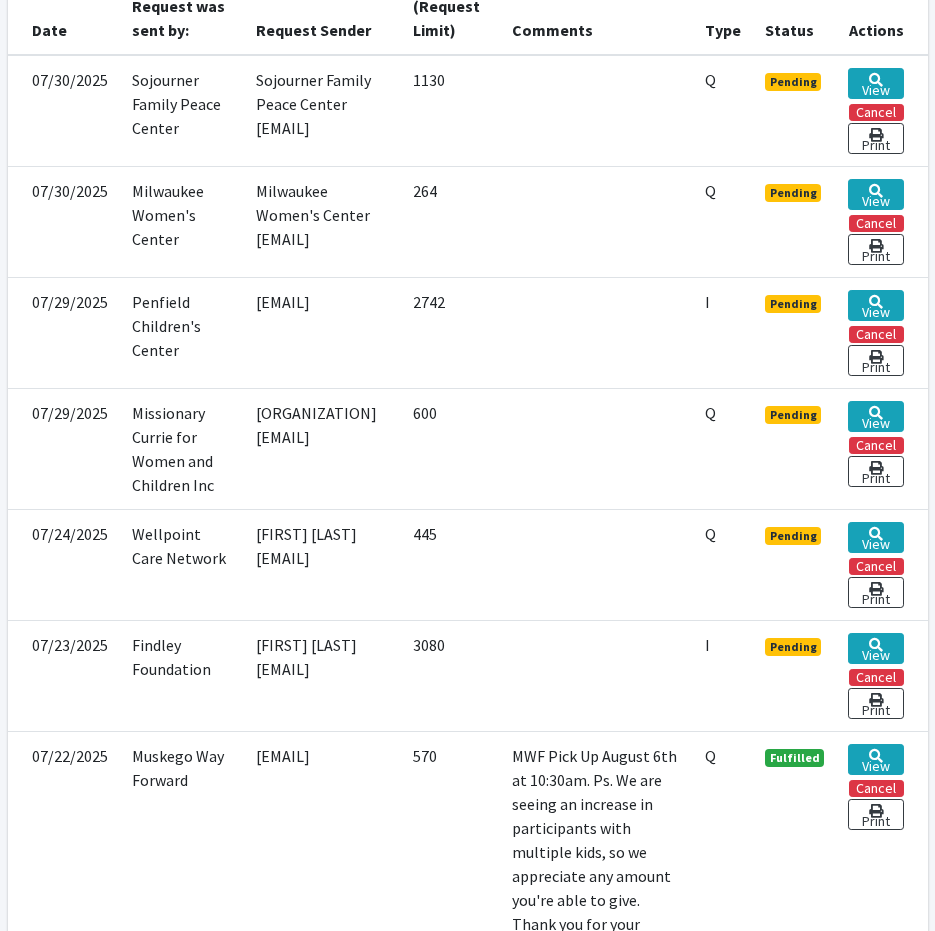 scroll, scrollTop: 600, scrollLeft: 0, axis: vertical 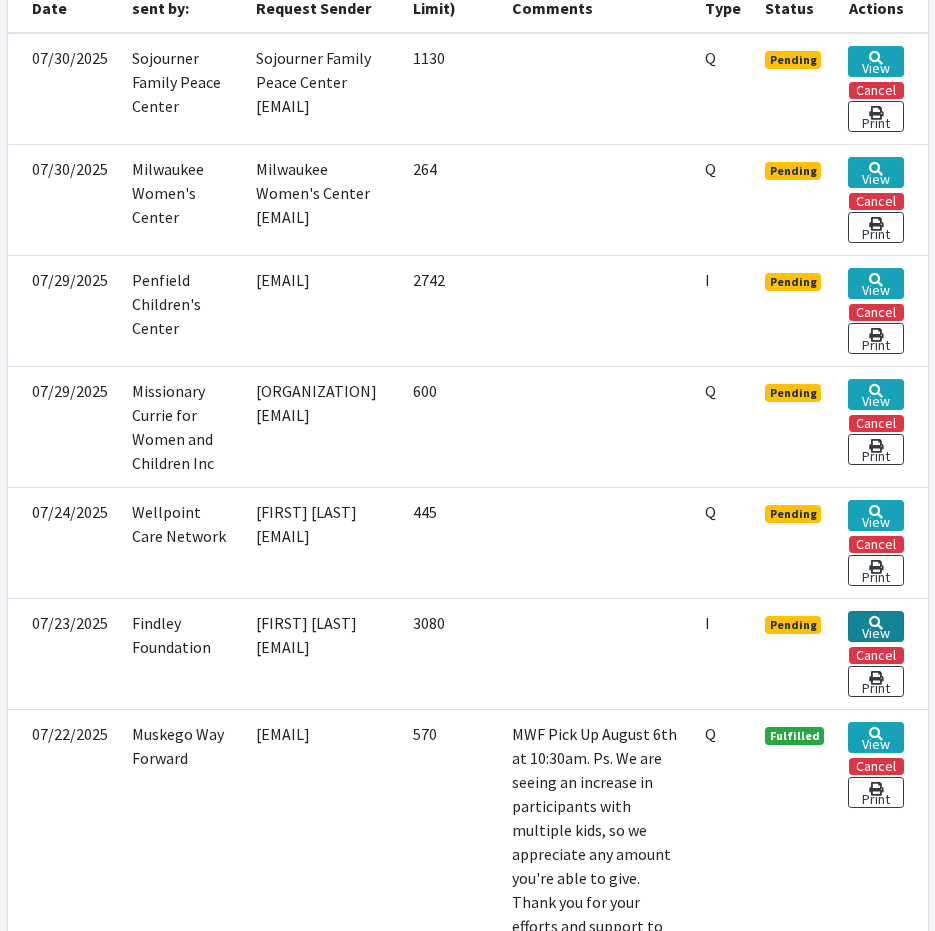 click on "View" at bounding box center [875, 626] 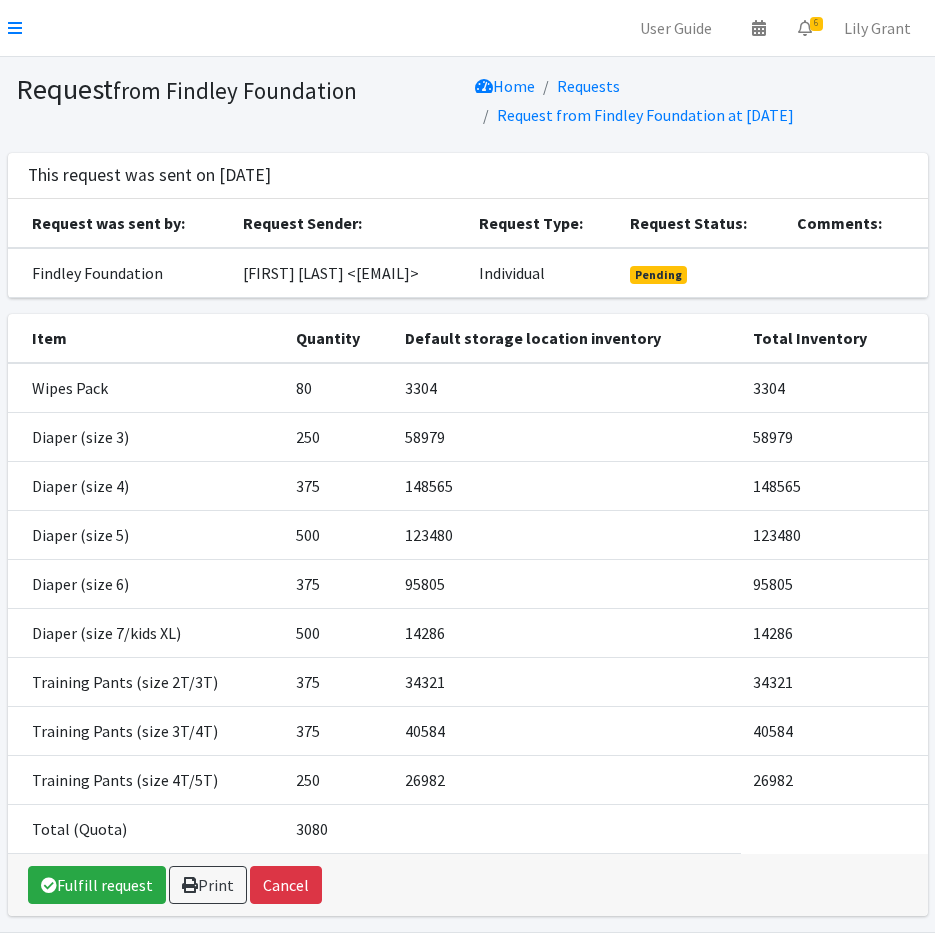 scroll, scrollTop: 0, scrollLeft: 0, axis: both 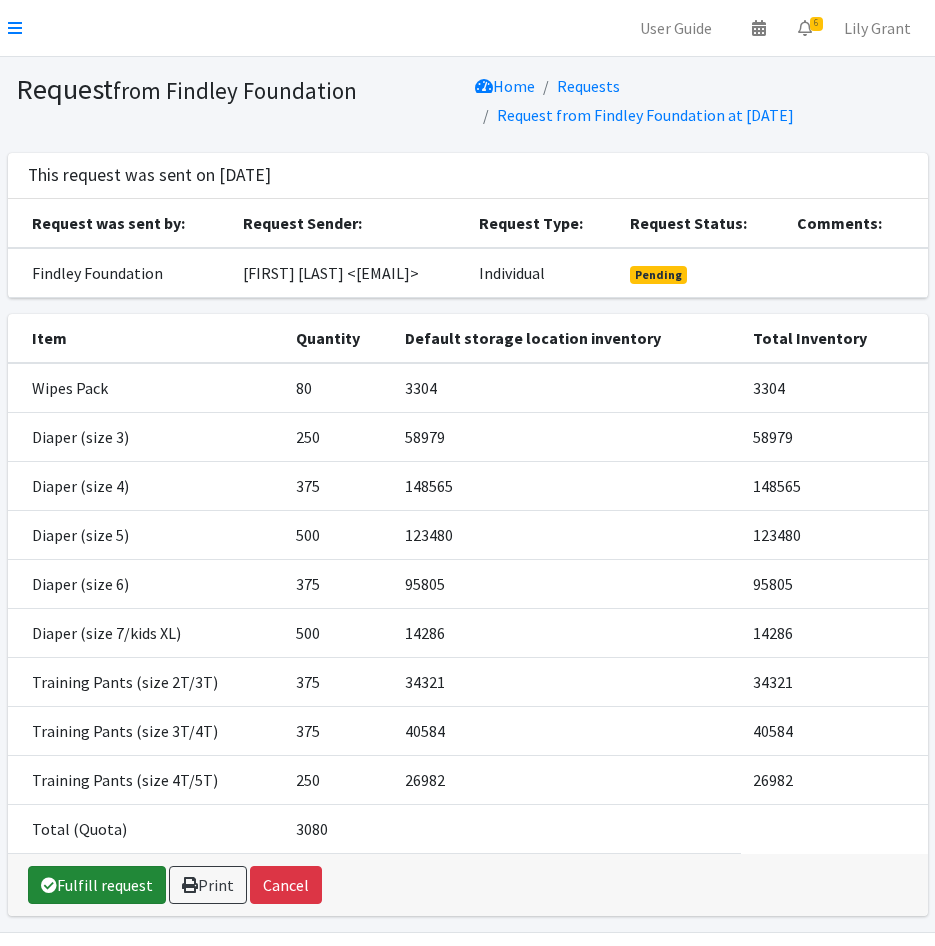 click on "Fulfill request" at bounding box center [97, 885] 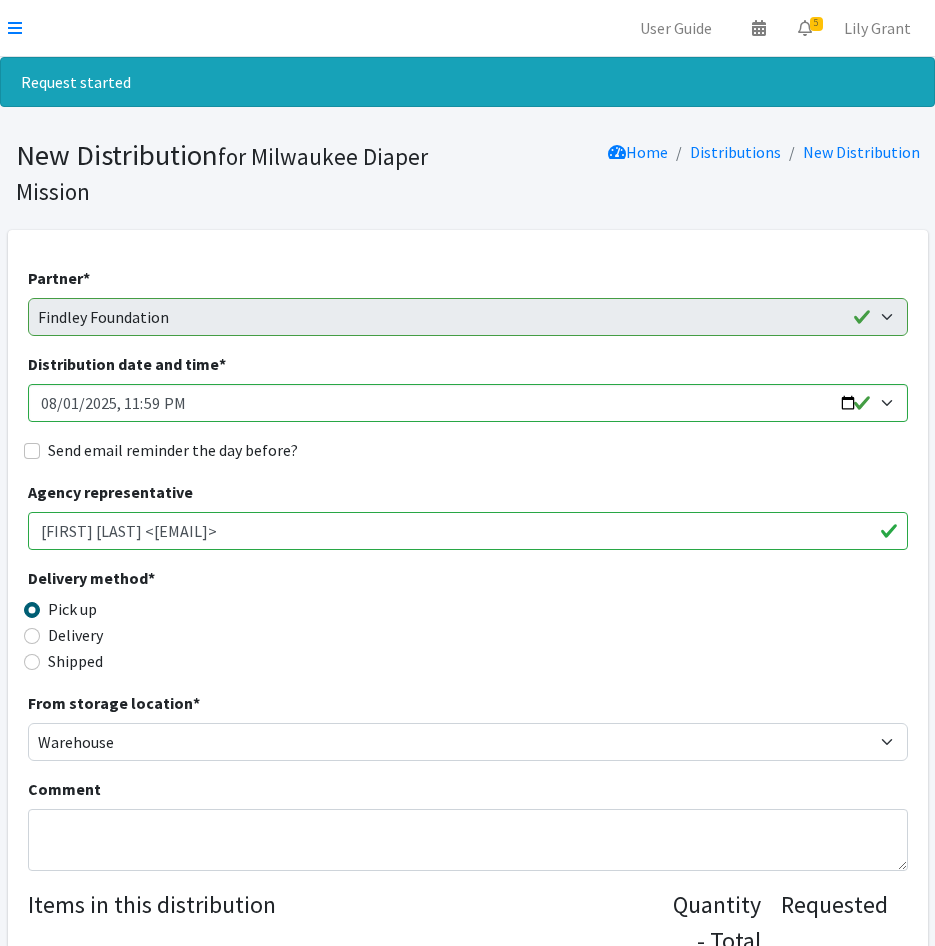 scroll, scrollTop: 0, scrollLeft: 0, axis: both 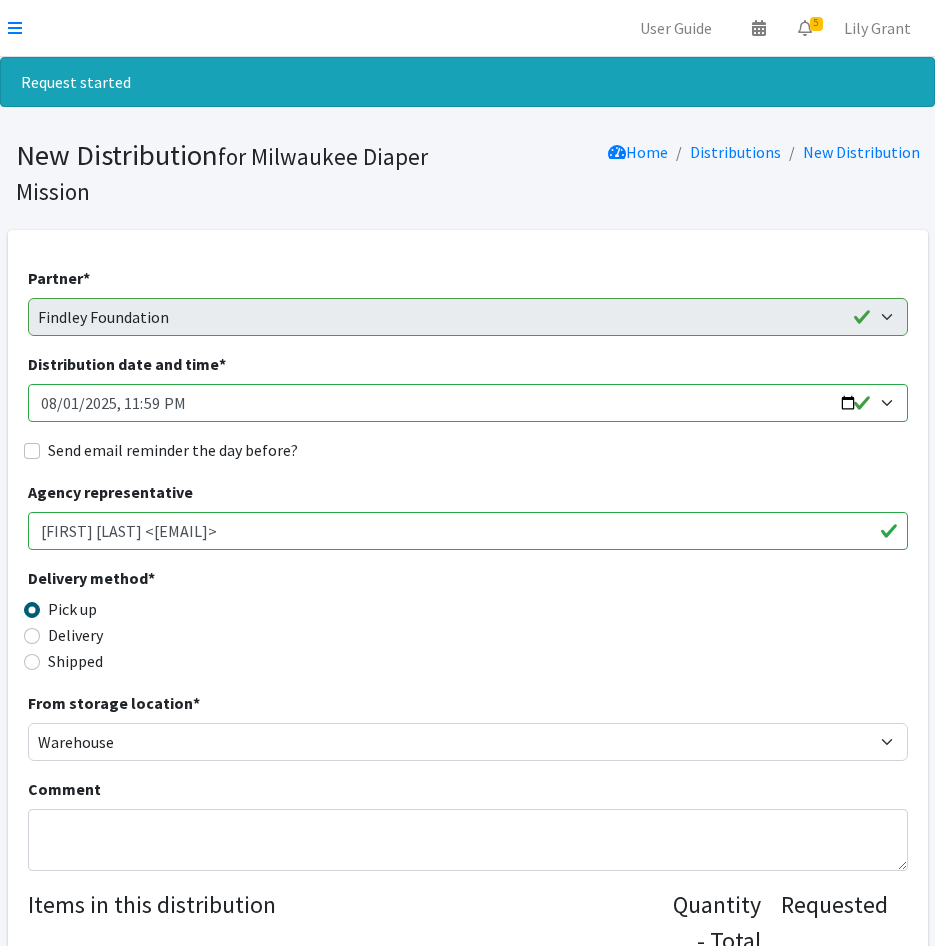 click on "Distribution date and time  *" at bounding box center [468, 403] 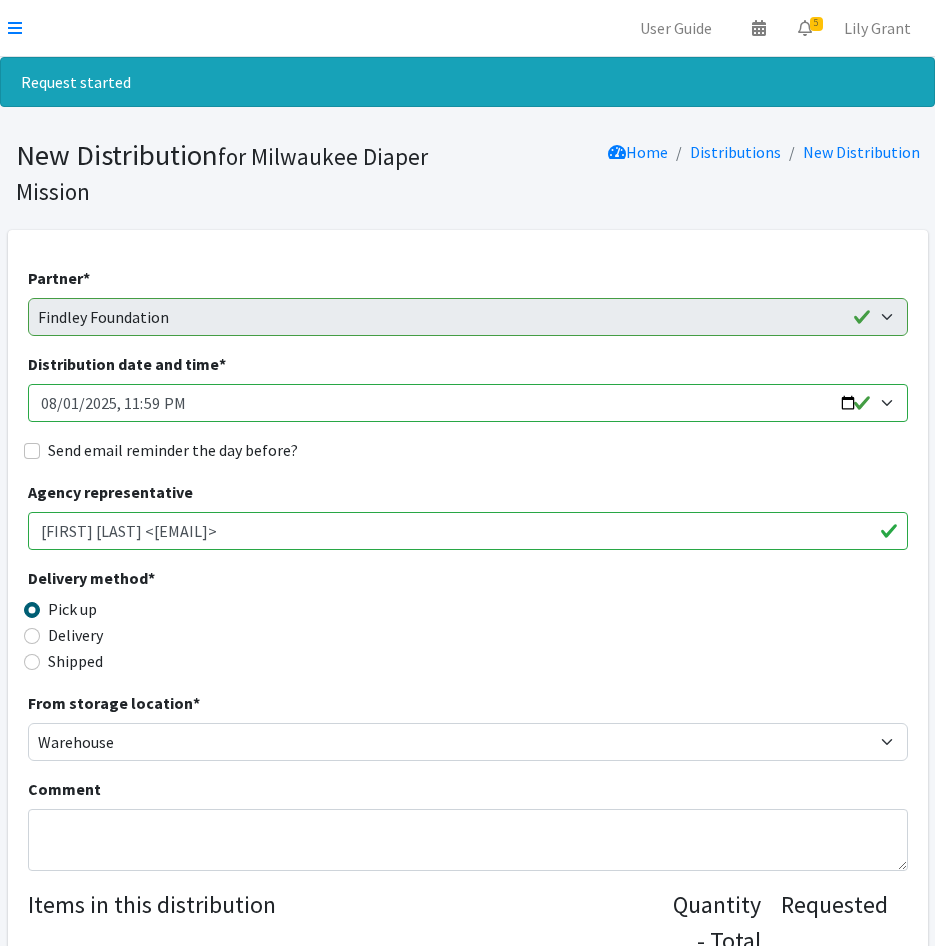 drag, startPoint x: 69, startPoint y: 403, endPoint x: 82, endPoint y: 402, distance: 13.038404 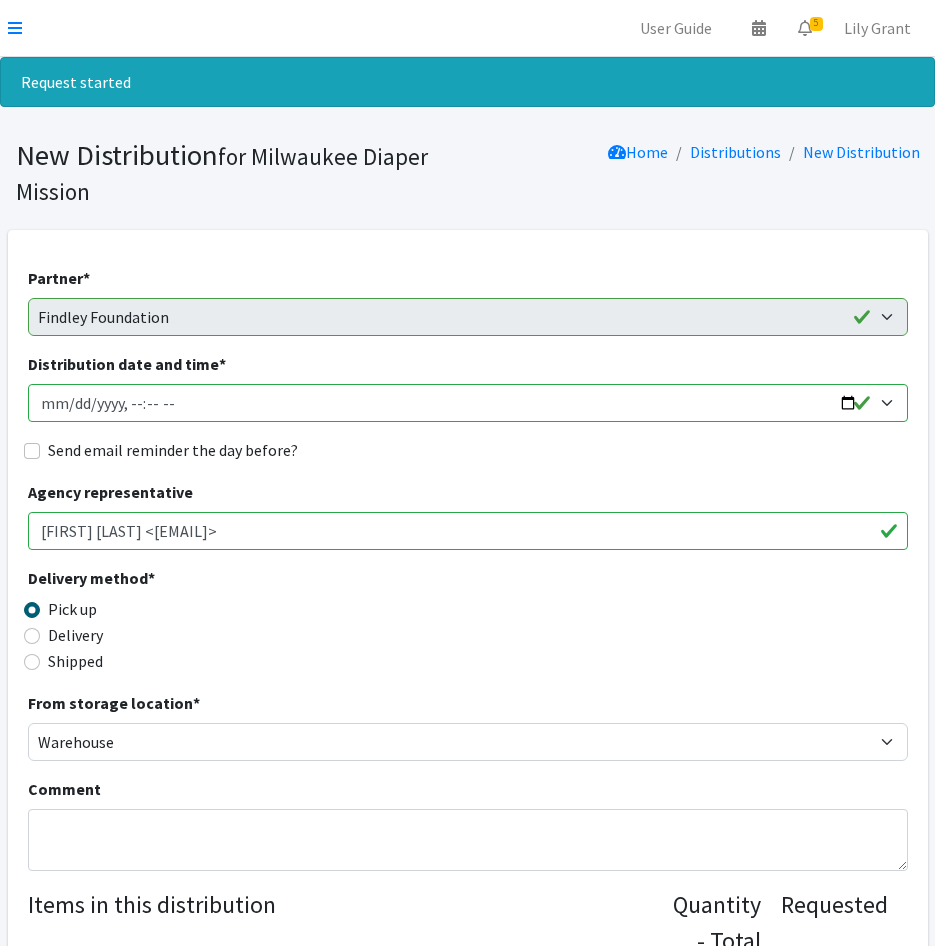 type on "2025-08-08T23:59" 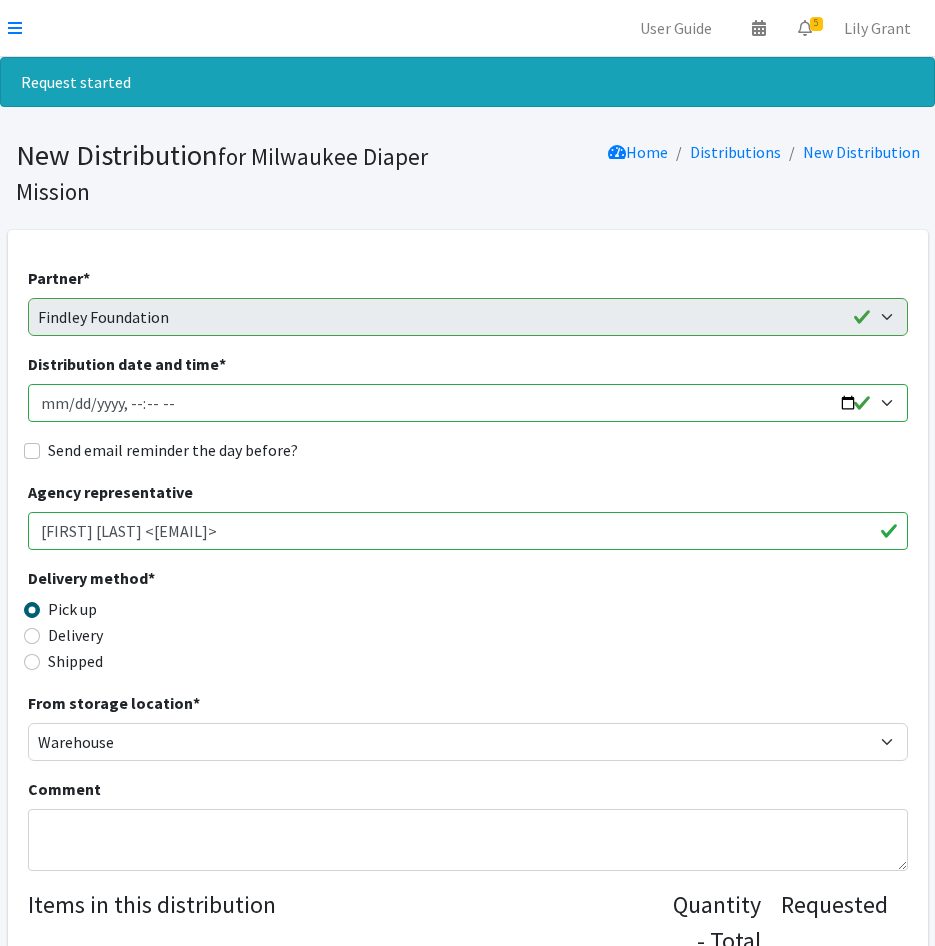 type on "2025-08-08T14:00" 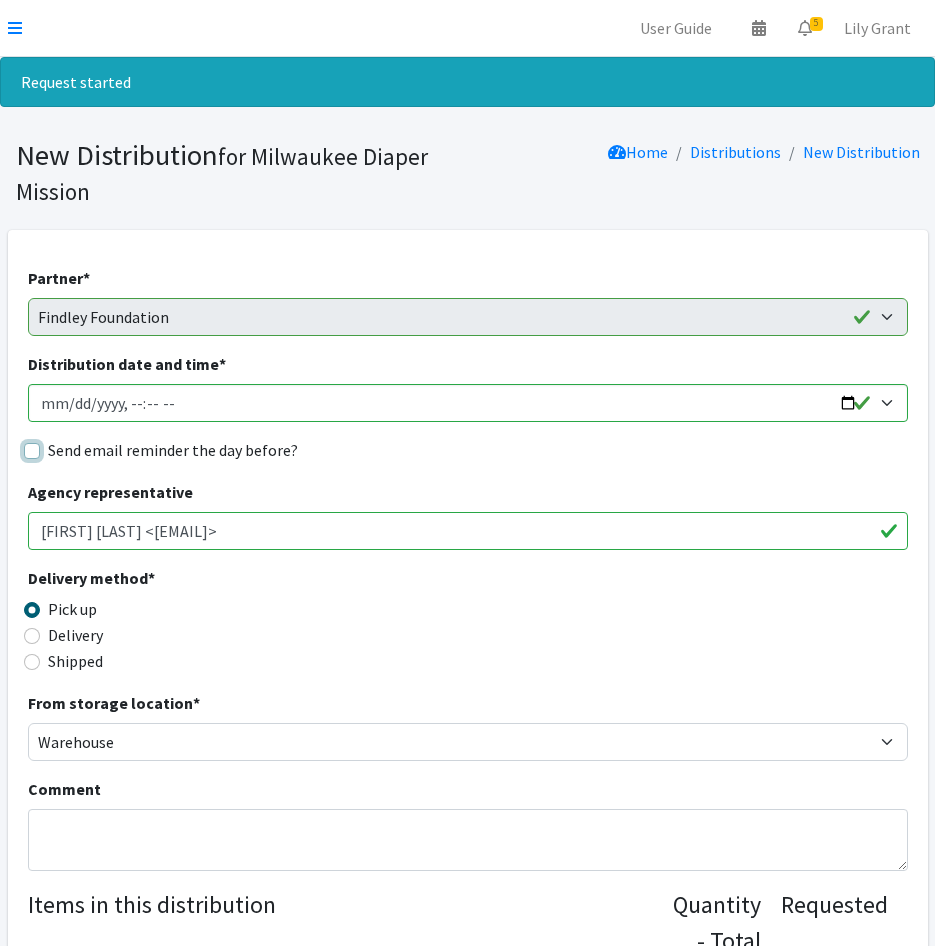 click on "Send email reminder the day before?" at bounding box center (32, 451) 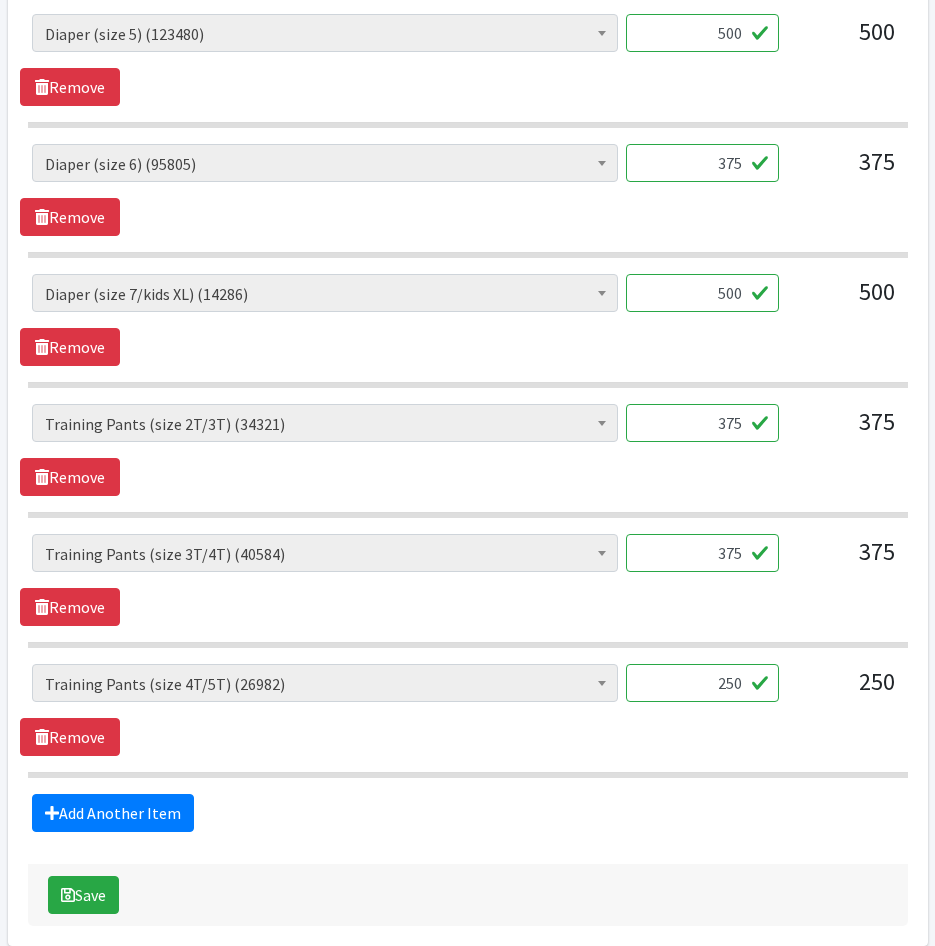 scroll, scrollTop: 1470, scrollLeft: 0, axis: vertical 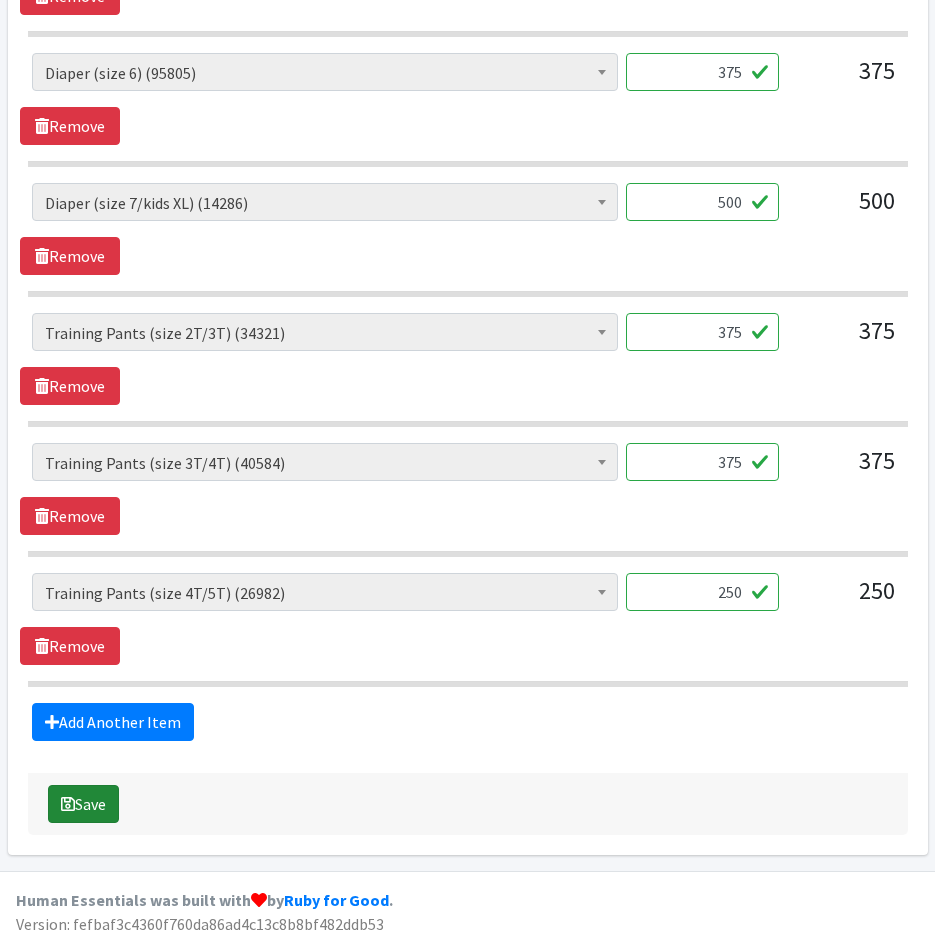 drag, startPoint x: 75, startPoint y: 813, endPoint x: 85, endPoint y: 811, distance: 10.198039 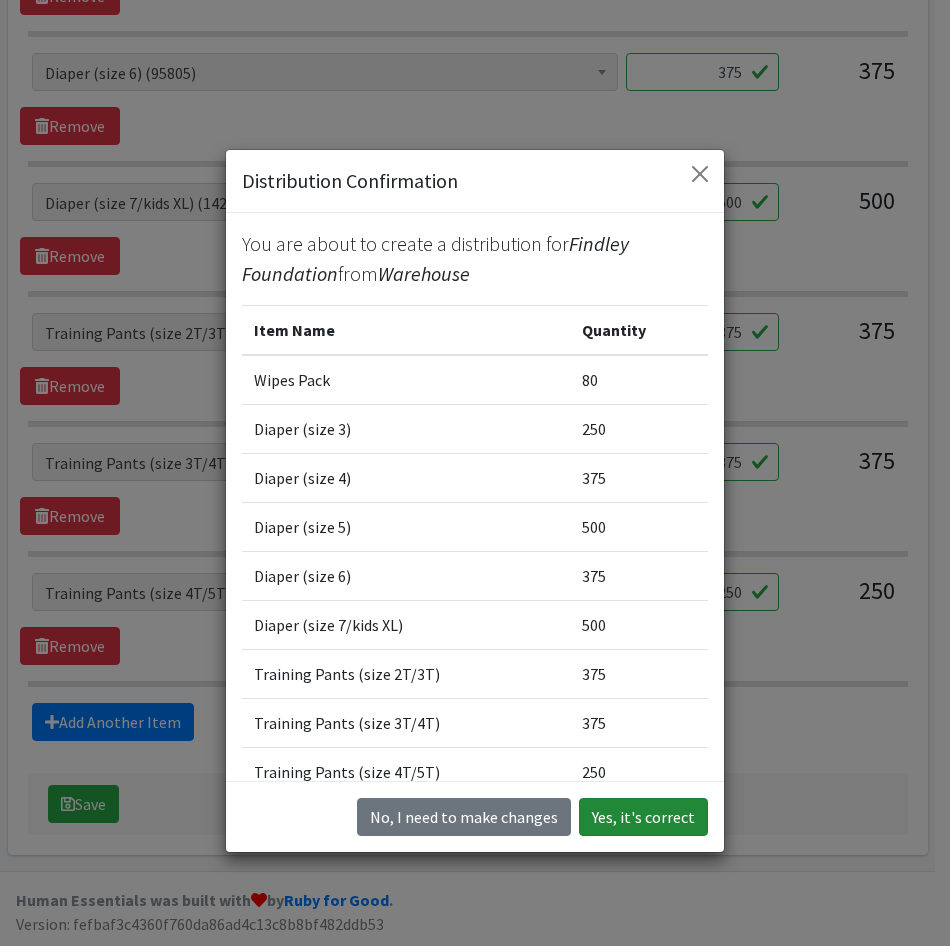 click on "Yes, it's correct" at bounding box center (643, 817) 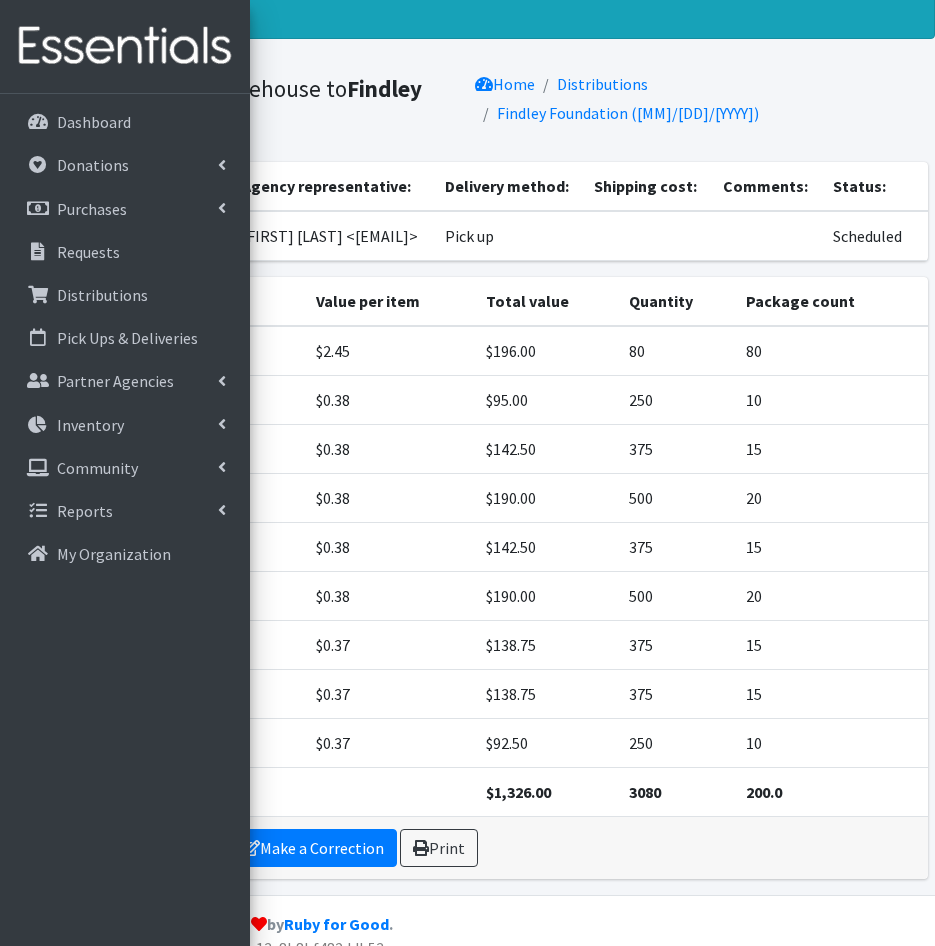scroll, scrollTop: 0, scrollLeft: 0, axis: both 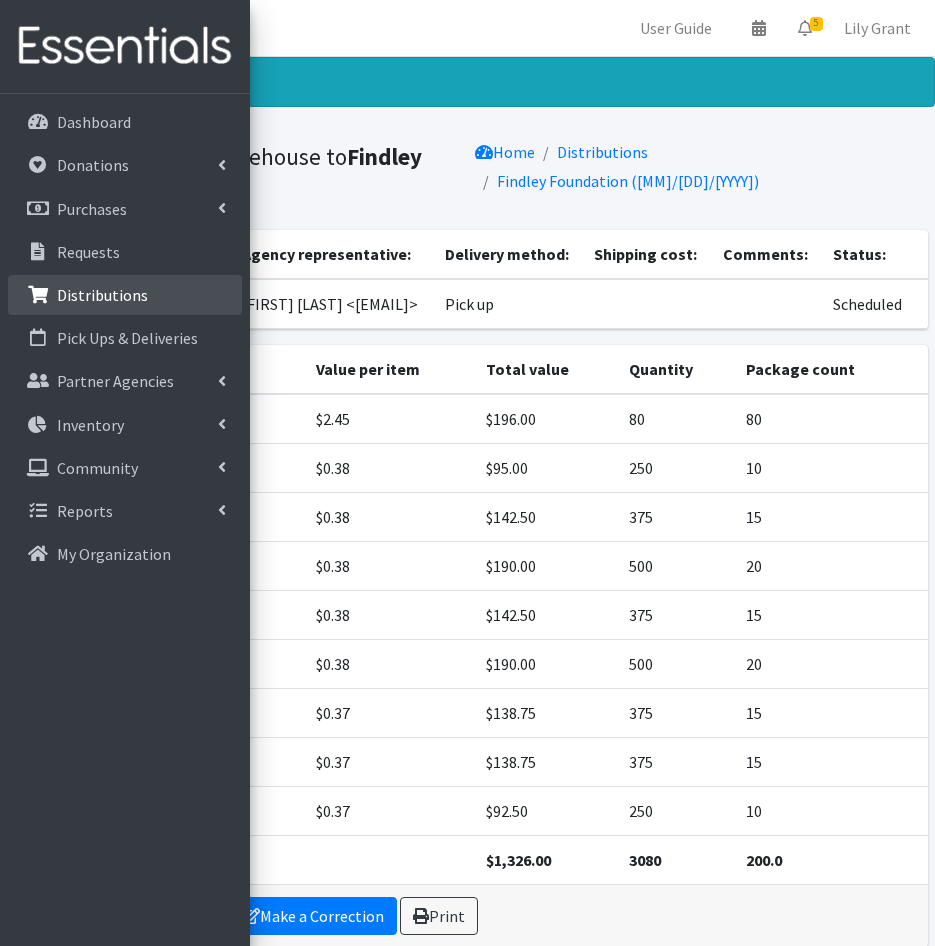 click on "Distributions" at bounding box center [102, 295] 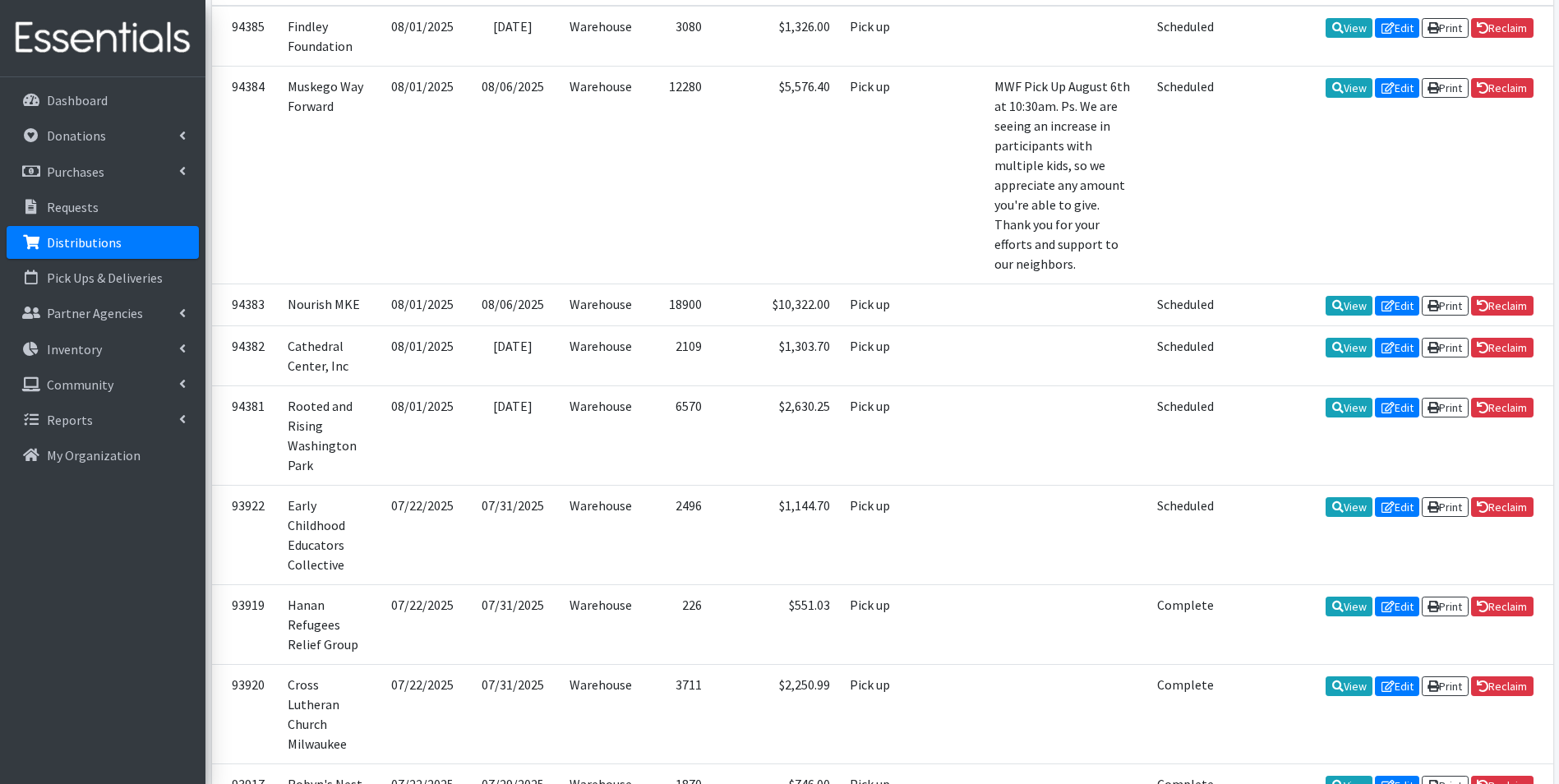 scroll, scrollTop: 493, scrollLeft: 0, axis: vertical 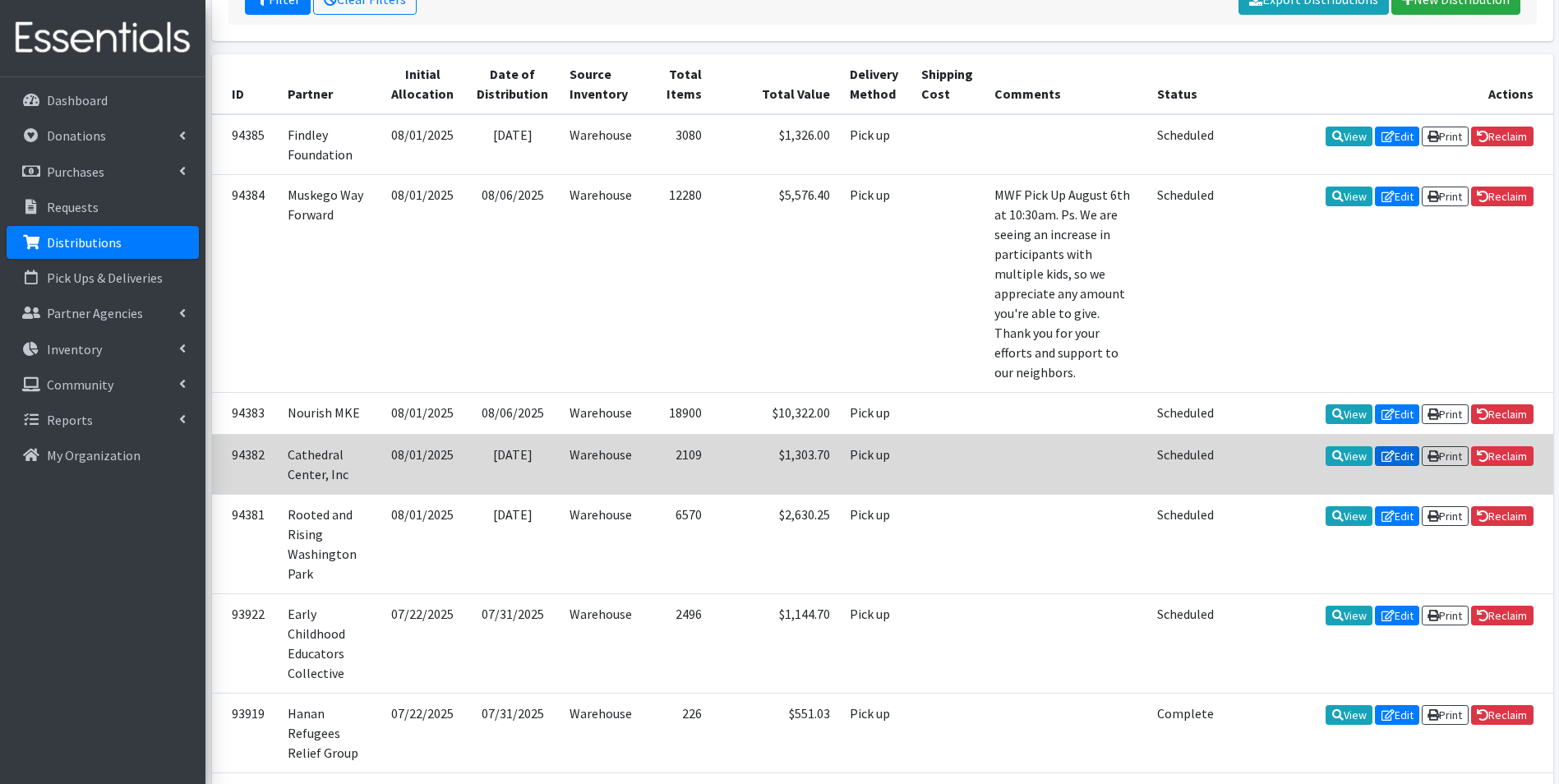 click on "Edit" at bounding box center [1397, 456] 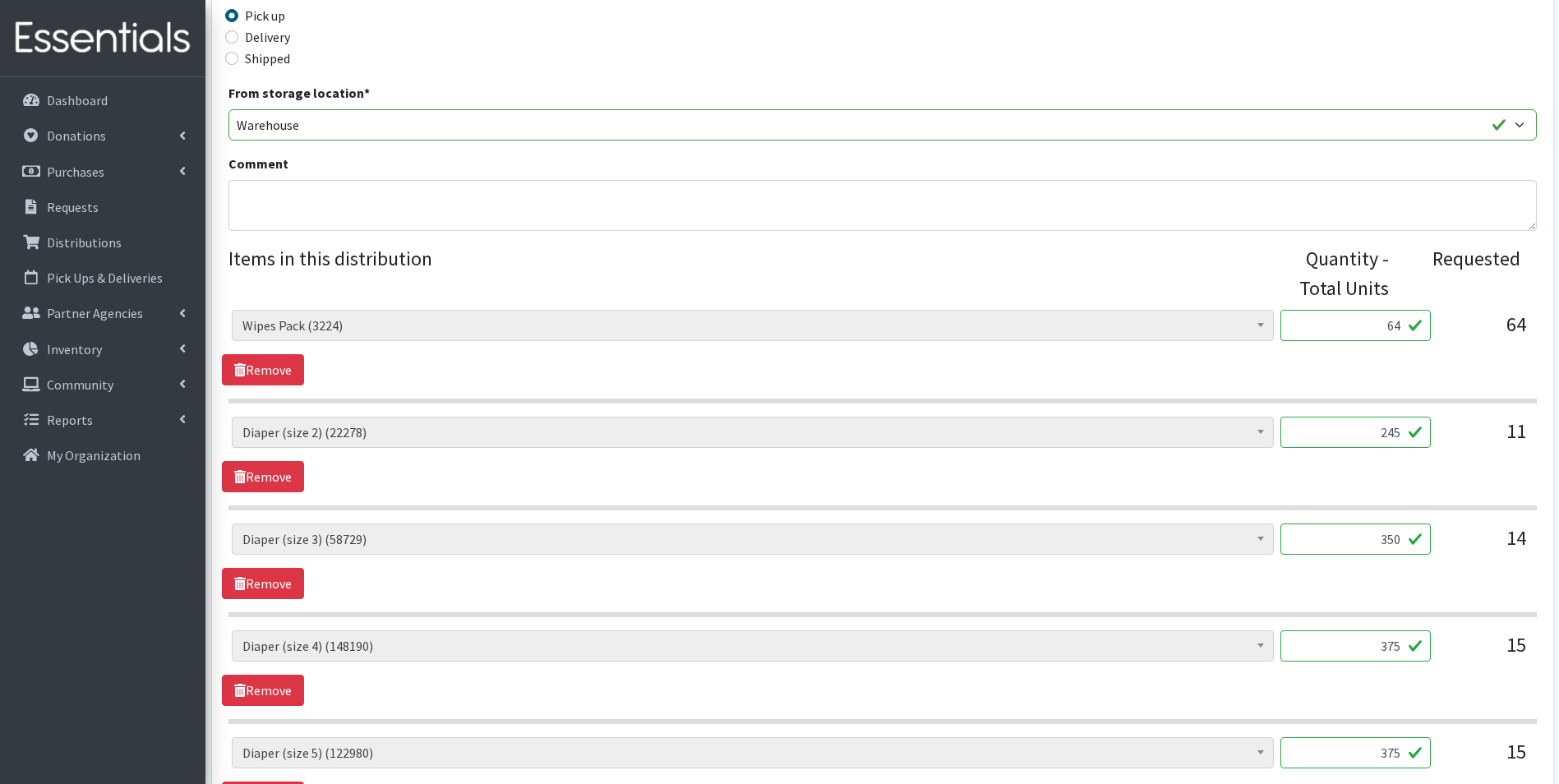 scroll, scrollTop: 411, scrollLeft: 0, axis: vertical 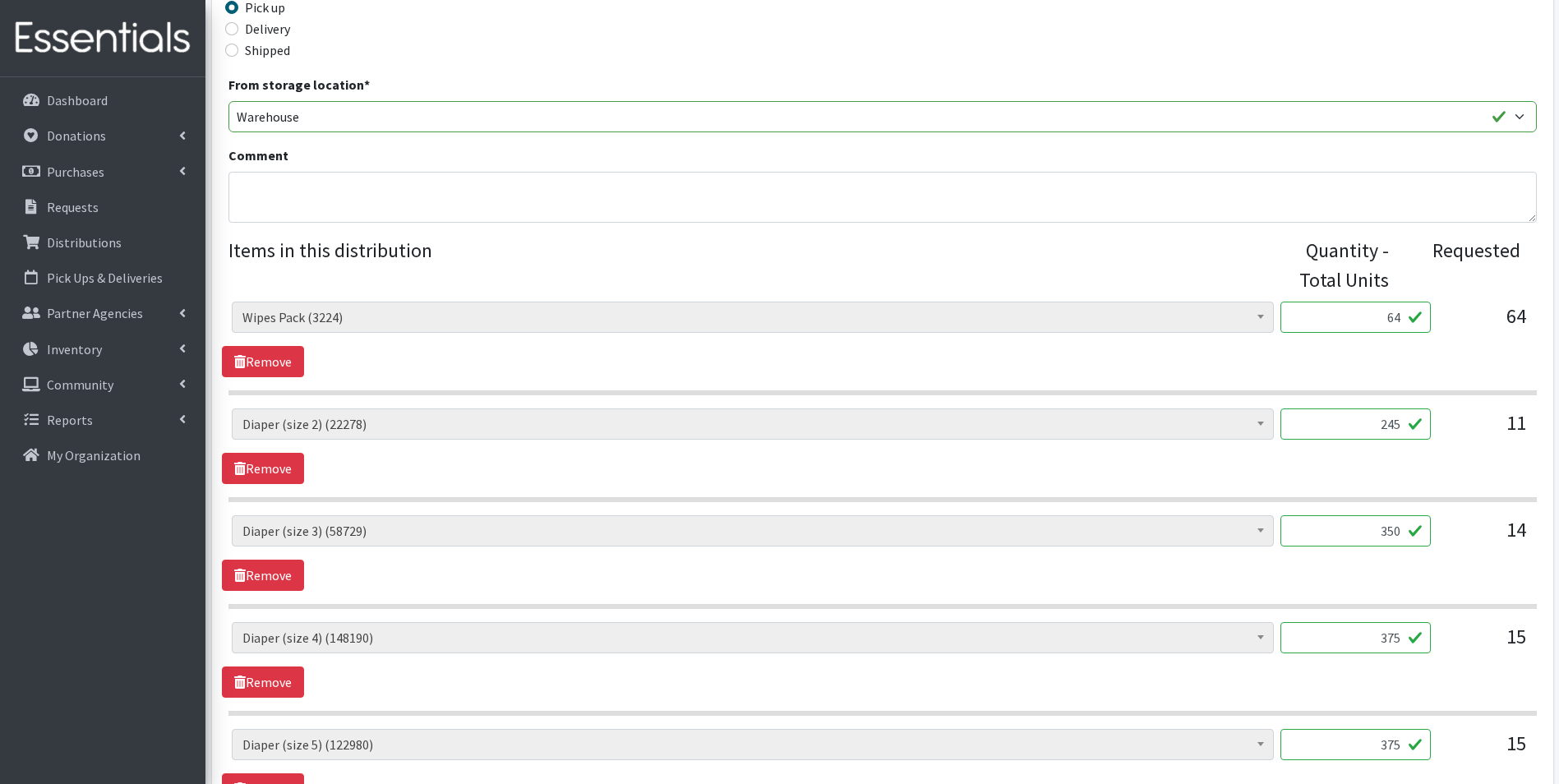 click on "245" at bounding box center [1355, 424] 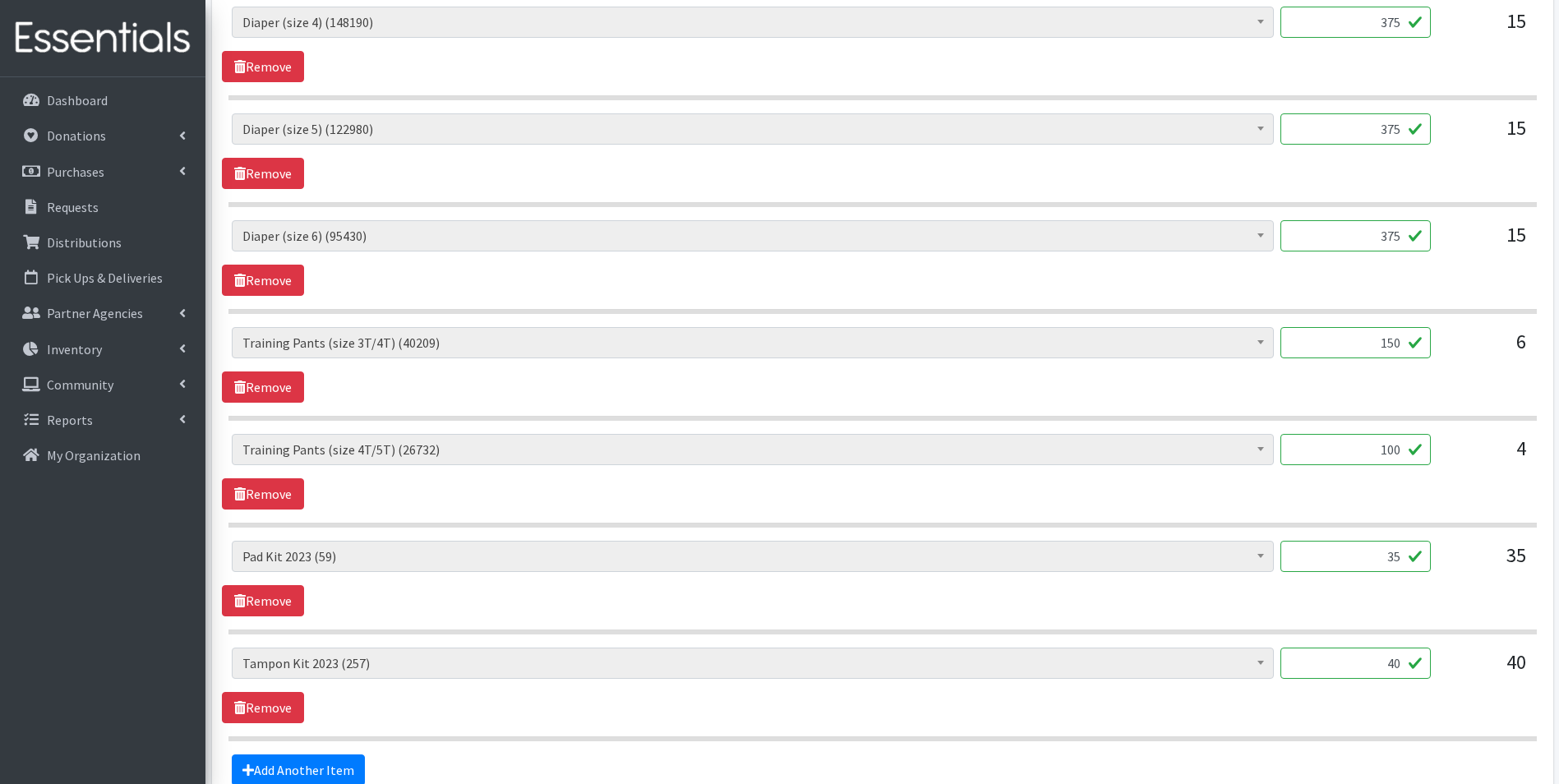 scroll, scrollTop: 1197, scrollLeft: 0, axis: vertical 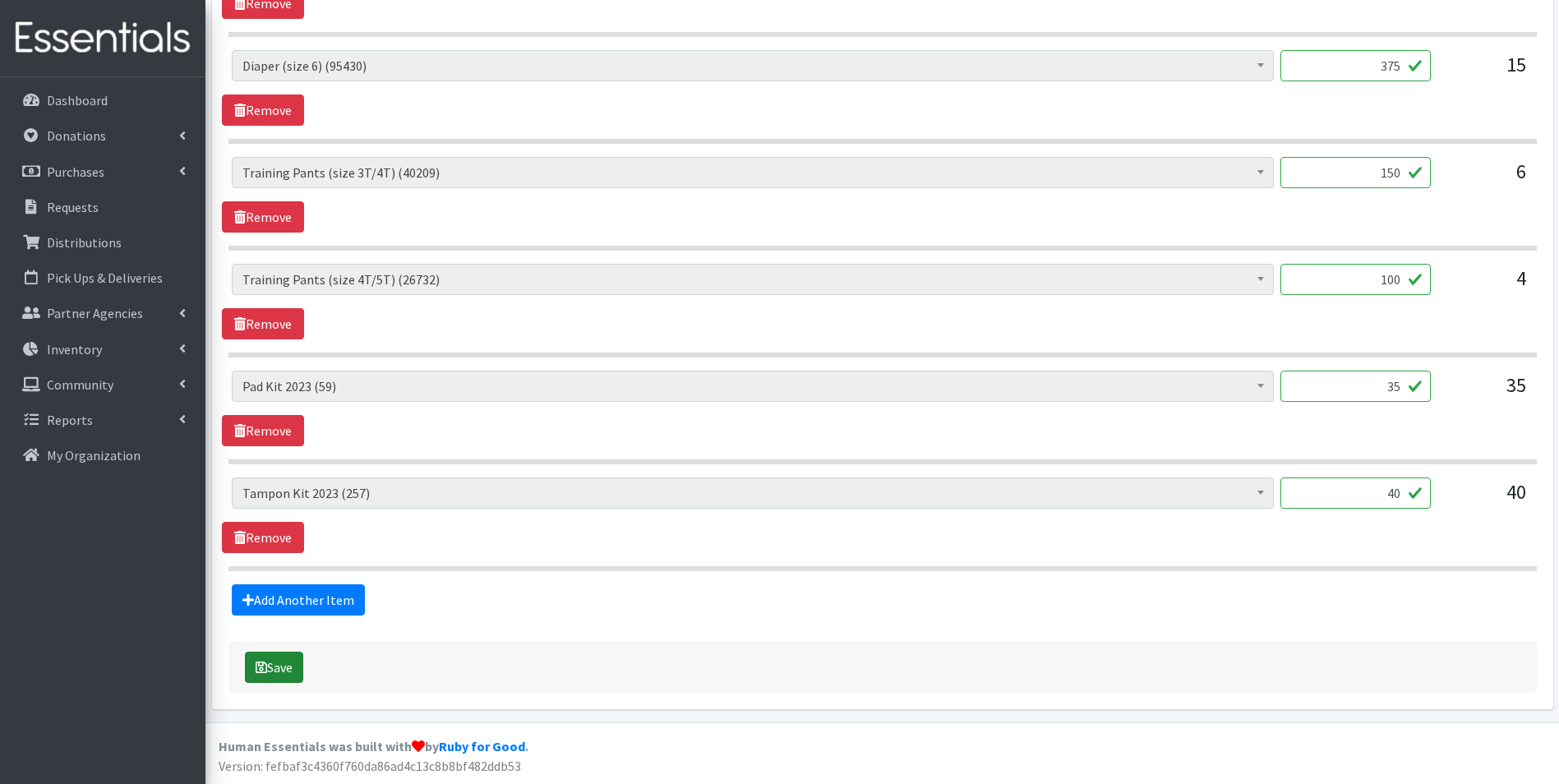 type on "275" 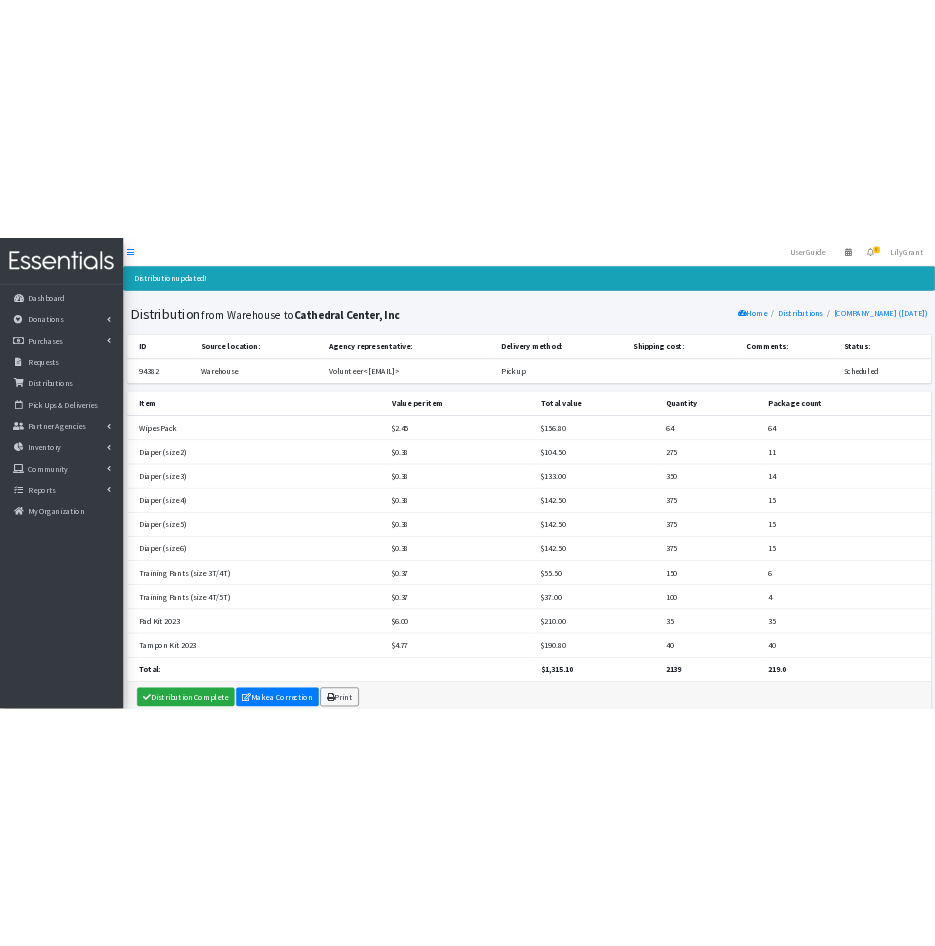 scroll, scrollTop: 0, scrollLeft: 0, axis: both 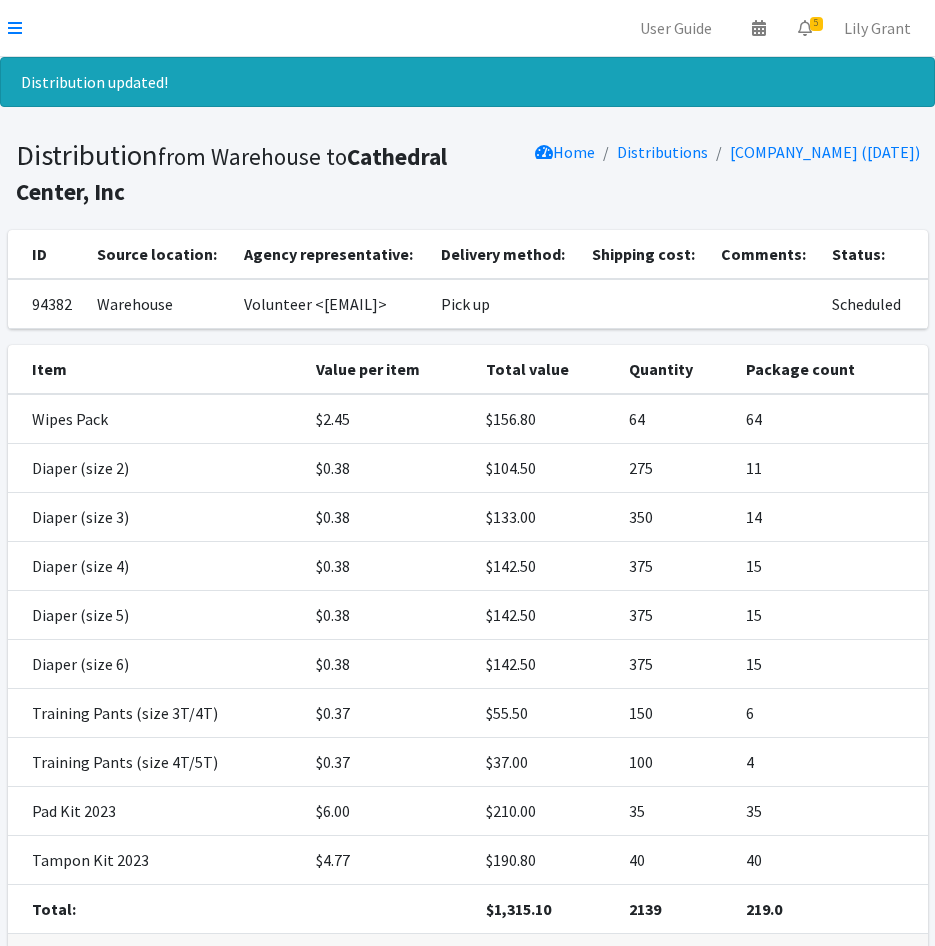 click on "User Guide
0 Pick-ups
remaining this week
View Calendar
5
5
Requests
0
Partner Agencies Pending Review
[FIRST] [LAST]
Account Settings
Switch to: [FIRST]'s Test Agency
My Organization
Log Out" at bounding box center (467, 28) 